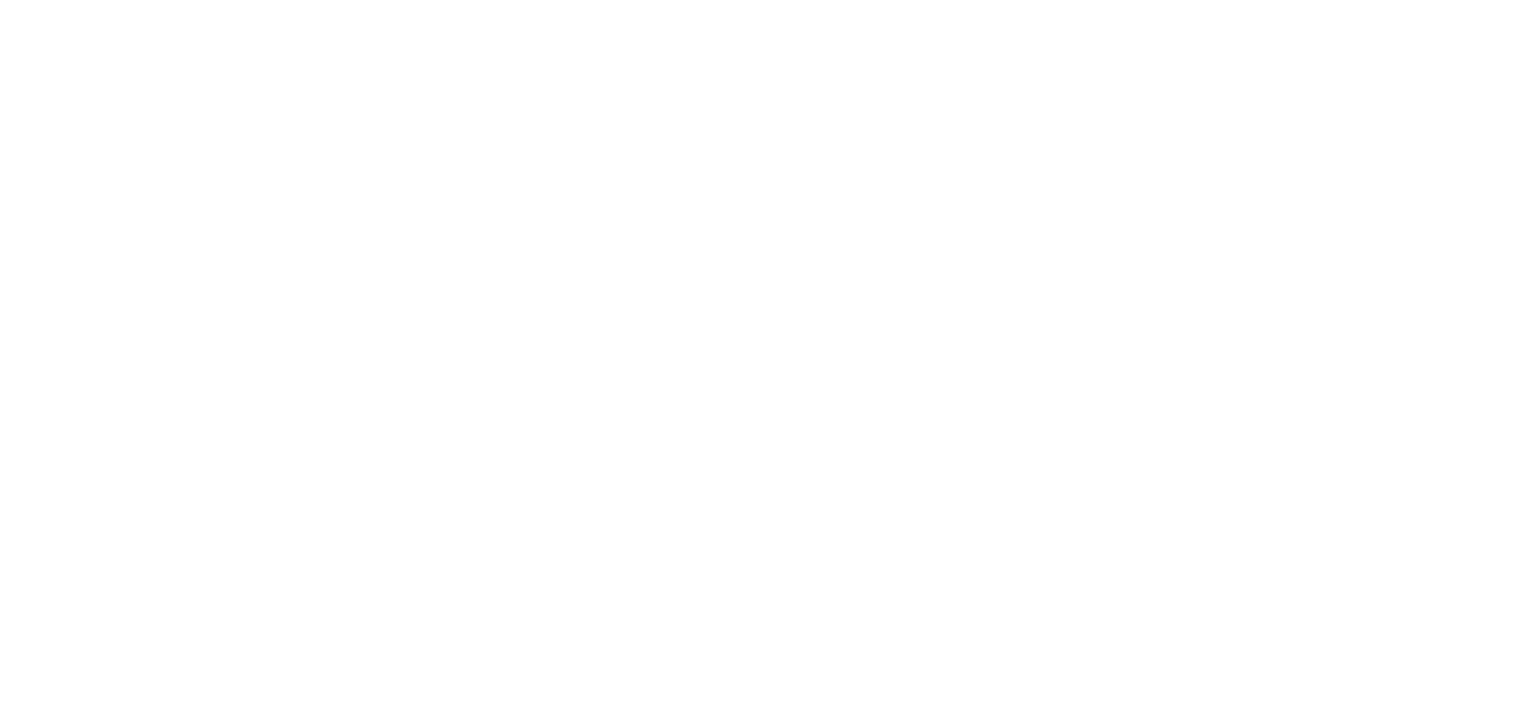 scroll, scrollTop: 0, scrollLeft: 0, axis: both 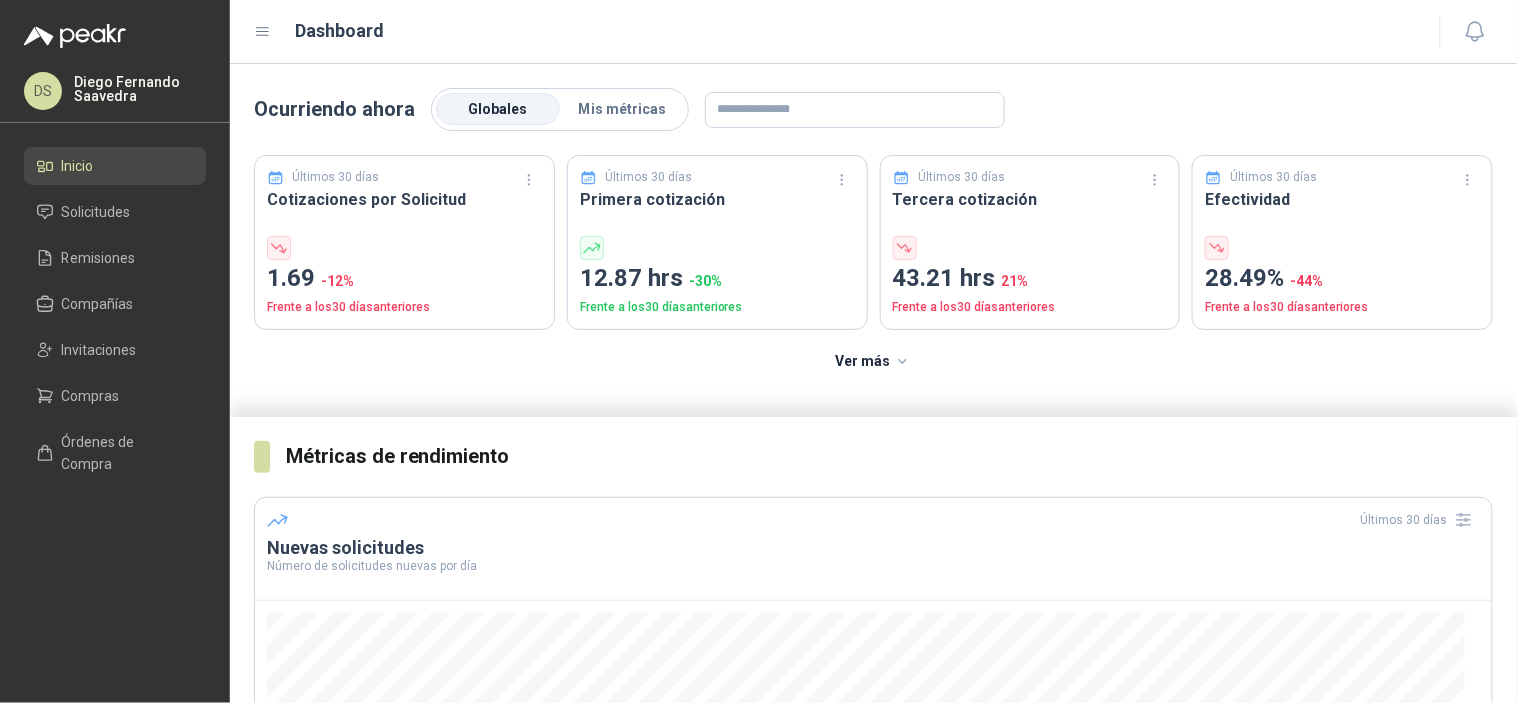 click on "Ocurriendo ahora Globales Mis métricas Últimos 30 días Cotizaciones por Solicitud   1.69 -12 % Frente a los  30 días  anteriores Últimos 30 días Primera cotización   12.87 hrs -30 % Frente a los  30 días  anteriores Últimos 30 días Tercera cotización   43.21 hrs 21 % Frente a los  30 días  anteriores Últimos 30 días Efectividad   28.49% -44 % Frente a los  30 días  anteriores Ver más" at bounding box center (873, 240) 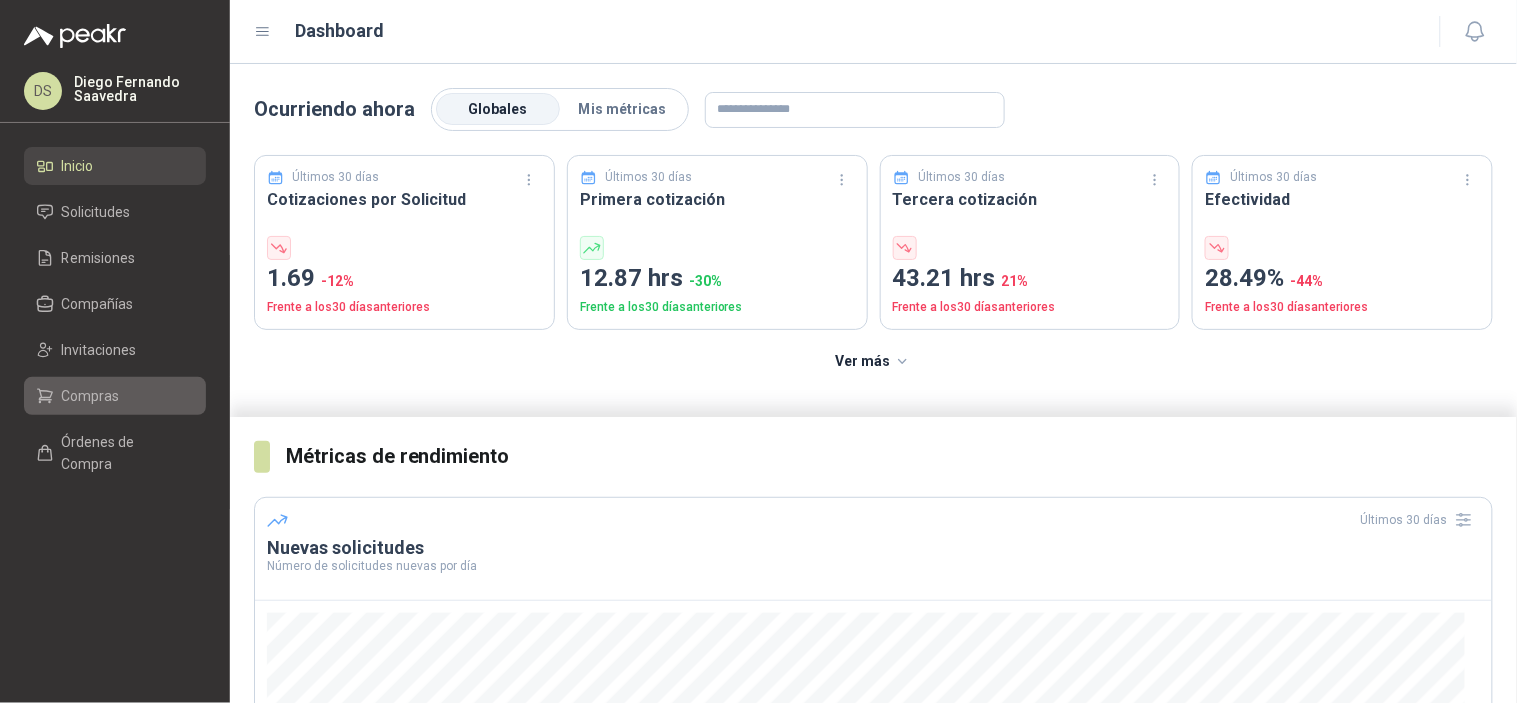 click on "Compras" at bounding box center [91, 396] 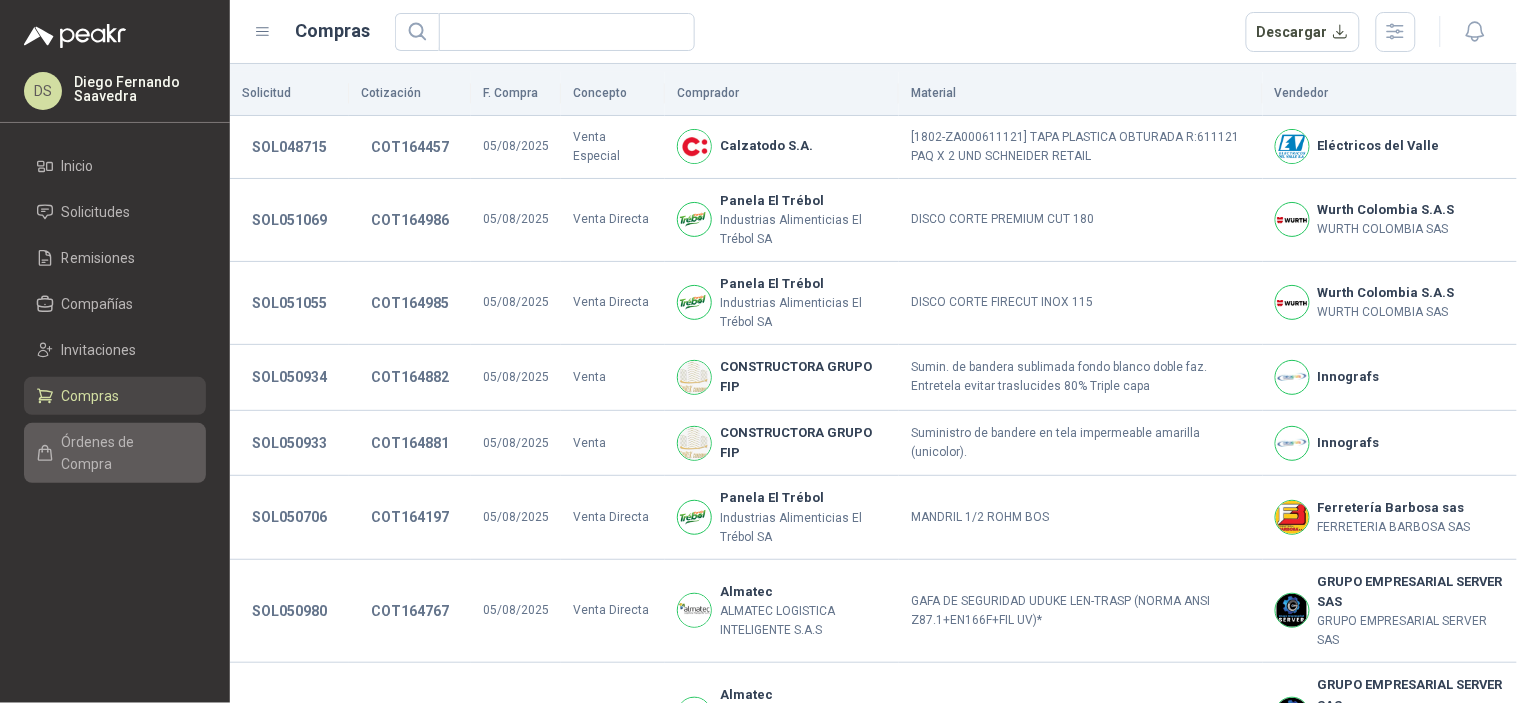 click on "Órdenes de Compra" at bounding box center (124, 453) 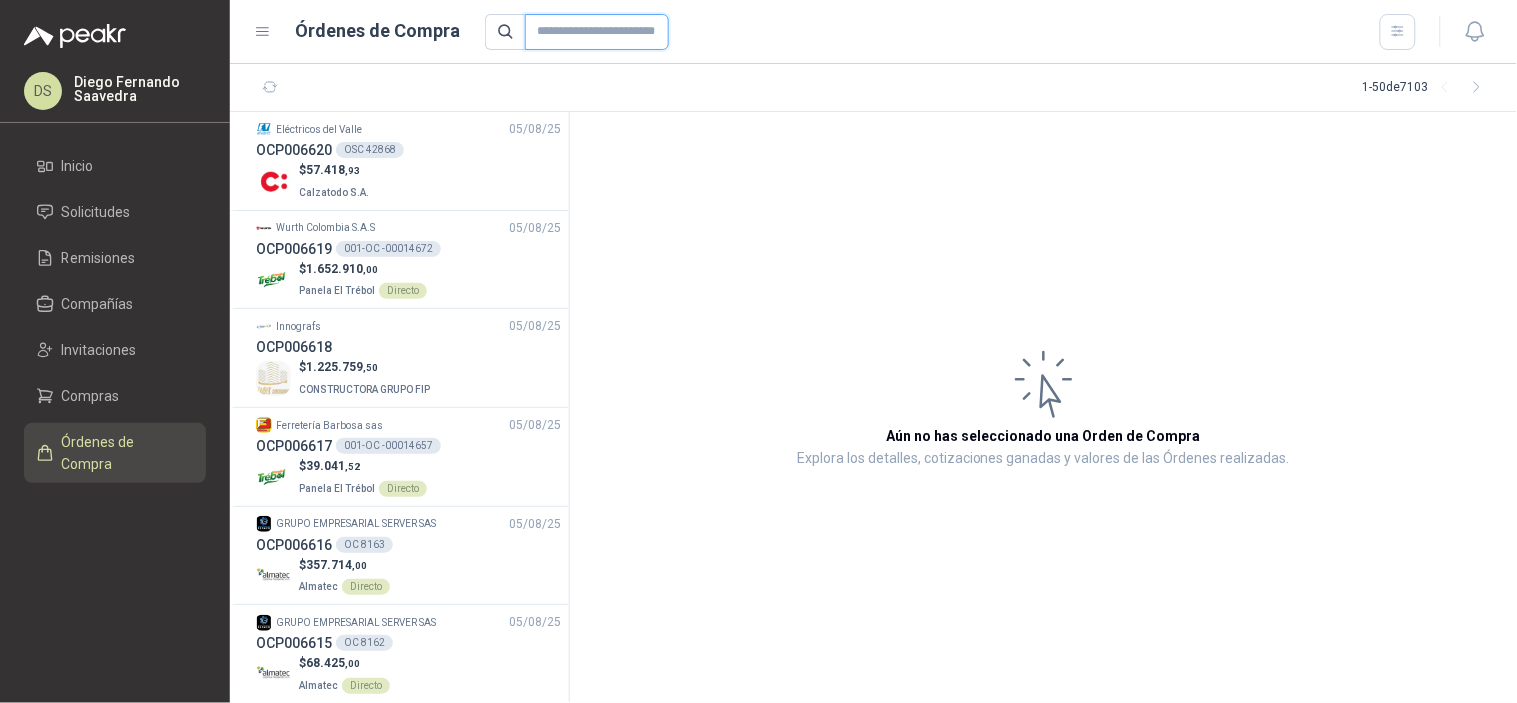 click at bounding box center (597, 32) 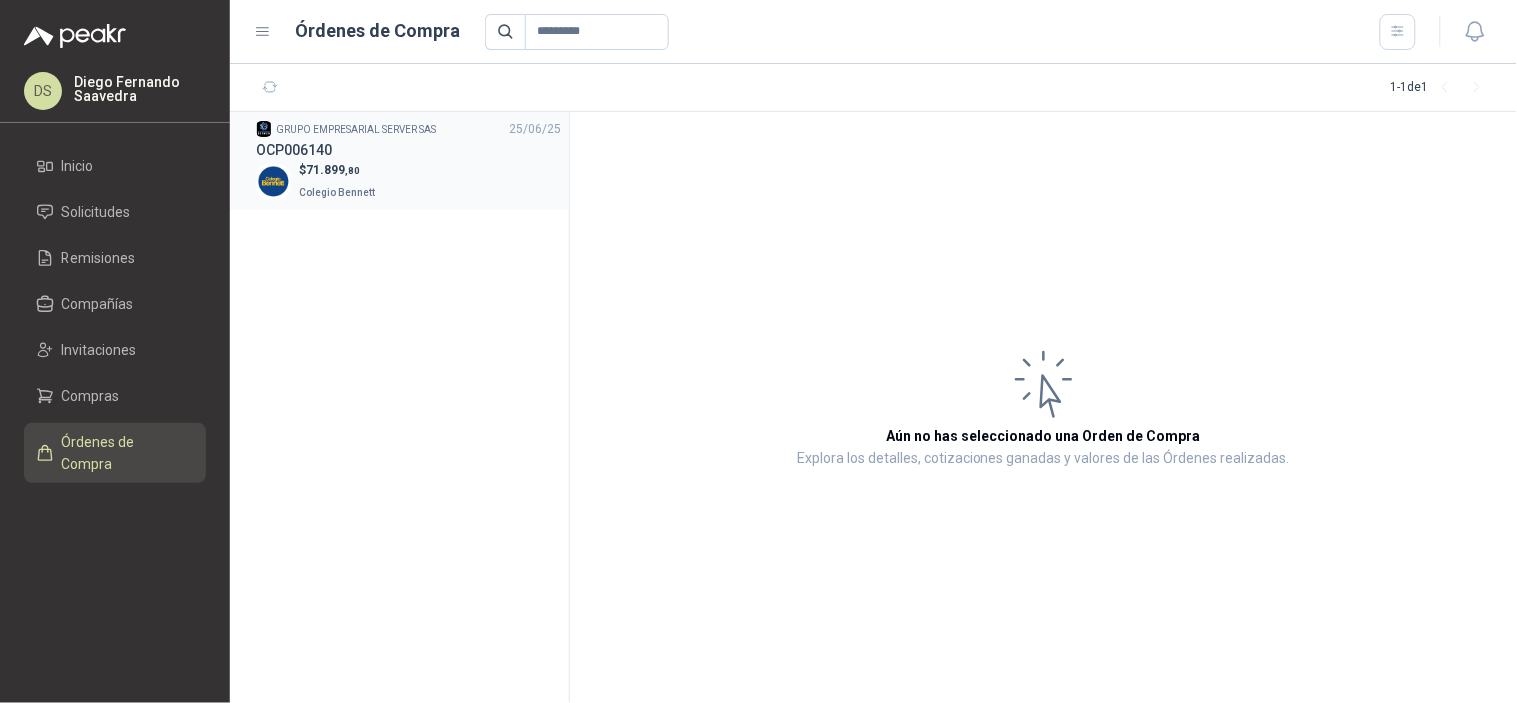 click on "$  71.899 ,80" at bounding box center [339, 170] 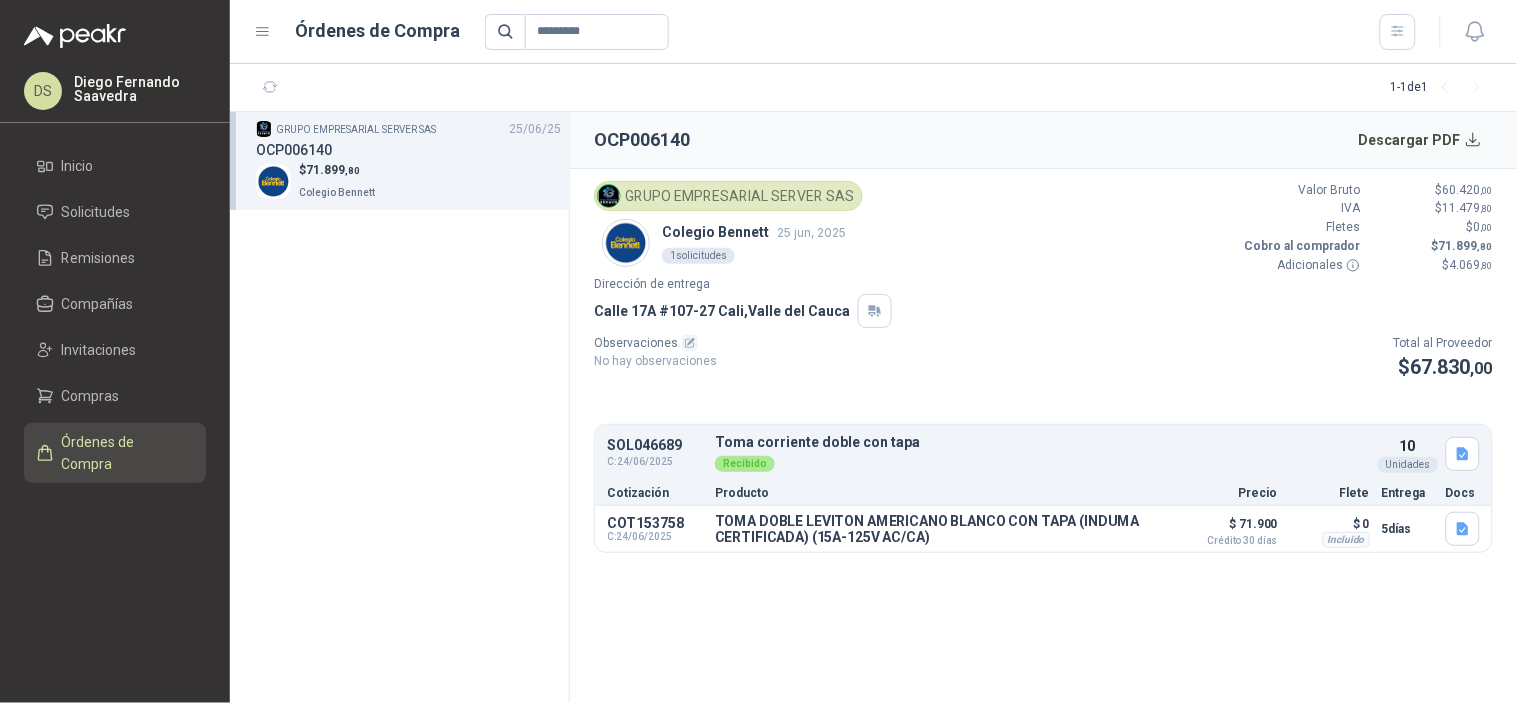 click on "C:  24/06/2025" at bounding box center [655, 462] 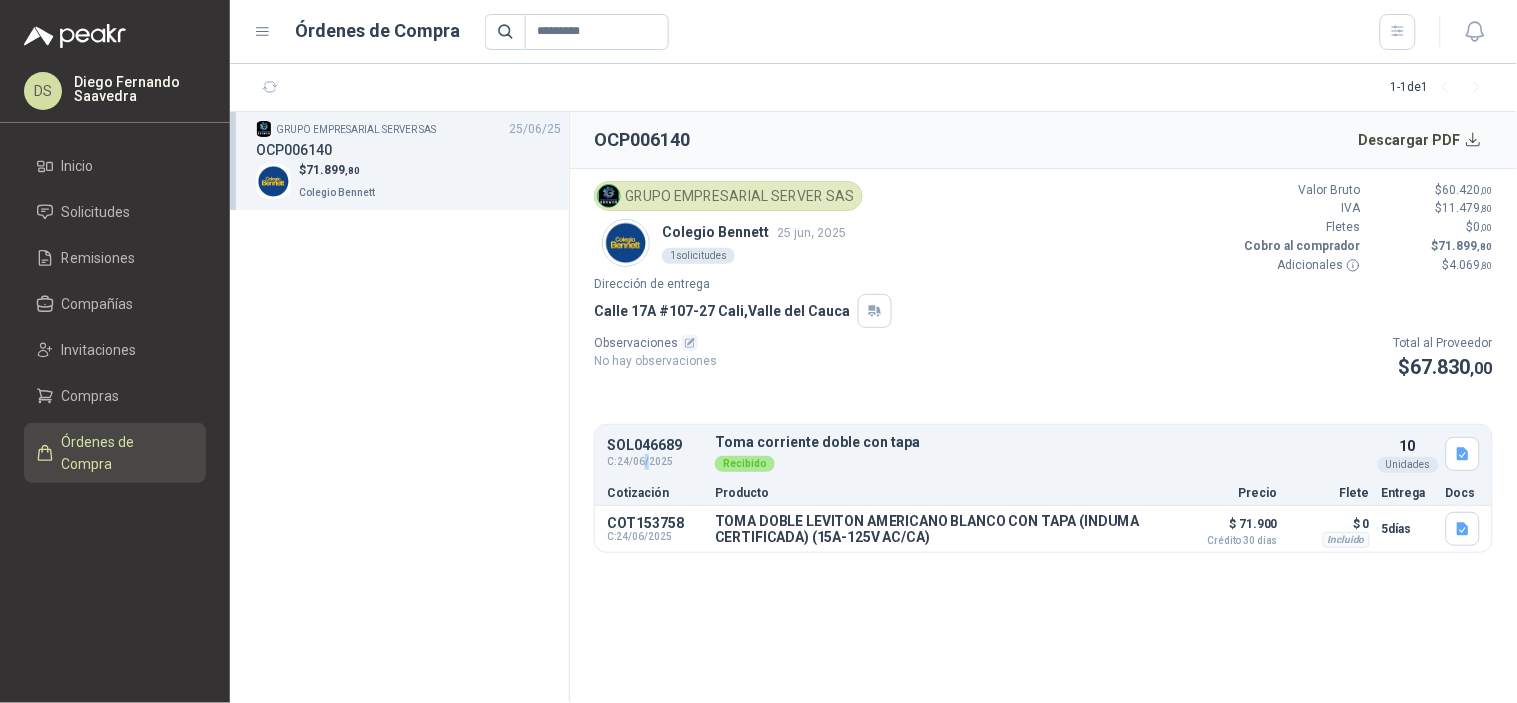 click on "C:  24/06/2025" at bounding box center [655, 462] 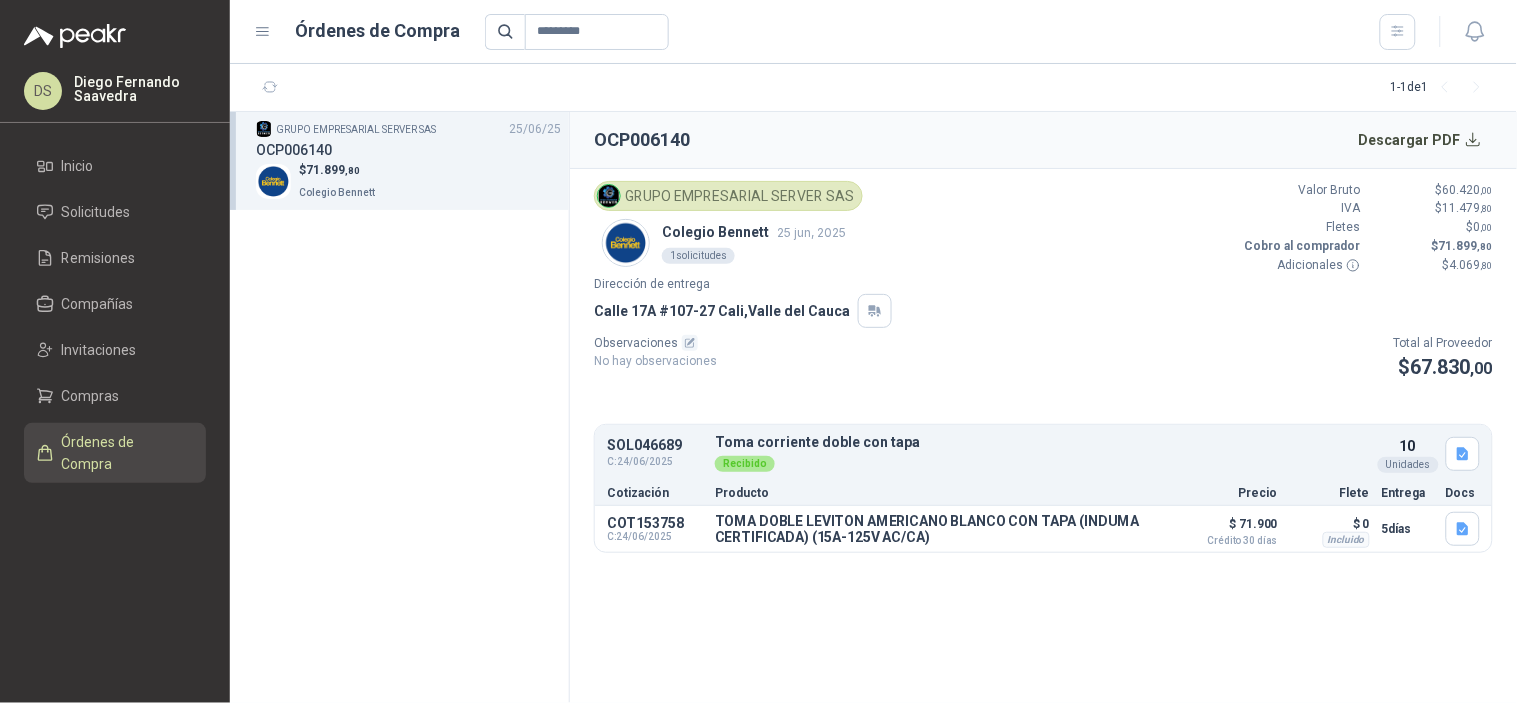 click on "SOL046689" at bounding box center (655, 445) 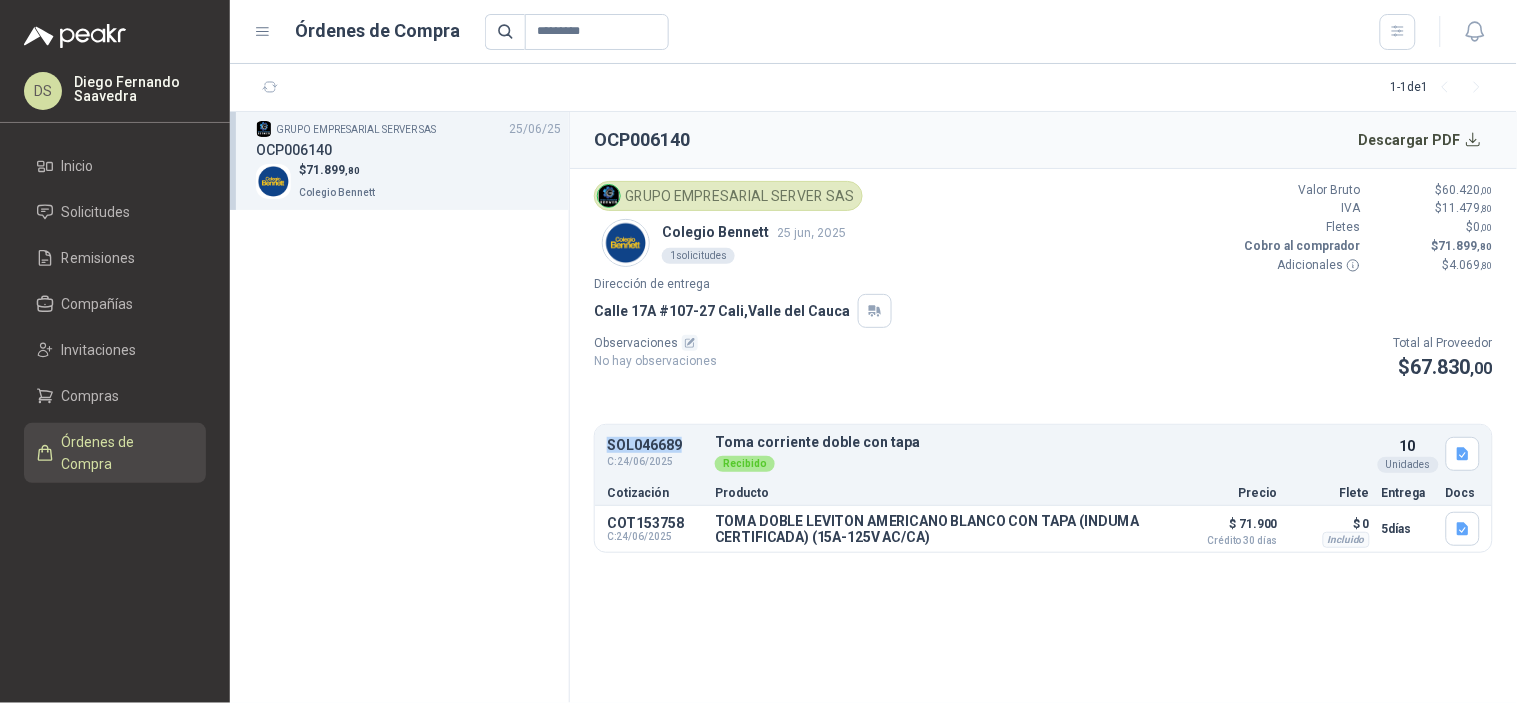 click on "SOL046689" at bounding box center [655, 445] 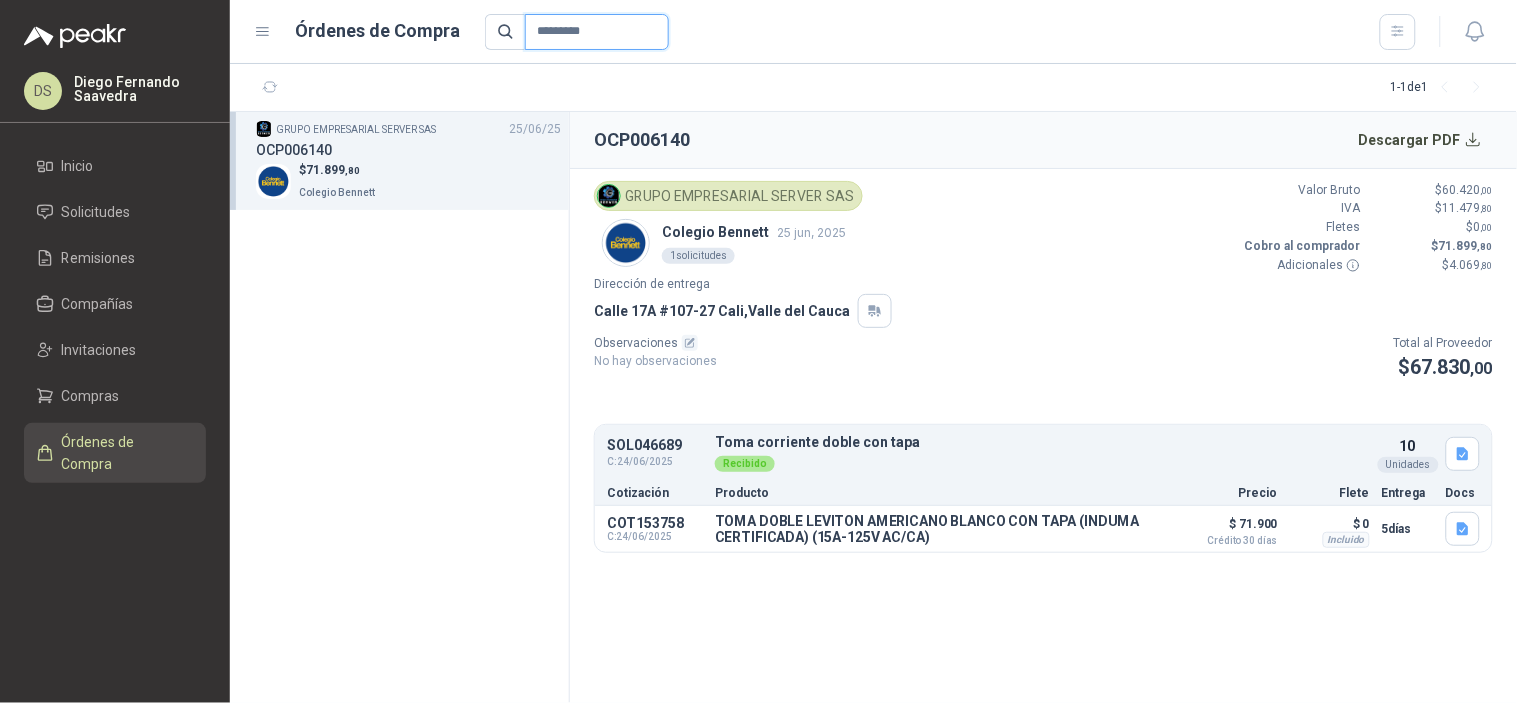 click on "*********" at bounding box center [597, 32] 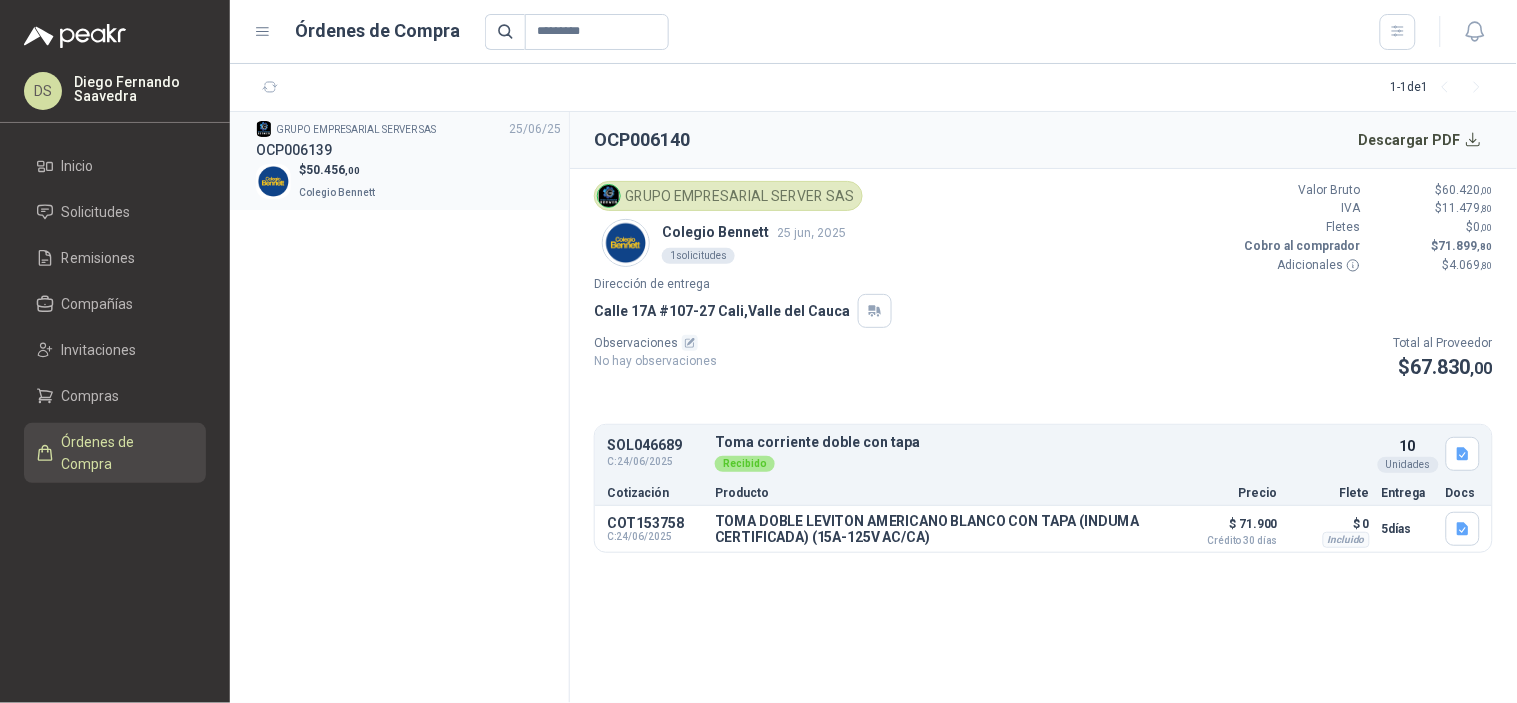 click on "OCP006139" at bounding box center (408, 150) 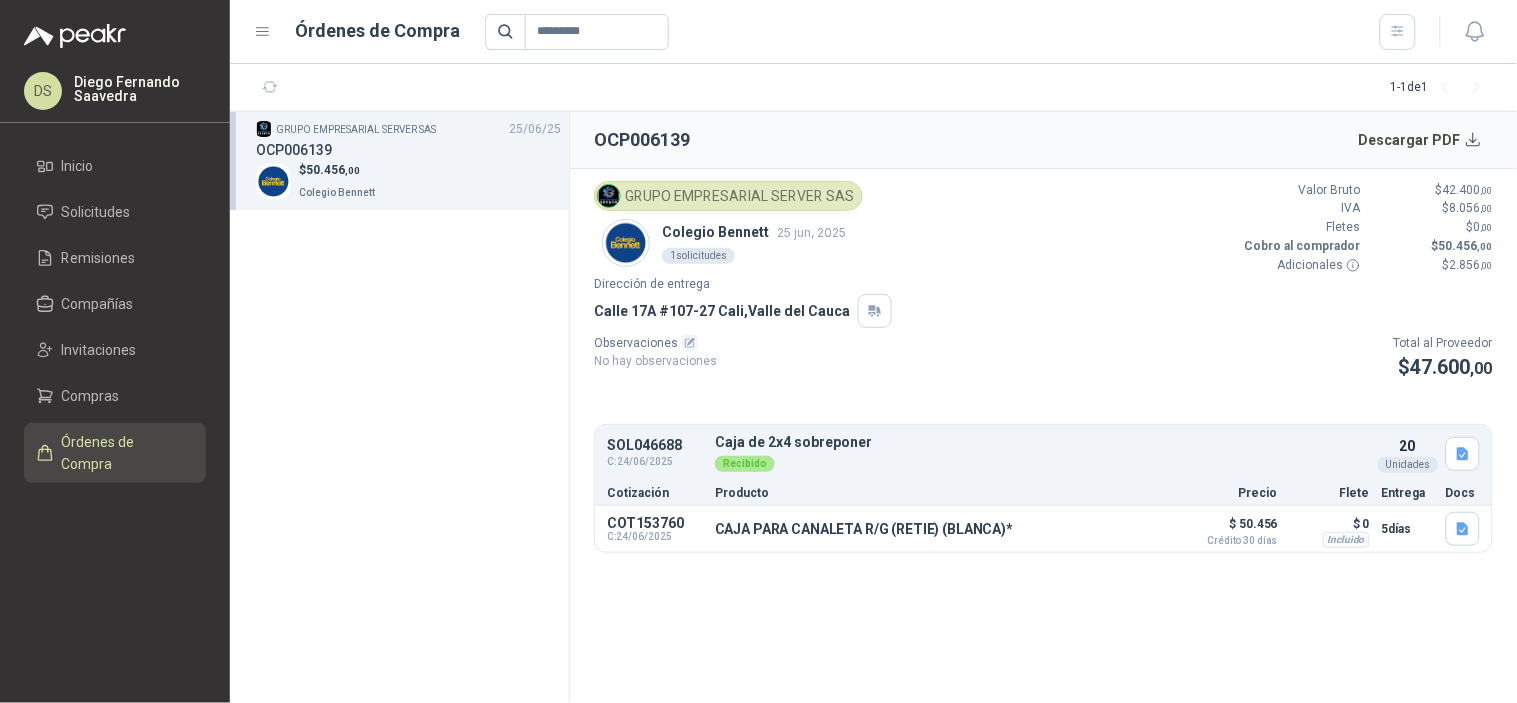 click on "SOL046688" at bounding box center (655, 445) 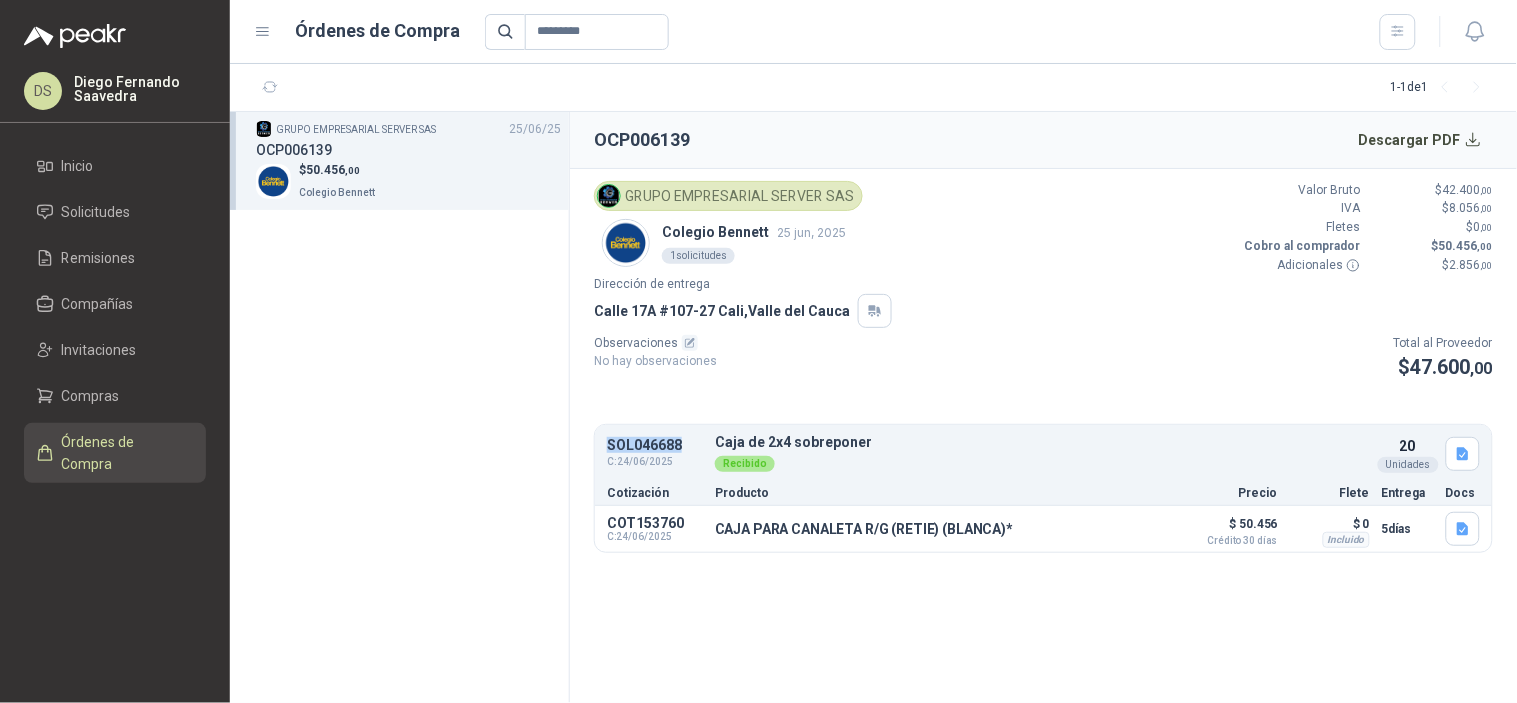 click on "SOL046688" at bounding box center [655, 445] 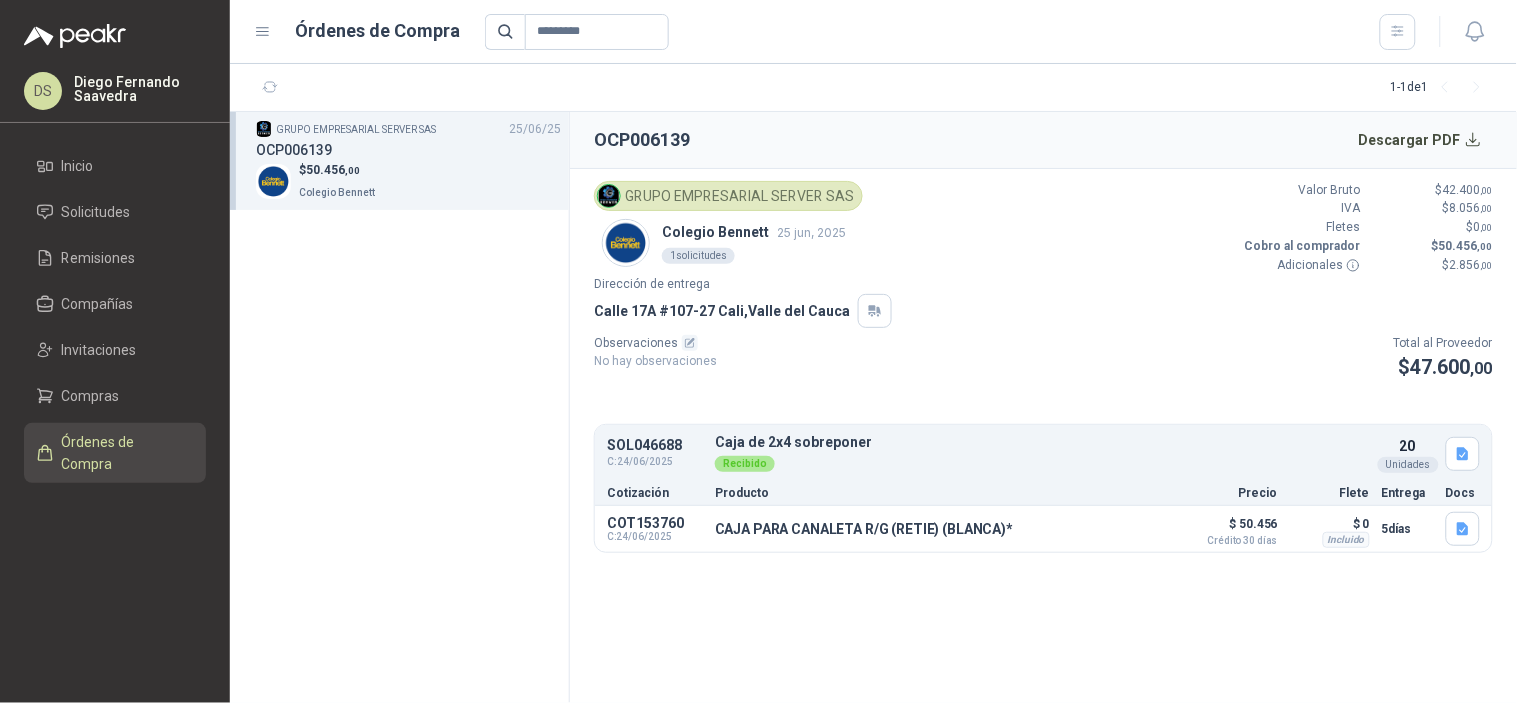 click on "Órdenes de Compra *********" at bounding box center (873, 32) 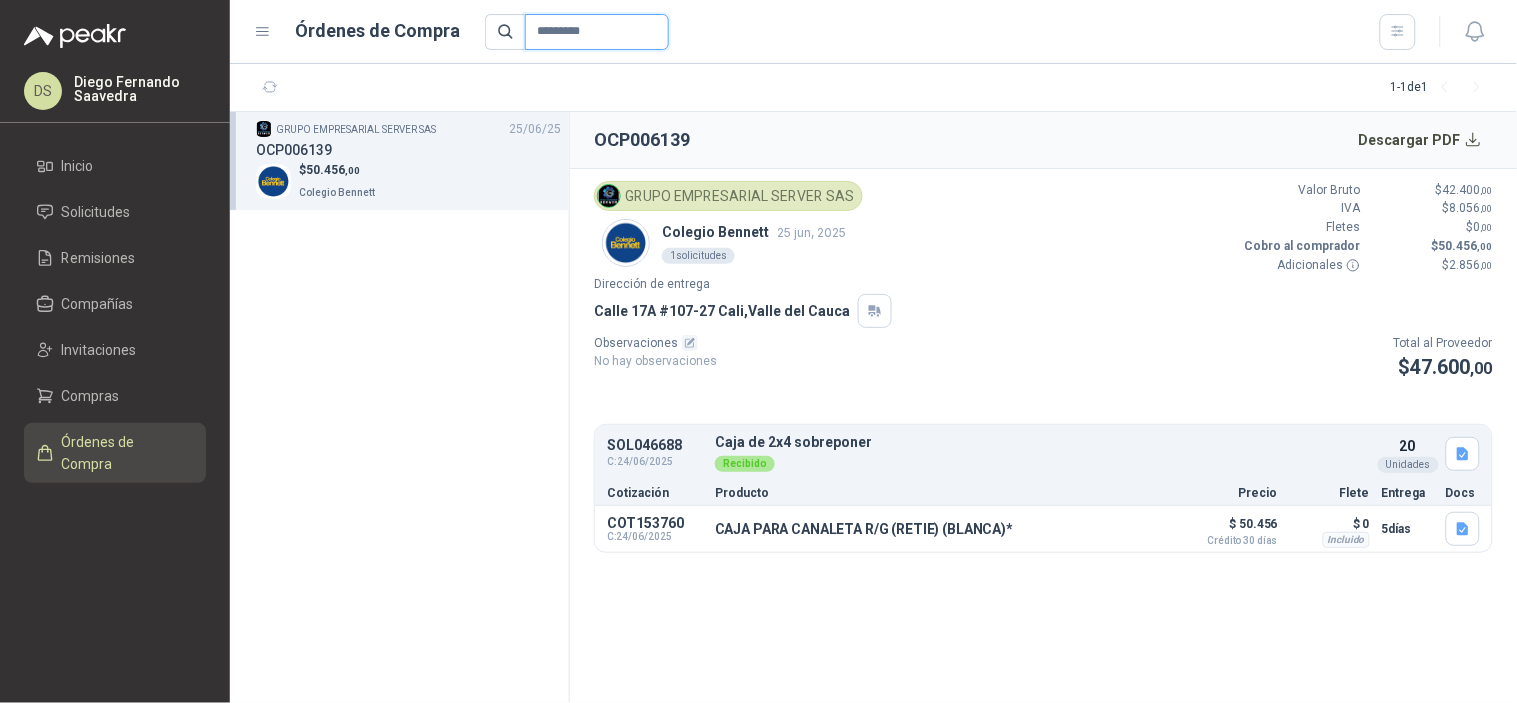 click on "*********" at bounding box center [597, 32] 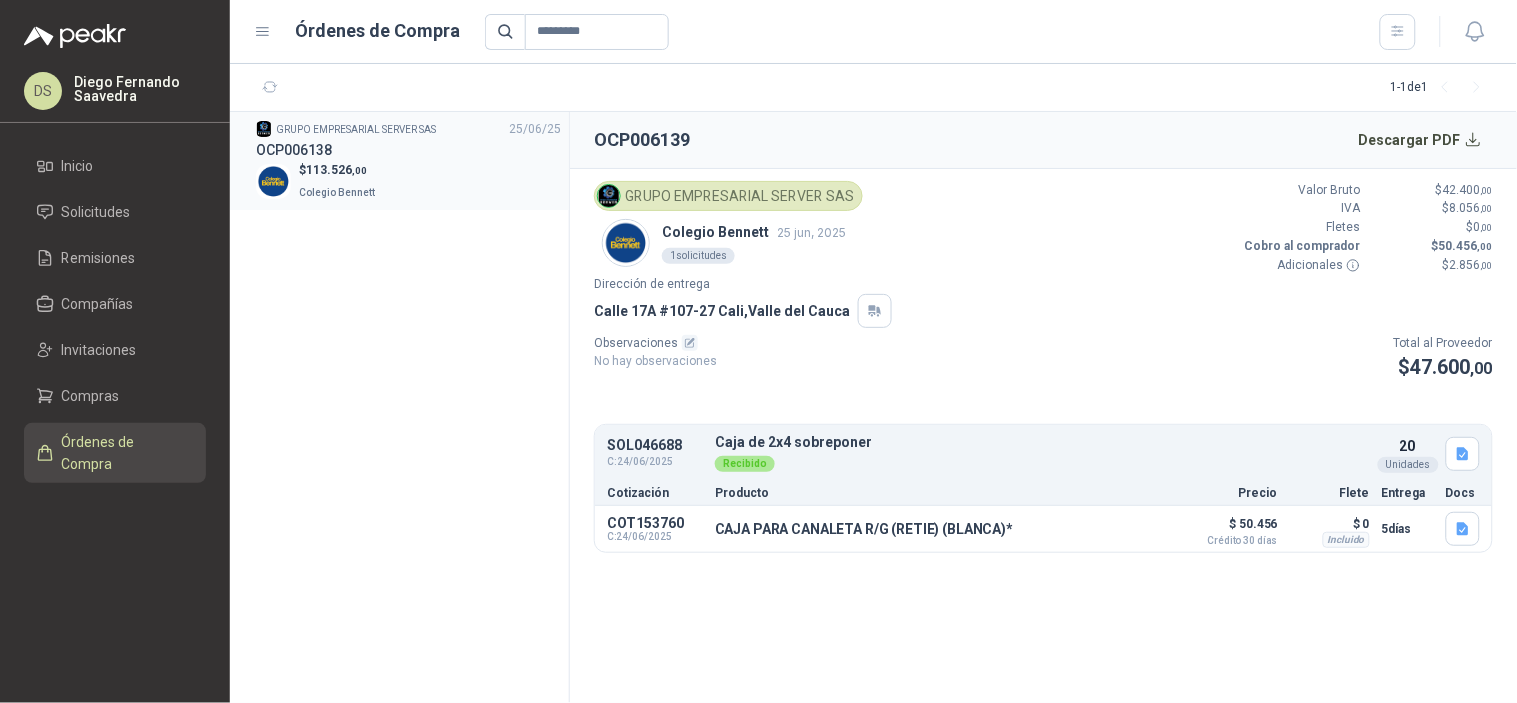 click on "OCP006138" at bounding box center [408, 150] 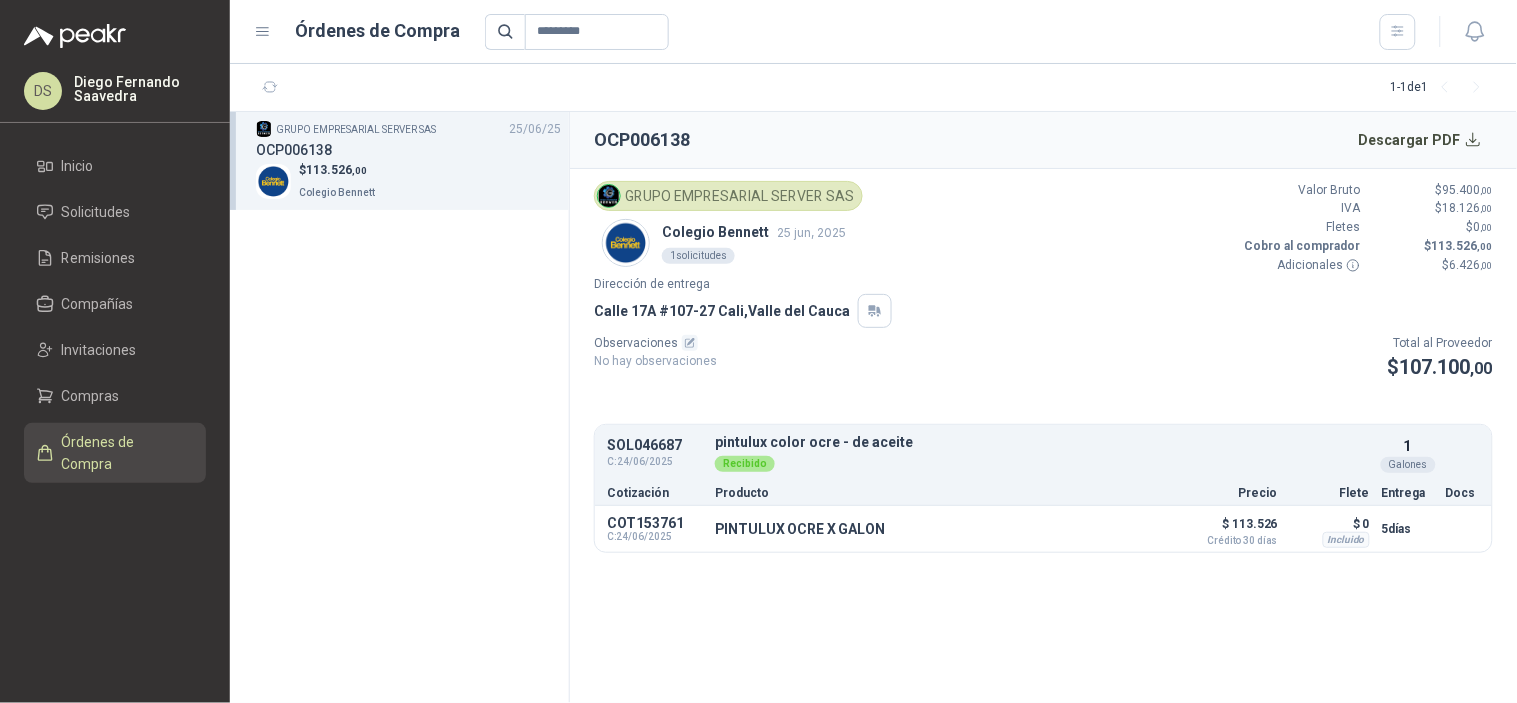 click on "SOL046687" at bounding box center [655, 445] 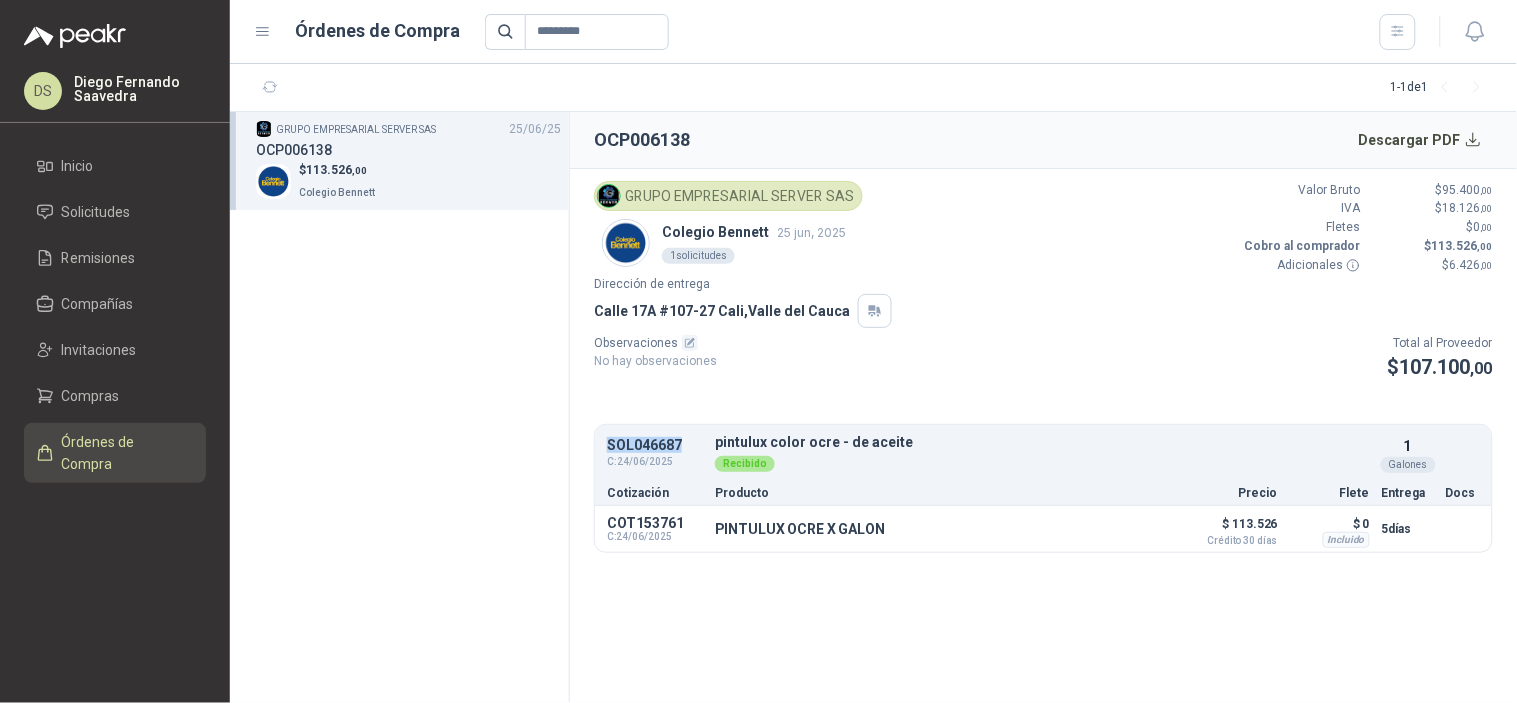 click on "SOL046687" at bounding box center (655, 445) 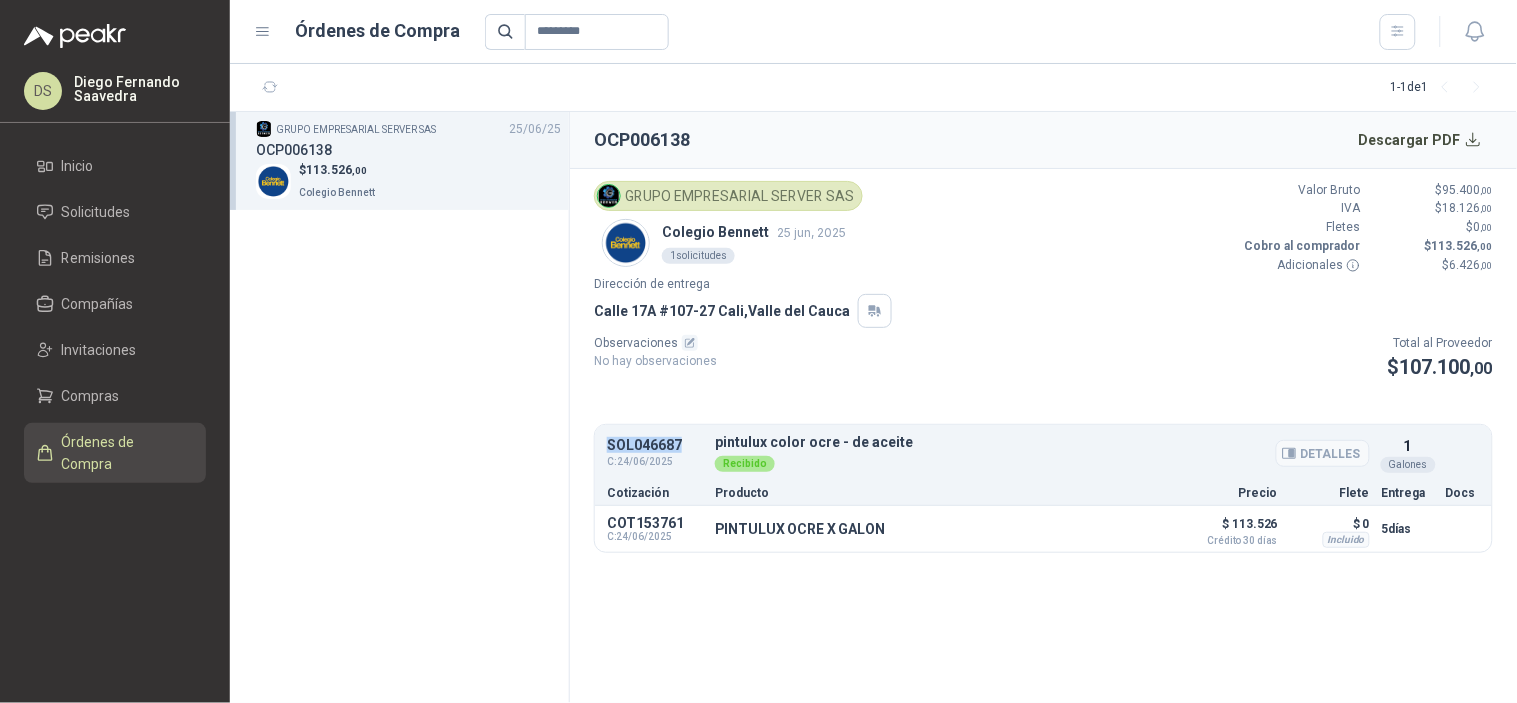 copy on "SOL046687" 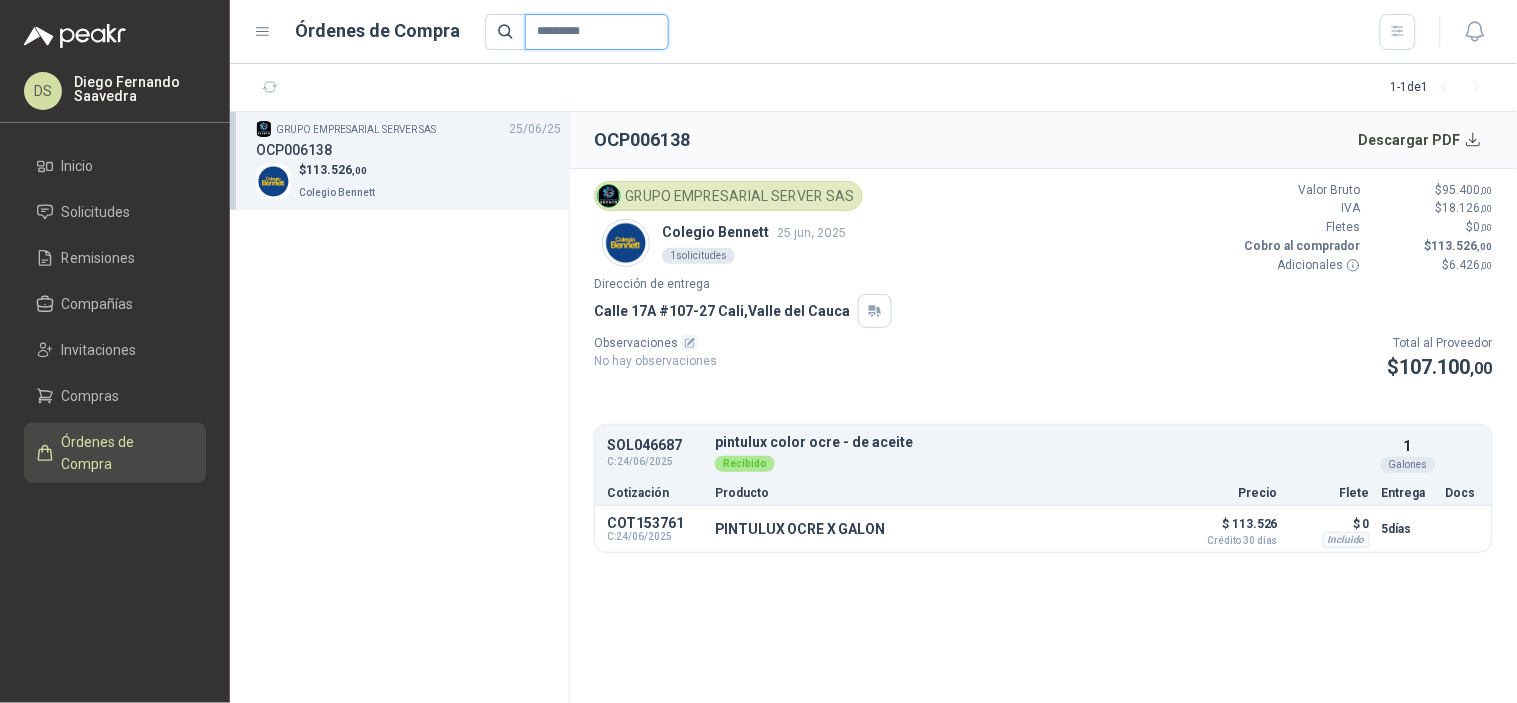click on "*********" at bounding box center [597, 32] 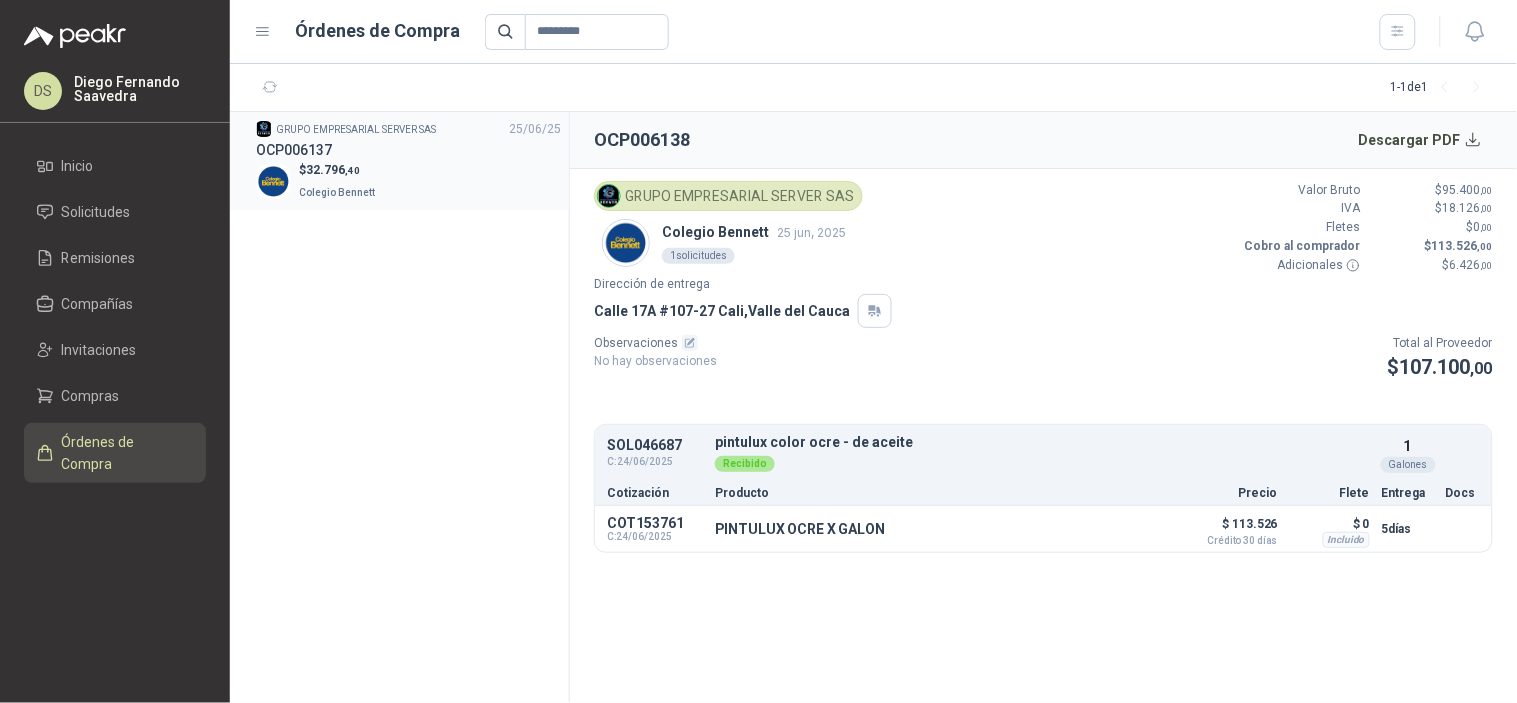 click on "$  32.796 ,40 Colegio Bennett" at bounding box center (408, 181) 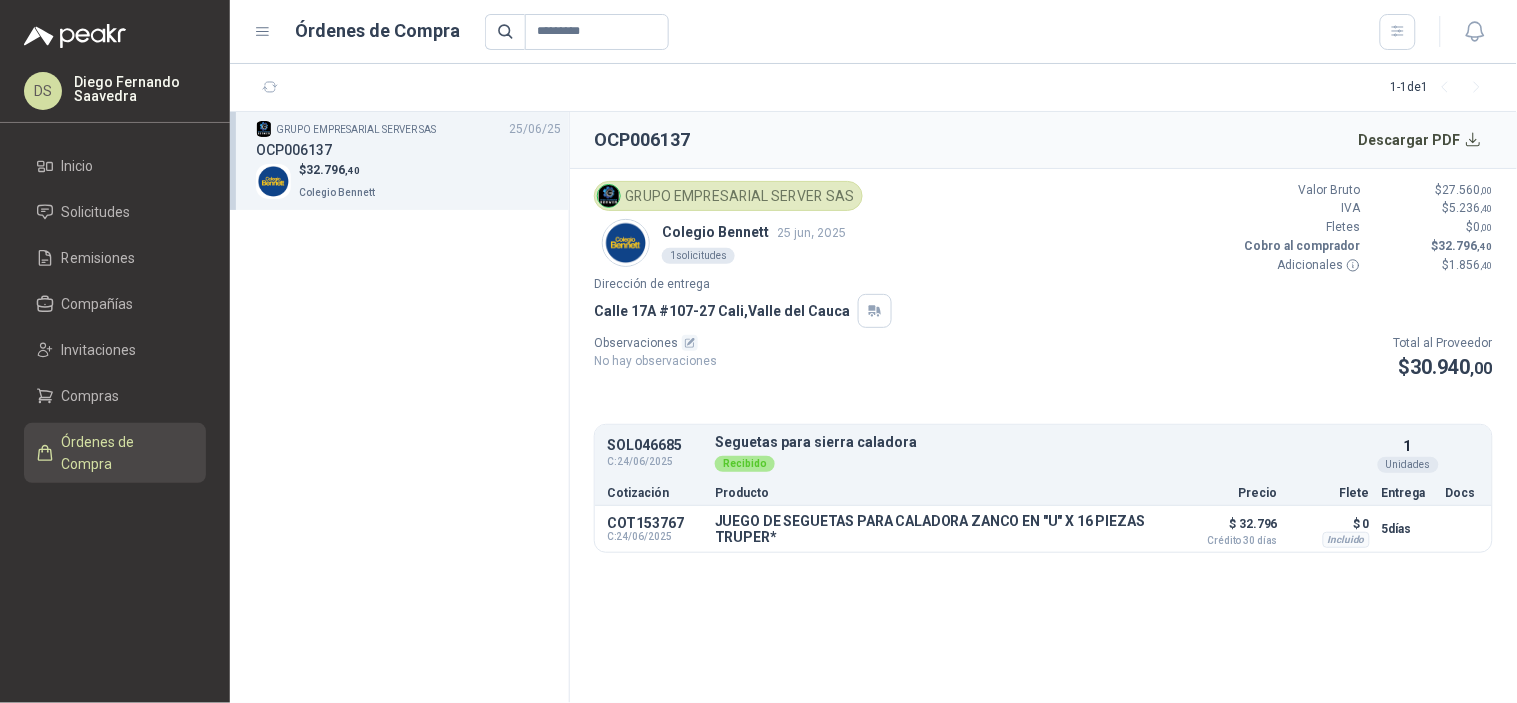 click on "SOL046685" at bounding box center (655, 445) 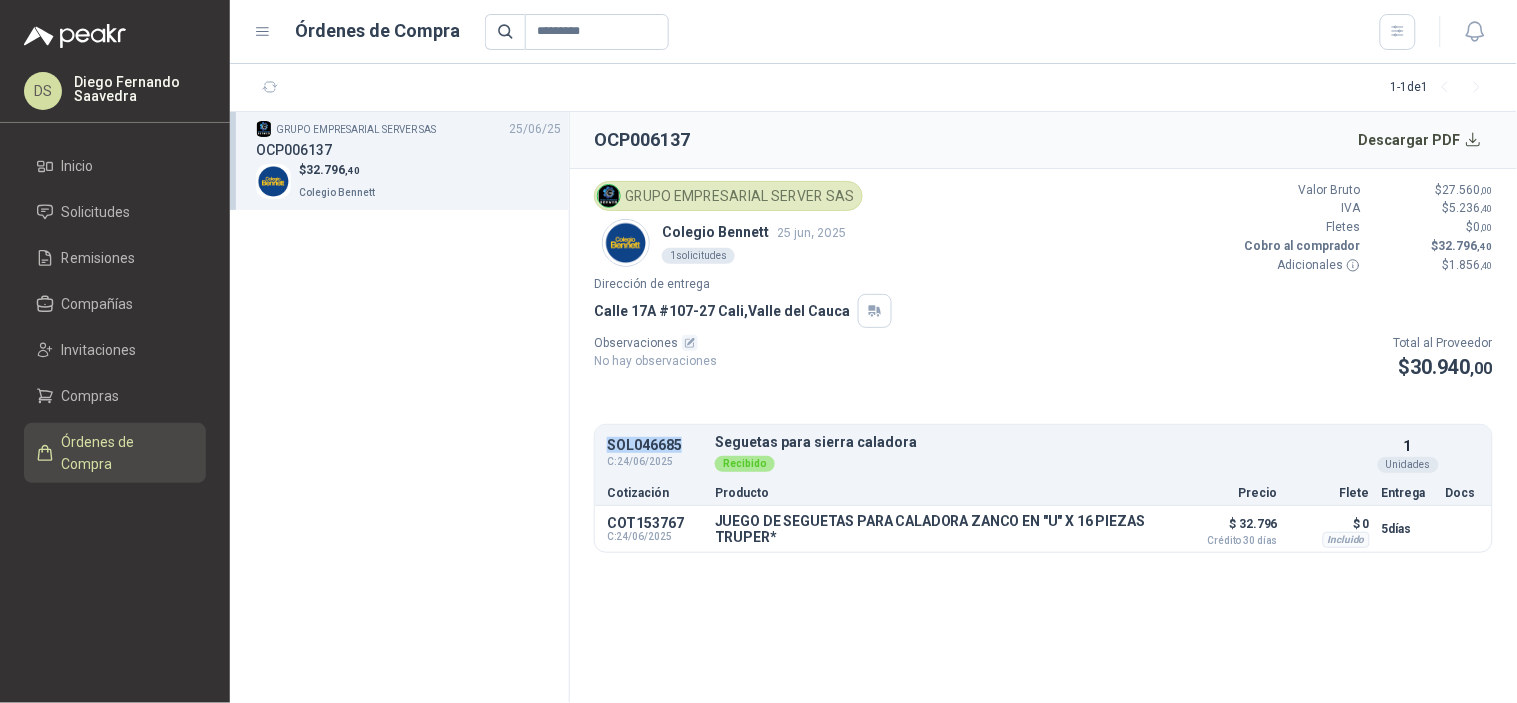 click on "SOL046685" at bounding box center (655, 445) 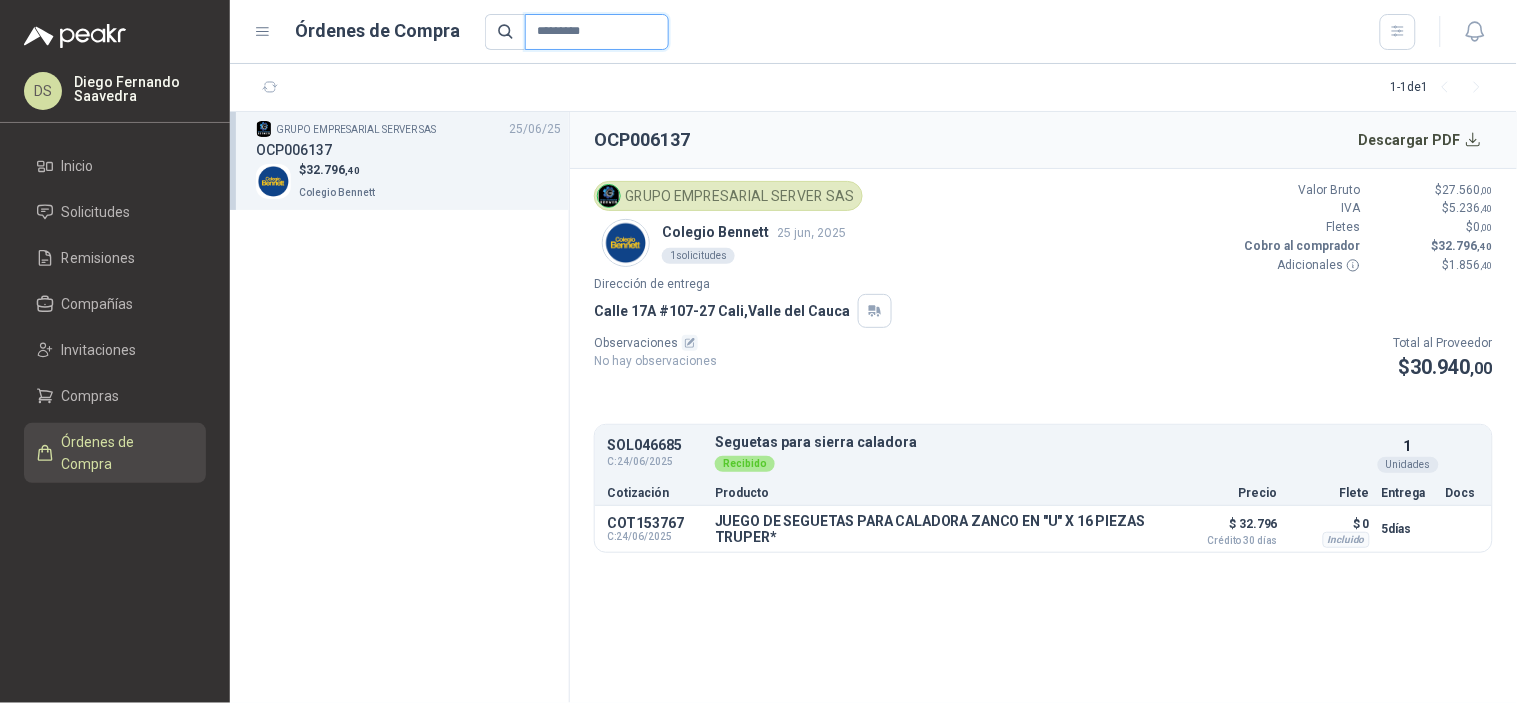 click on "*********" at bounding box center (597, 32) 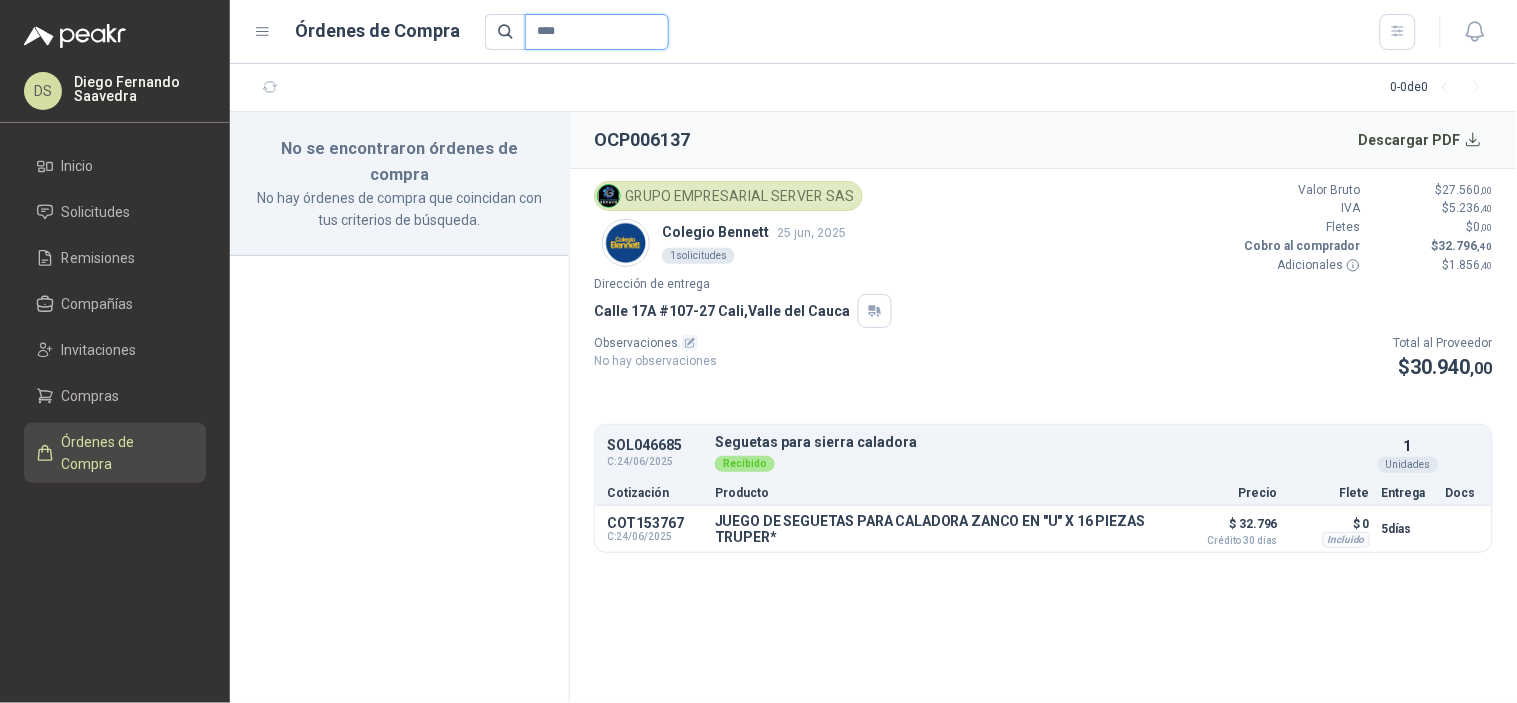 type on "****" 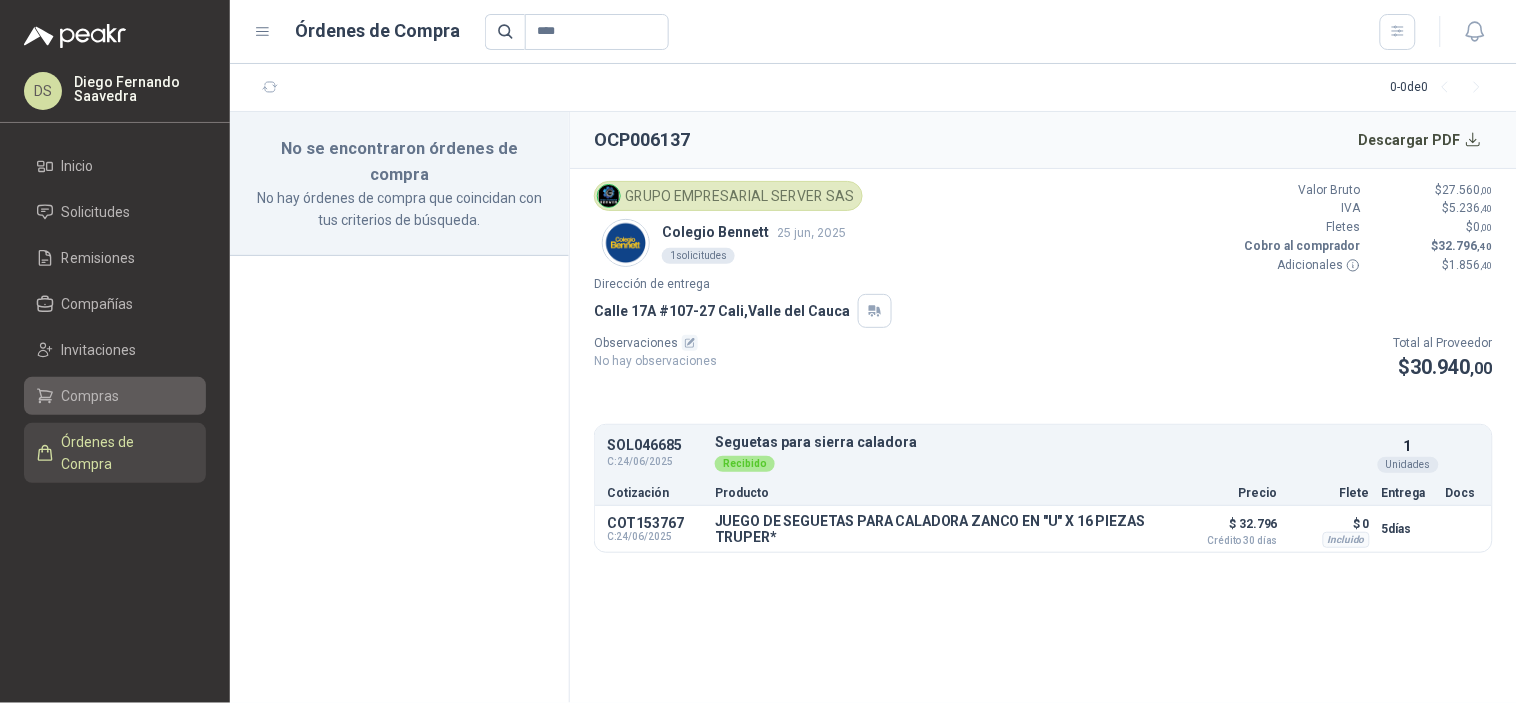 click on "Compras" at bounding box center (91, 396) 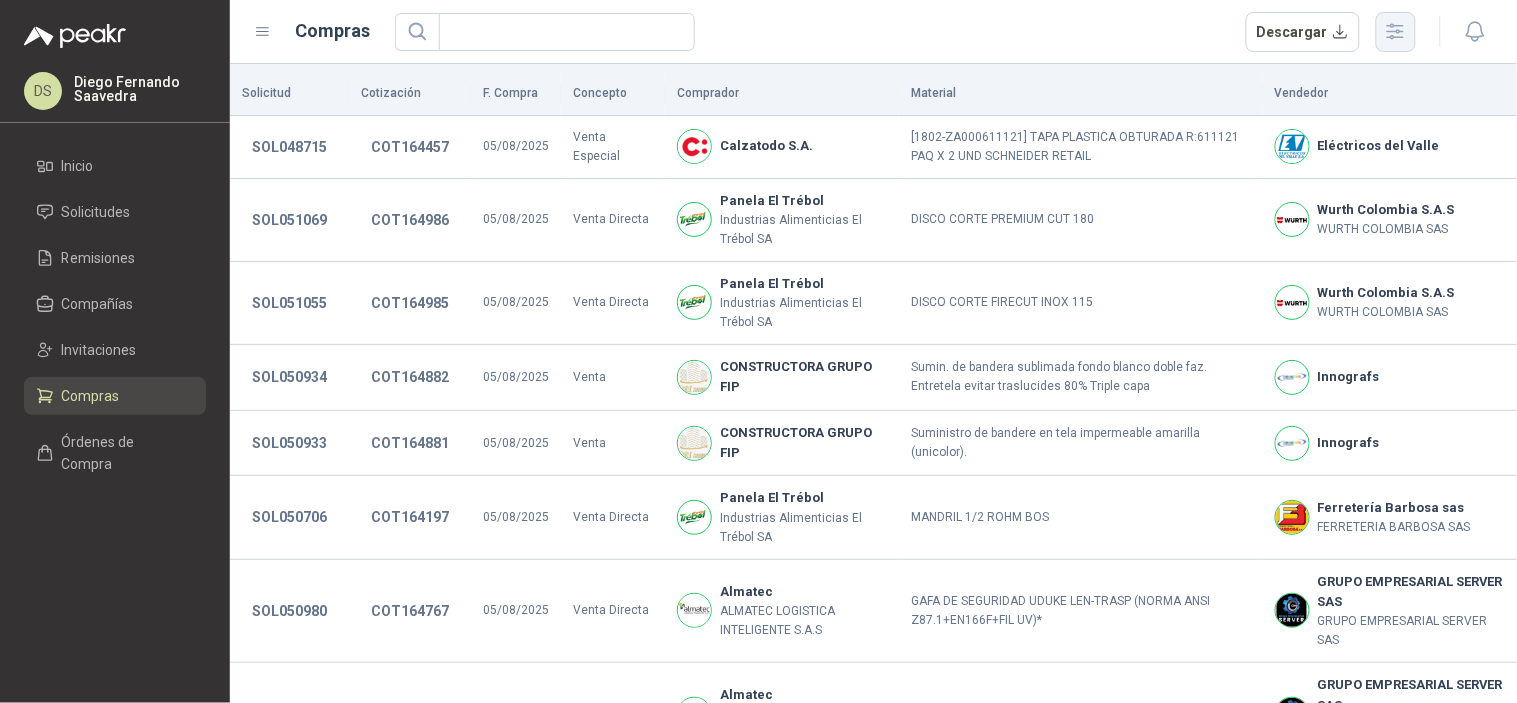 click at bounding box center [1396, 32] 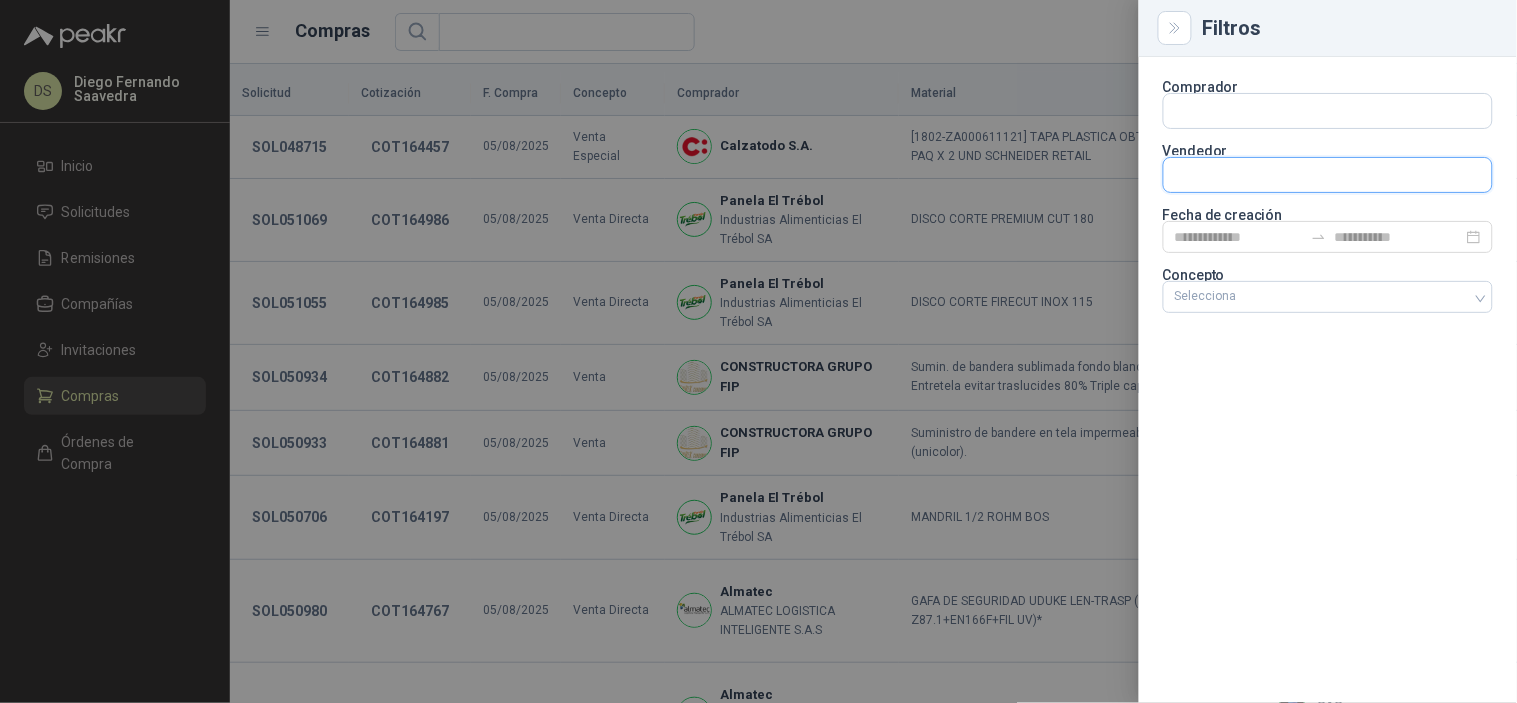 click at bounding box center [1328, 111] 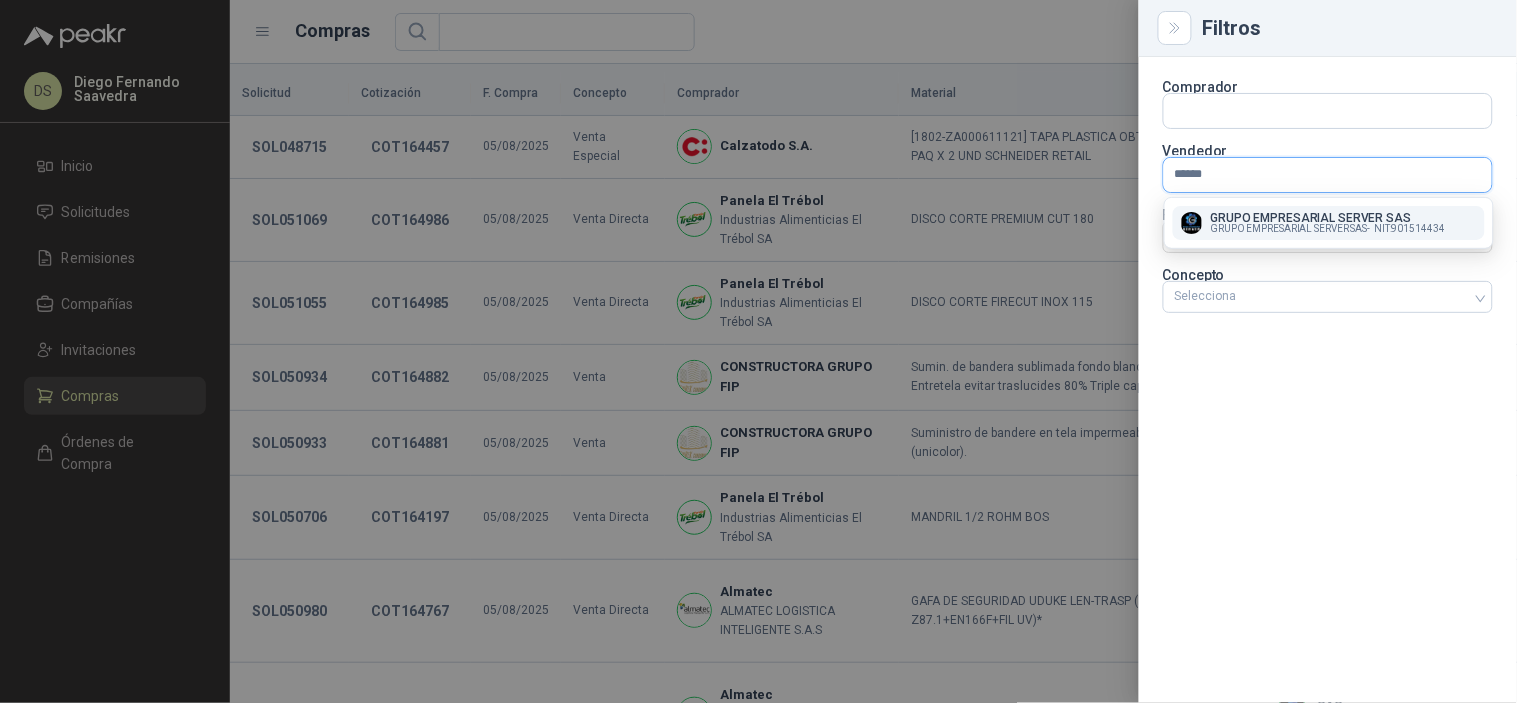 type on "******" 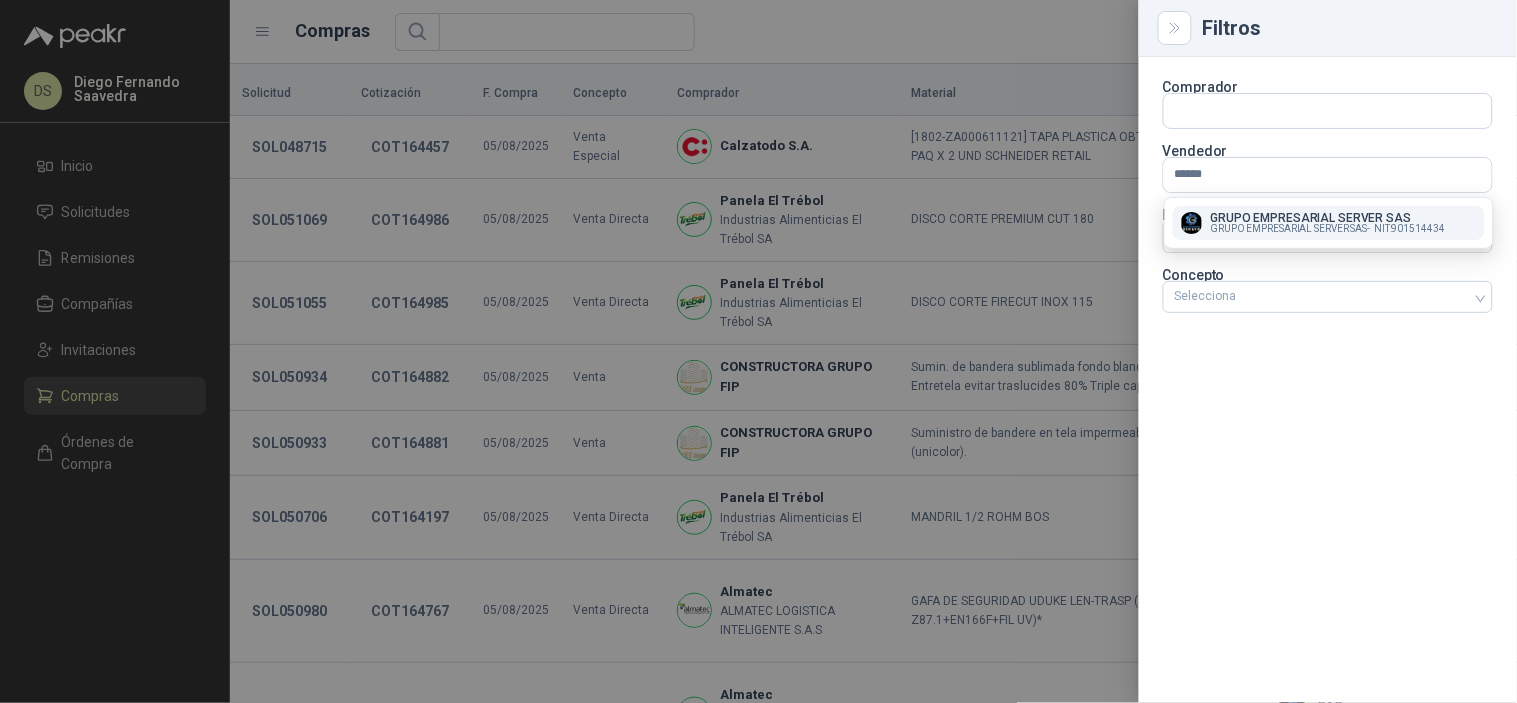 click on "GRUPO EMPRESARIAL SERVER SAS  -" at bounding box center [1291, 229] 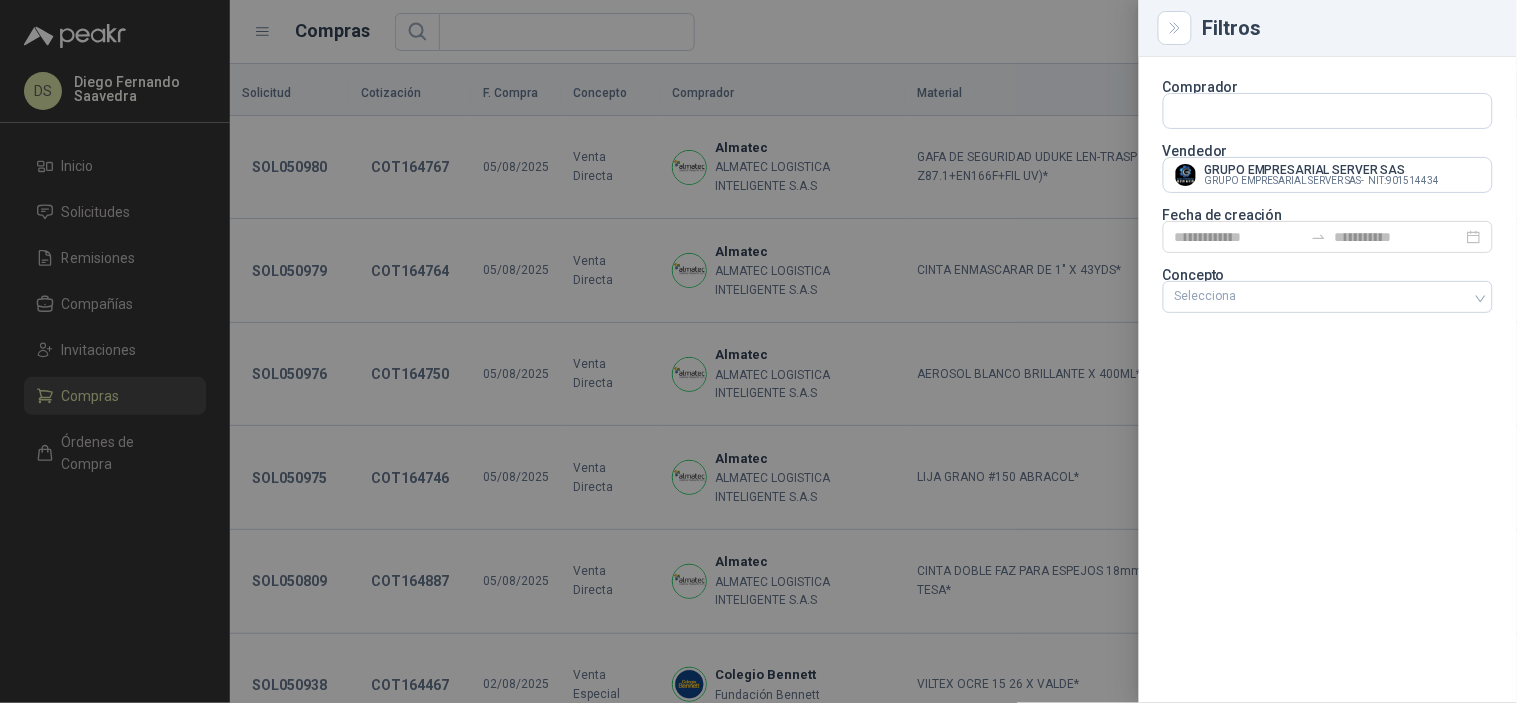 click at bounding box center (758, 351) 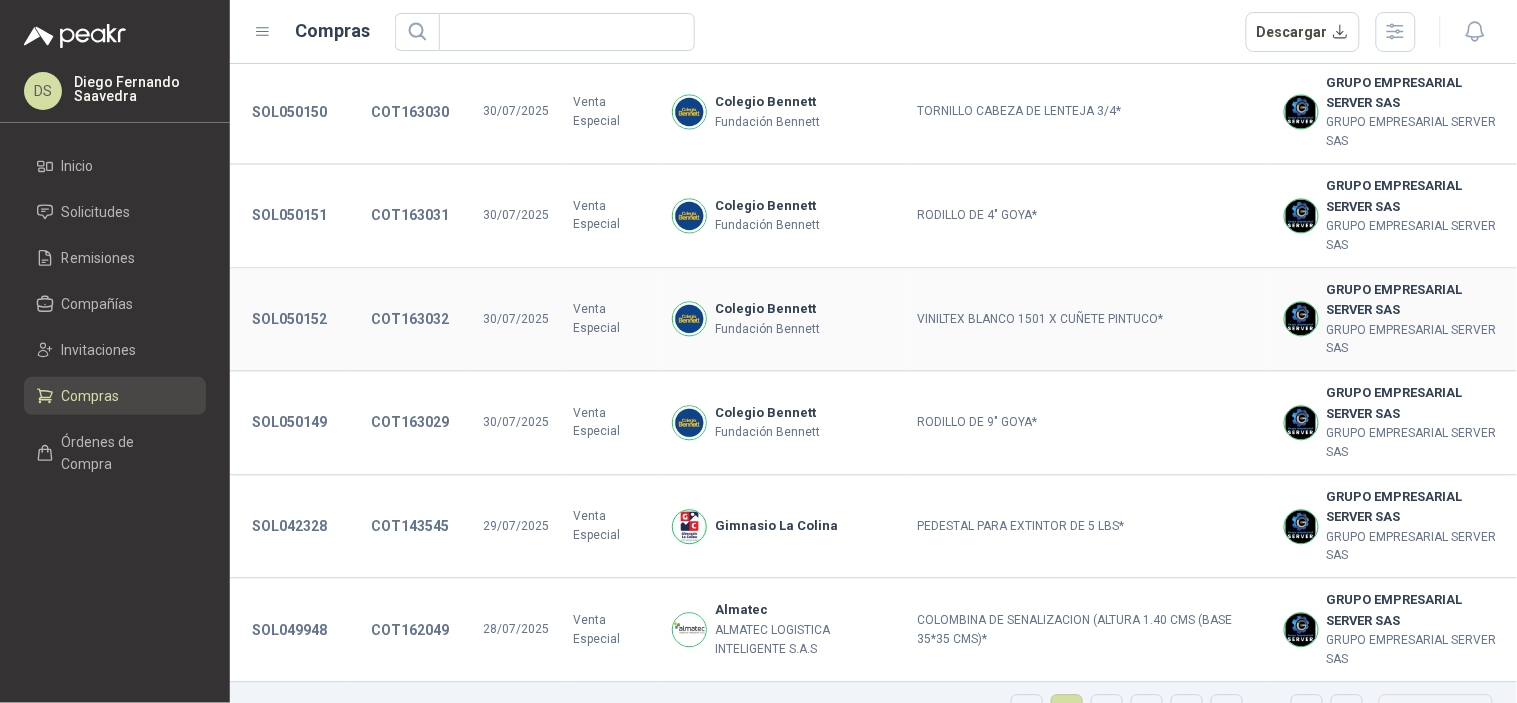 scroll, scrollTop: 1035, scrollLeft: 0, axis: vertical 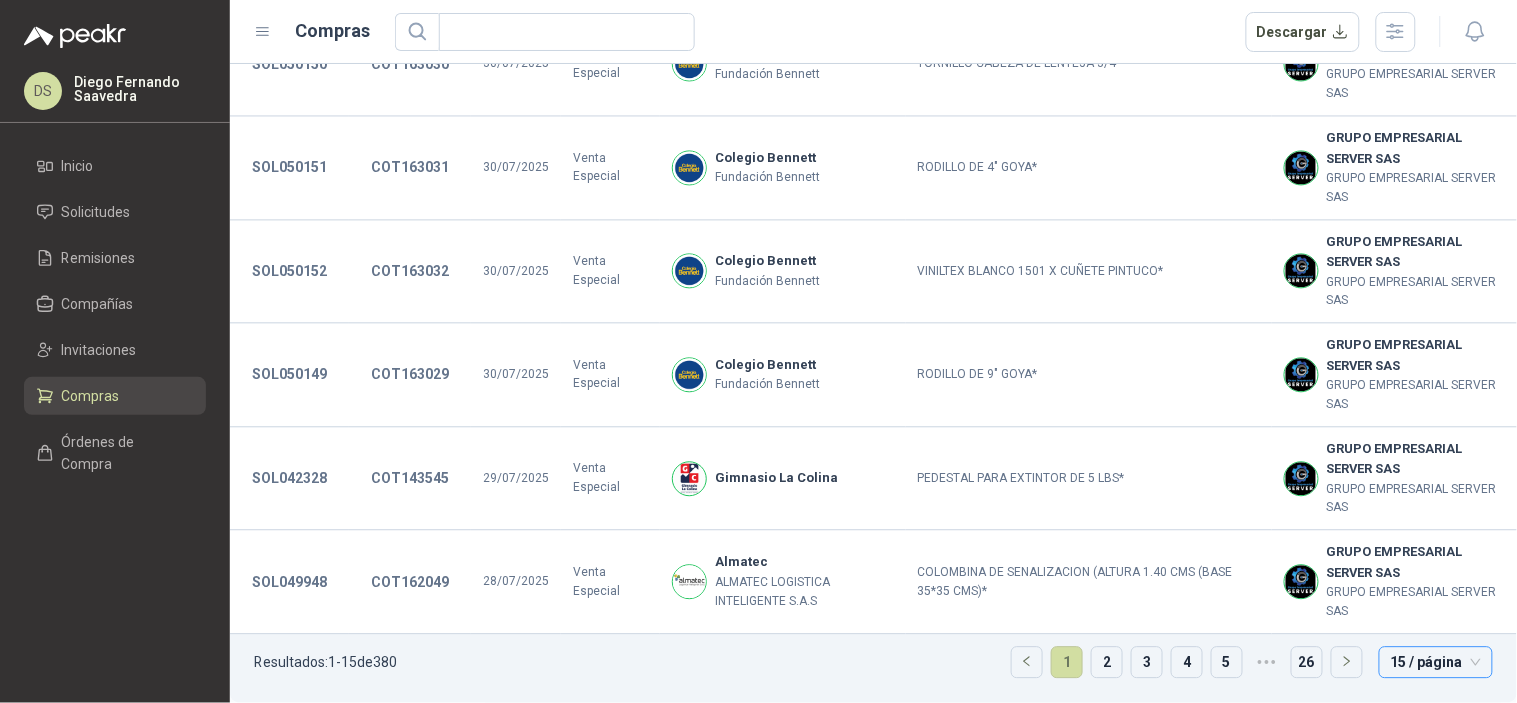 click on "15 / página" at bounding box center (1436, 663) 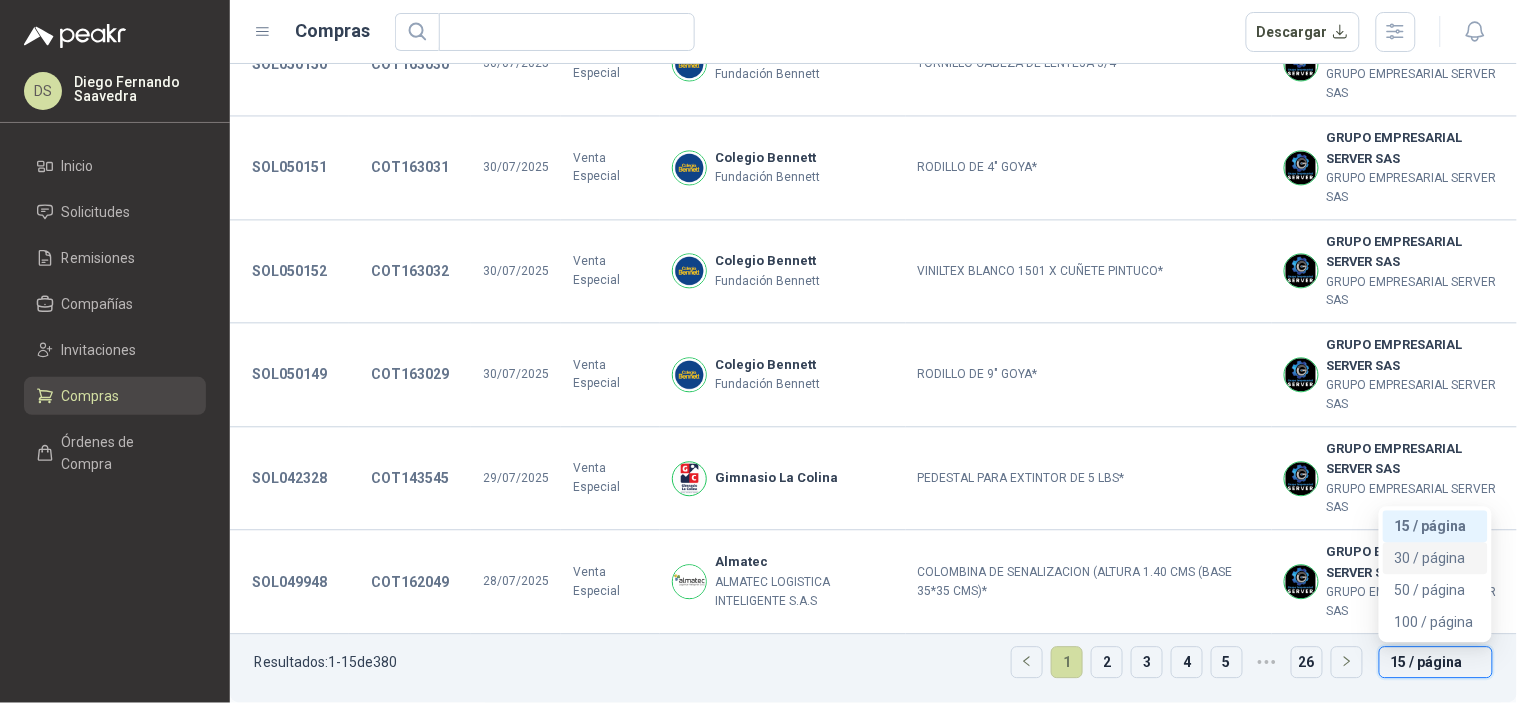 click on "30 / página" at bounding box center (1435, 559) 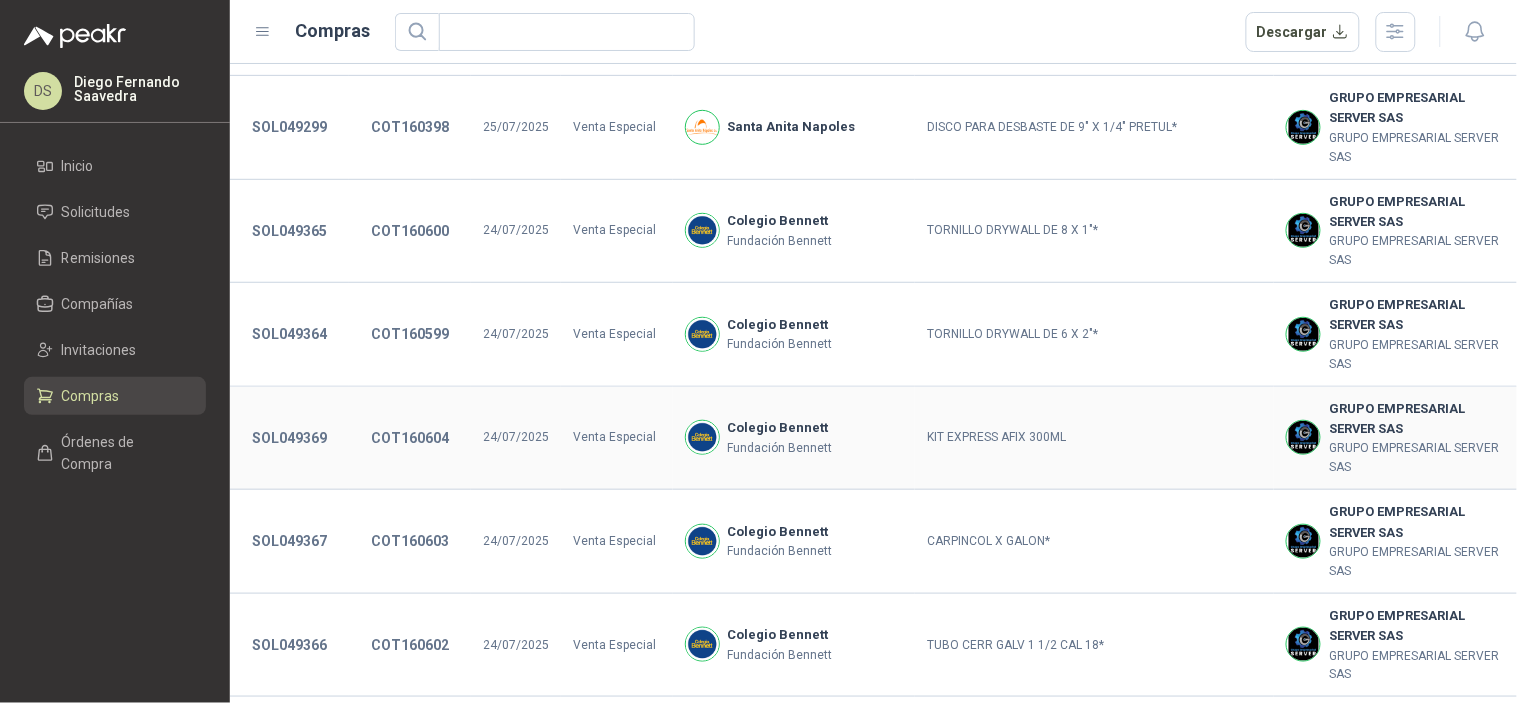 scroll, scrollTop: 2590, scrollLeft: 0, axis: vertical 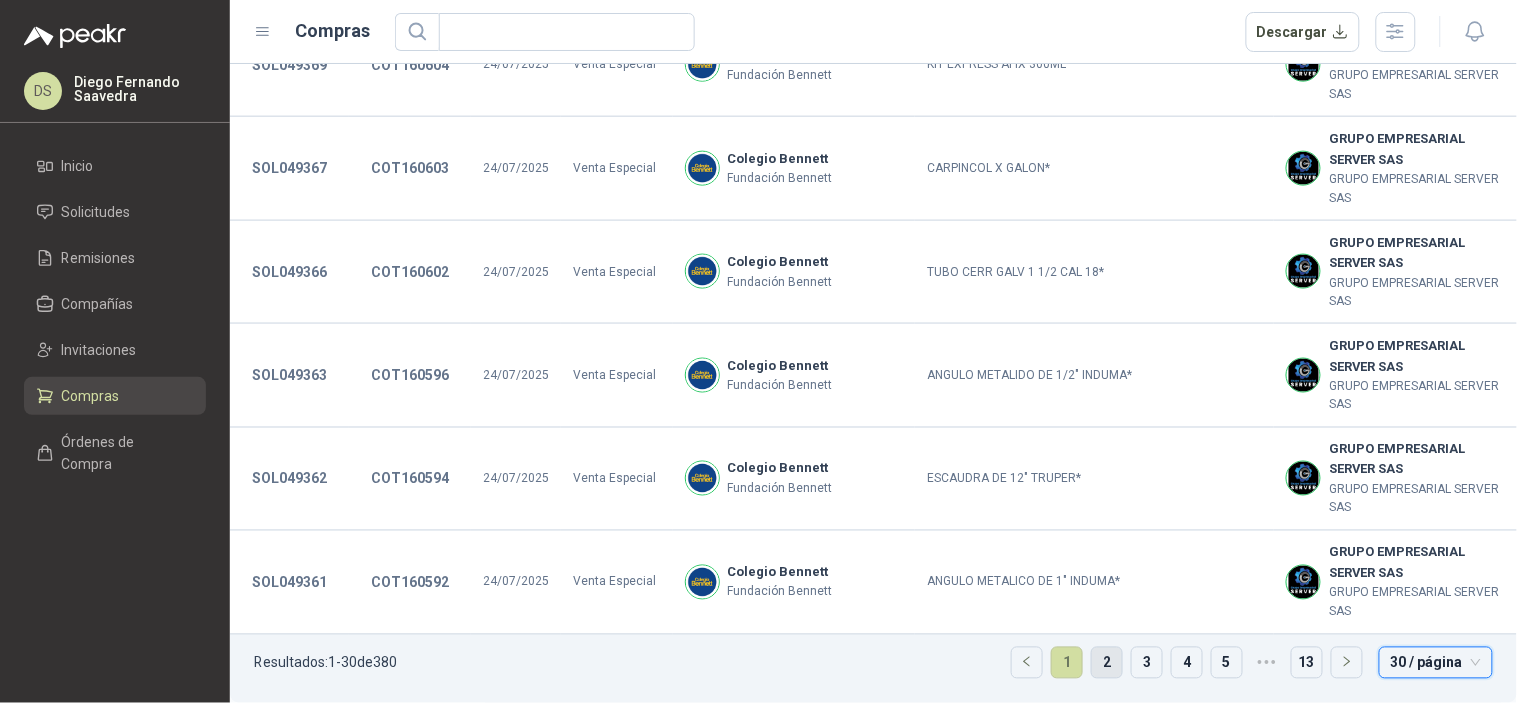 click on "2" at bounding box center (1107, 663) 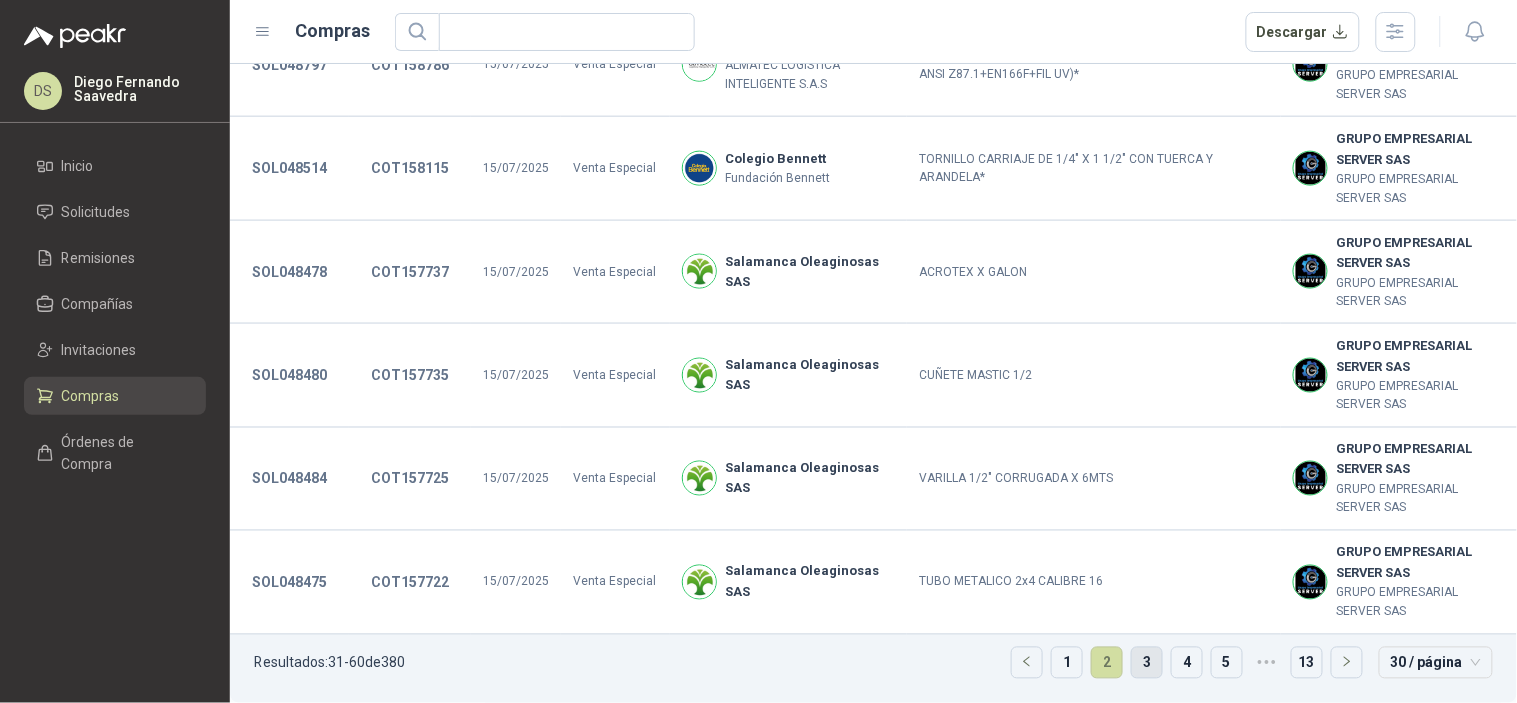 click on "3" at bounding box center [1147, 663] 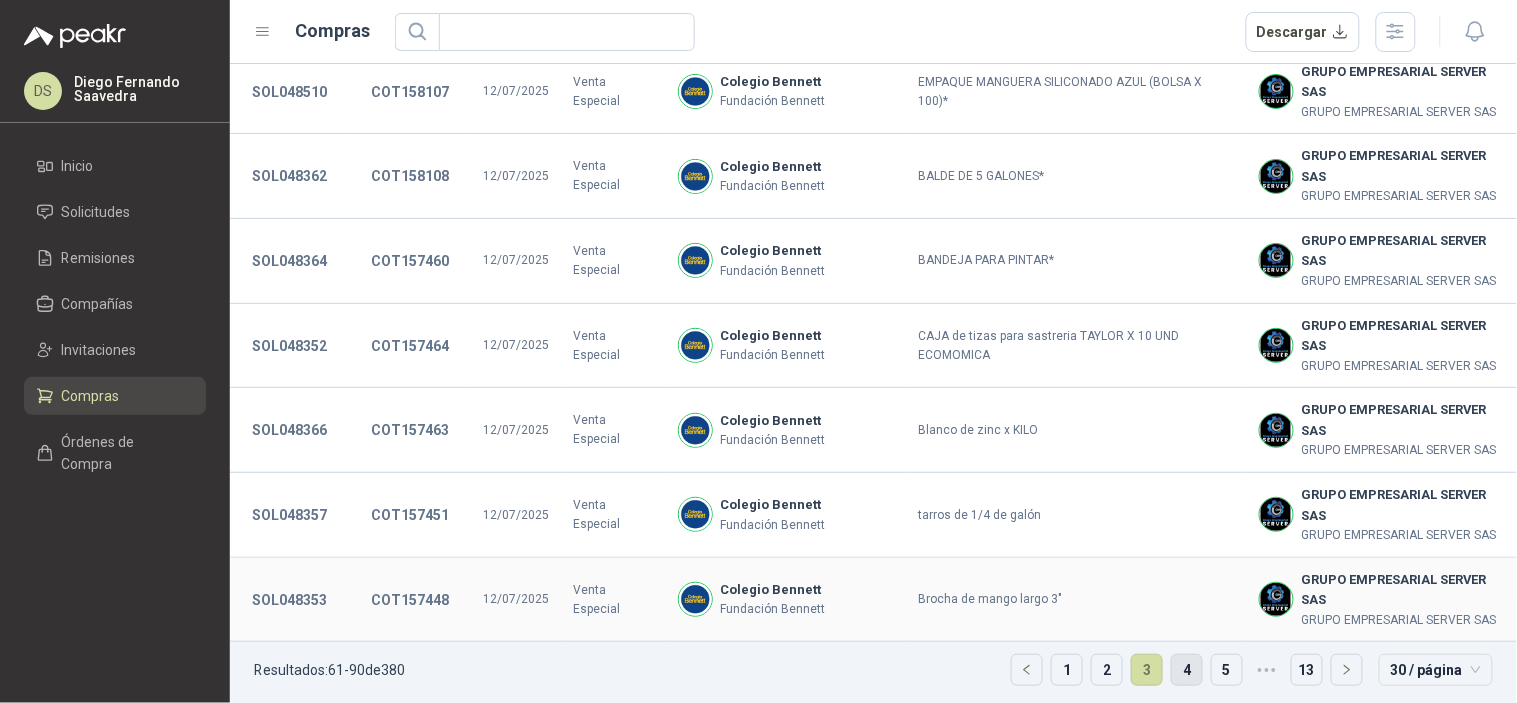 scroll, scrollTop: 2024, scrollLeft: 0, axis: vertical 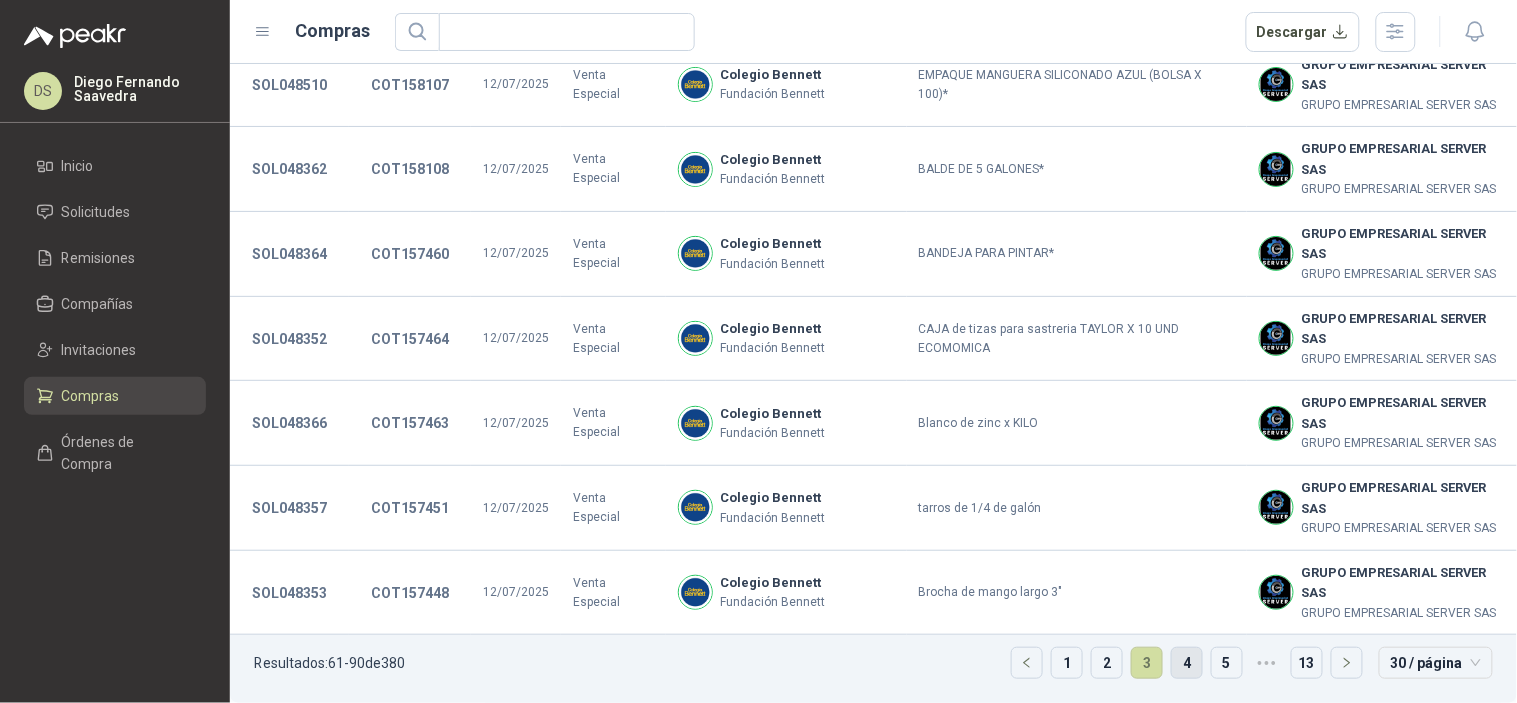 click on "4" at bounding box center [1187, 663] 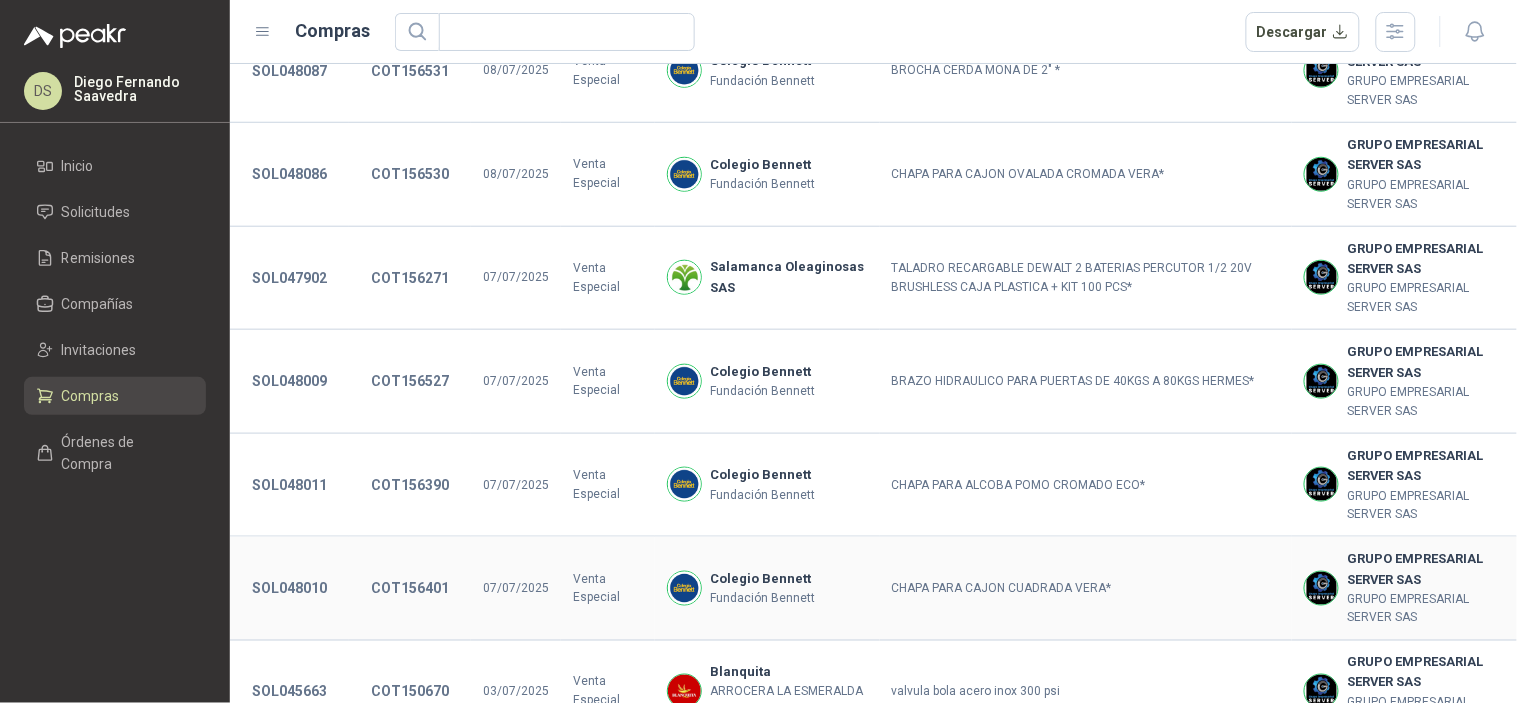 scroll, scrollTop: 2590, scrollLeft: 0, axis: vertical 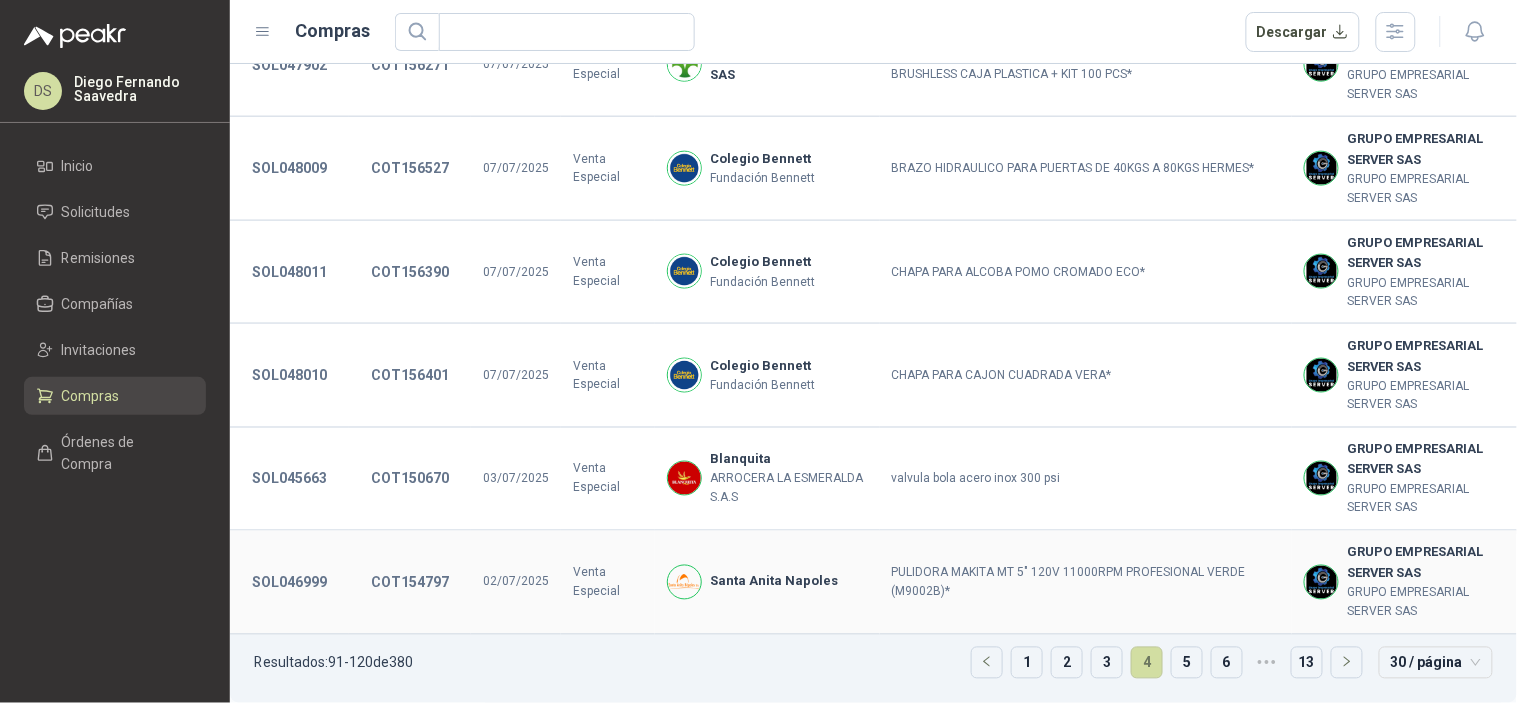 type 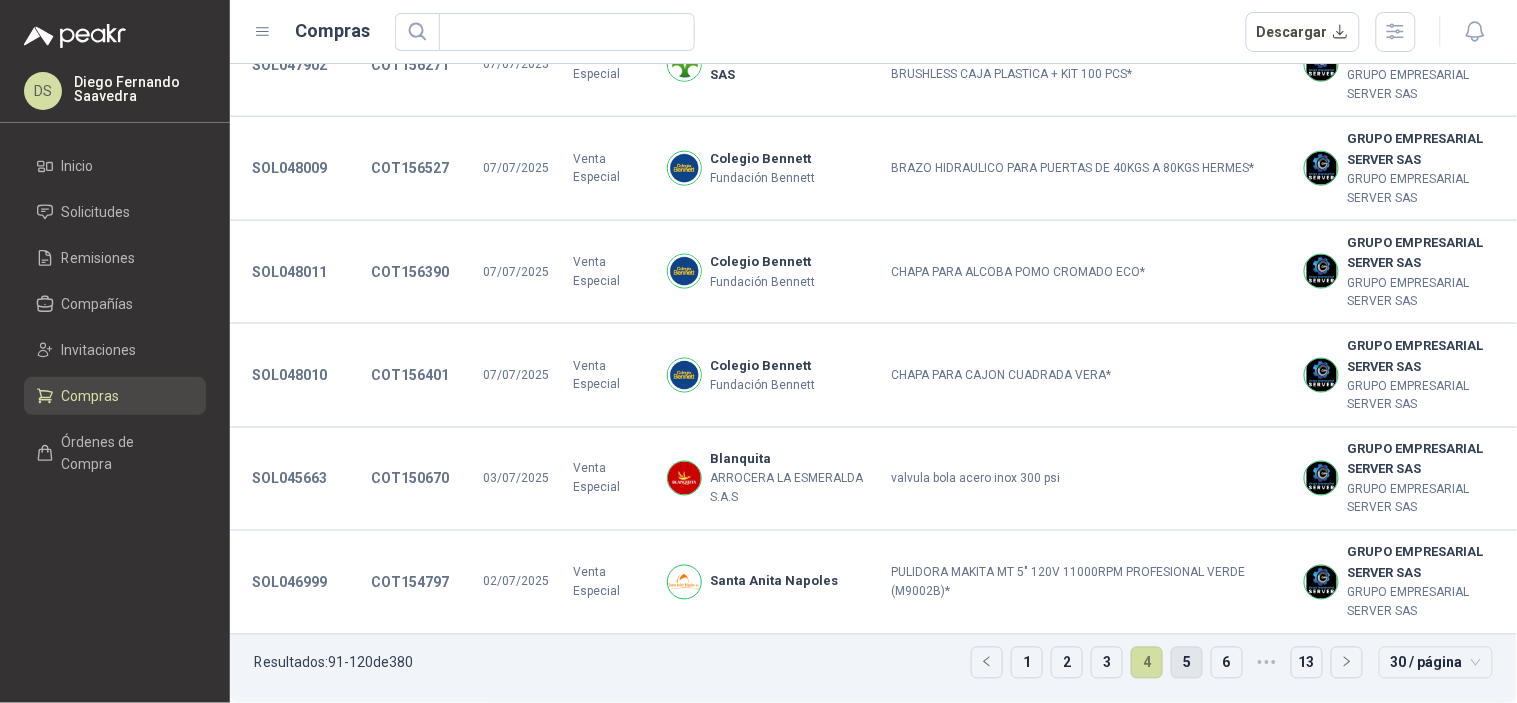 click on "5" at bounding box center [1187, 663] 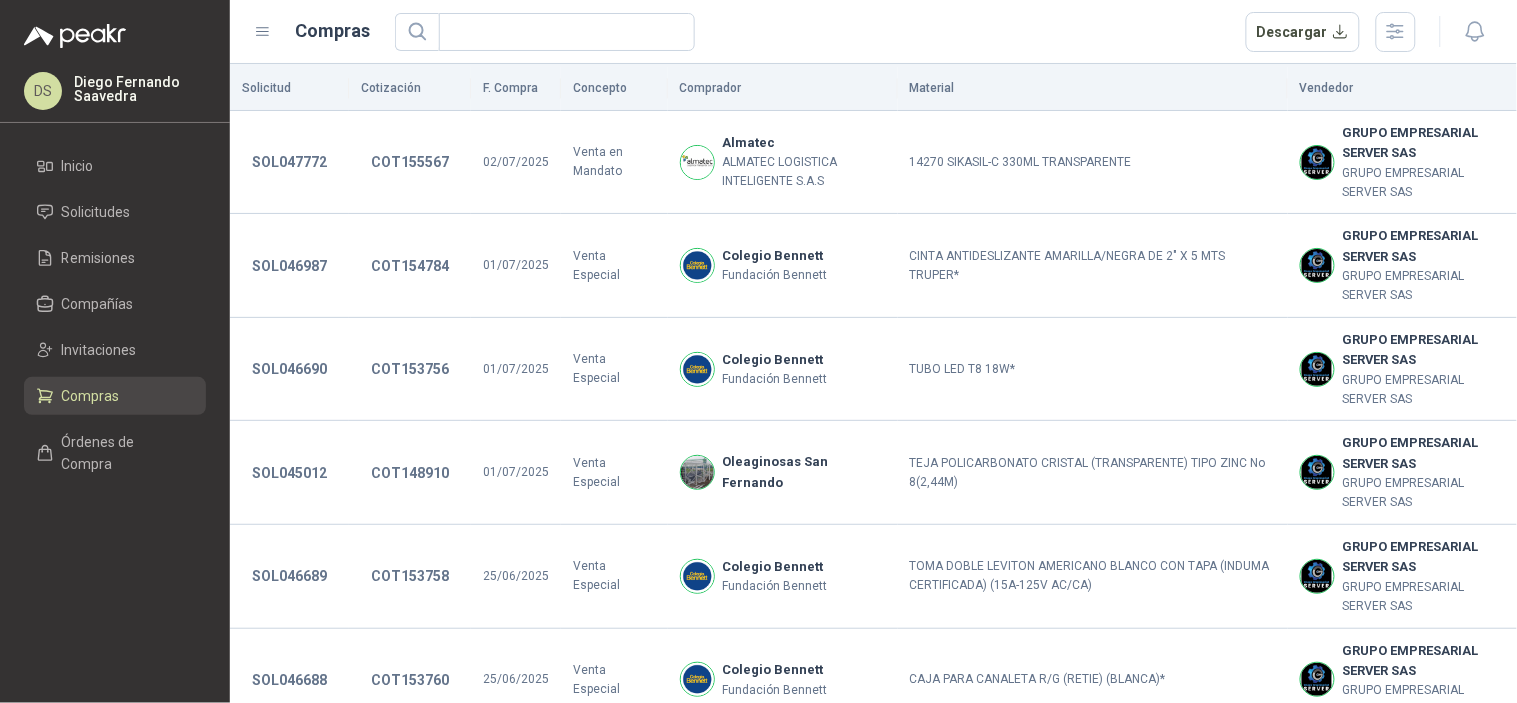 scroll, scrollTop: 0, scrollLeft: 0, axis: both 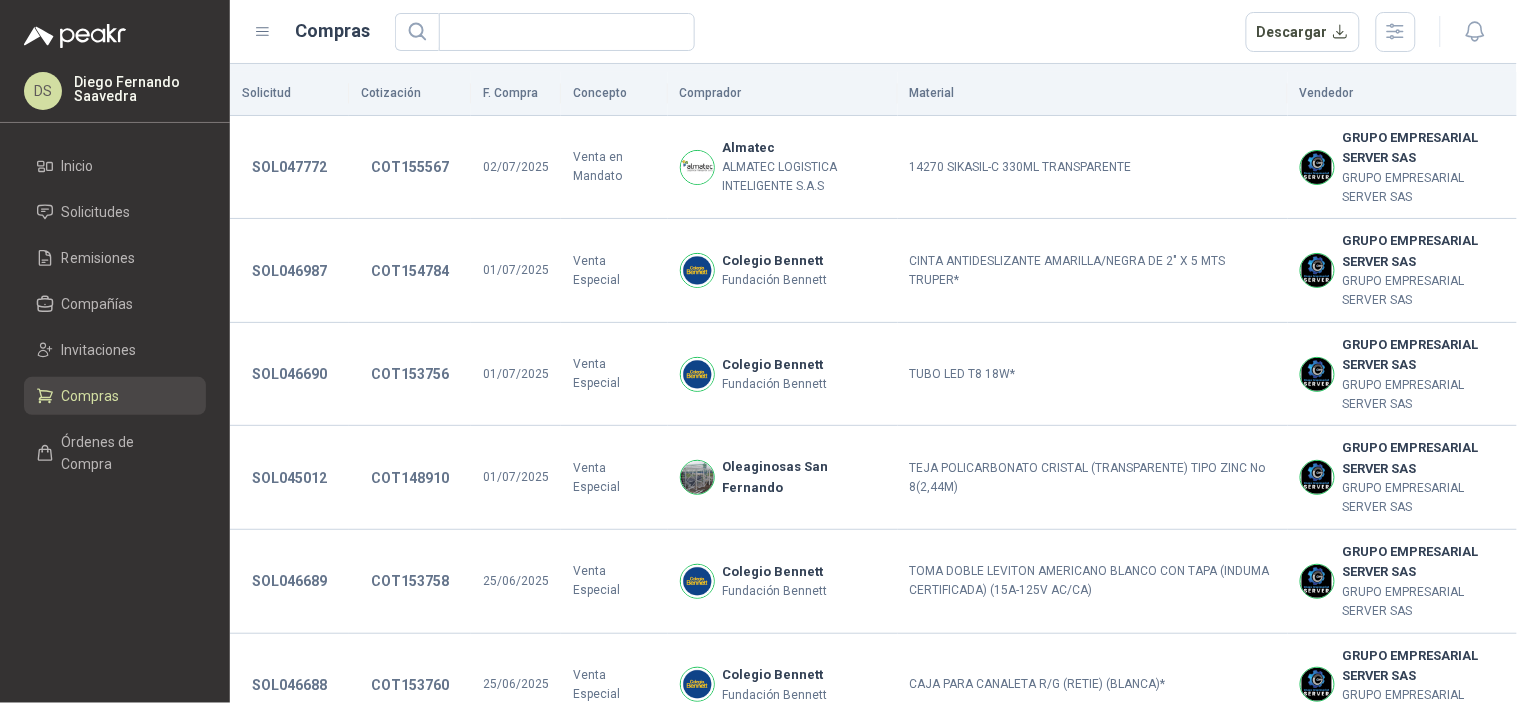 click on "Solicitud Cotización F. Compra Concepto Comprador Material Vendedor SOL047772 COT155567 [DATE]   Venta en Mandato [COMPANY] ALMATEC LOGISTICA INTELIGENTE S.A.S 14270	SIKASIL-C 330ML TRANSPARENTE [COMPANY] [COMPANY] SOL046987 COT154784 [DATE]   Venta Especial [INSTITUTION] [INSTITUTION] CINTA ANTIDESLIZANTE AMARILLA/NEGRA DE 2" X 5 MTS TRUPER* [COMPANY] [COMPANY] SOL046690 COT153756 [DATE]   Venta Especial [INSTITUTION] [INSTITUTION] TUBO LED T8 18W* [COMPANY] [COMPANY] SOL045012 COT148910 [DATE]   Venta Especial [COMPANY] TEJA POLICARBONATO CRISTAL (TRANSPARENTE) TIPO ZINC No 8(2,44M) [COMPANY] [COMPANY] SOL046689 COT153758 [DATE]   Venta Especial [INSTITUTION] [INSTITUTION] TOMA DOBLE LEVITON AMERICANO BLANCO CON TAPA (INDUMA CERTIFICADA) (15A-125V AC/CA) [COMPANY]" at bounding box center [873, 1677] 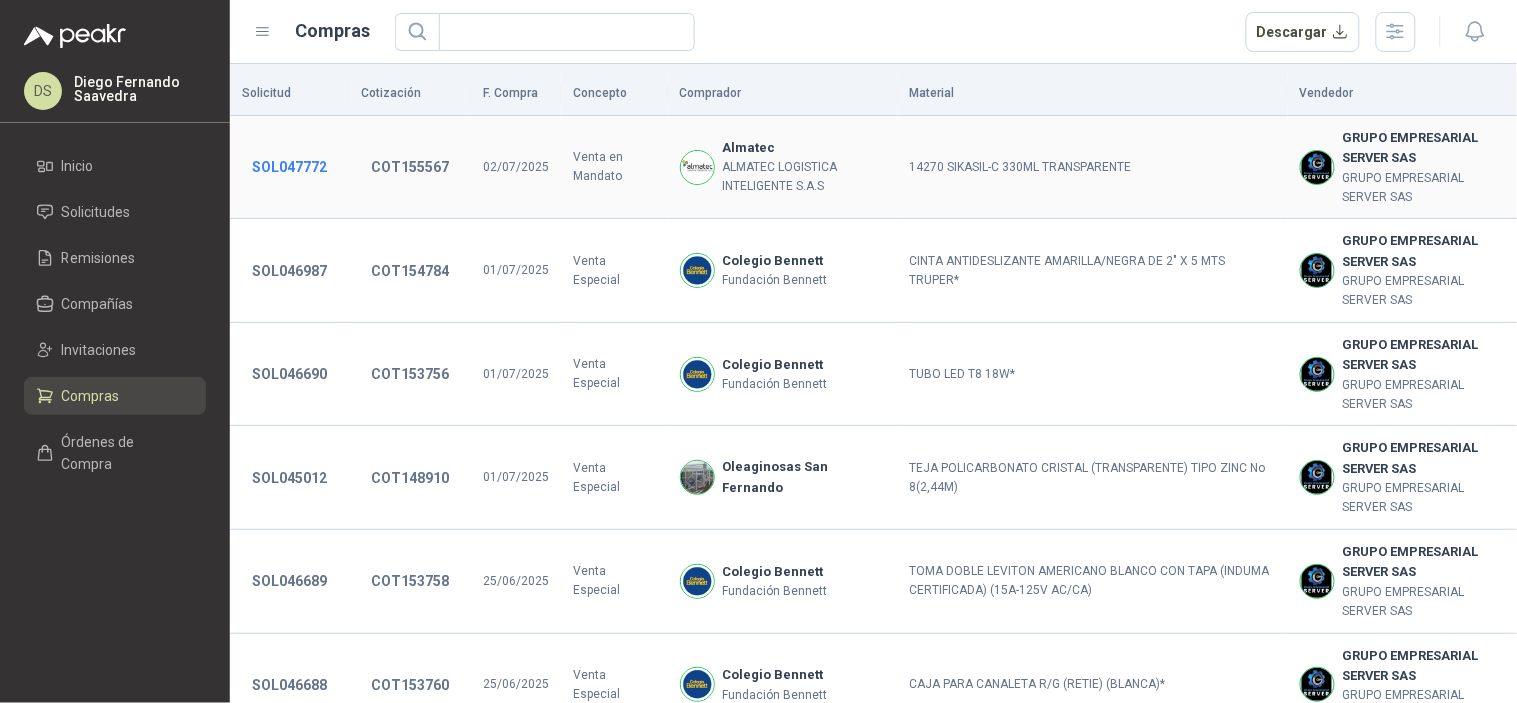 click on "SOL047772" at bounding box center [289, 167] 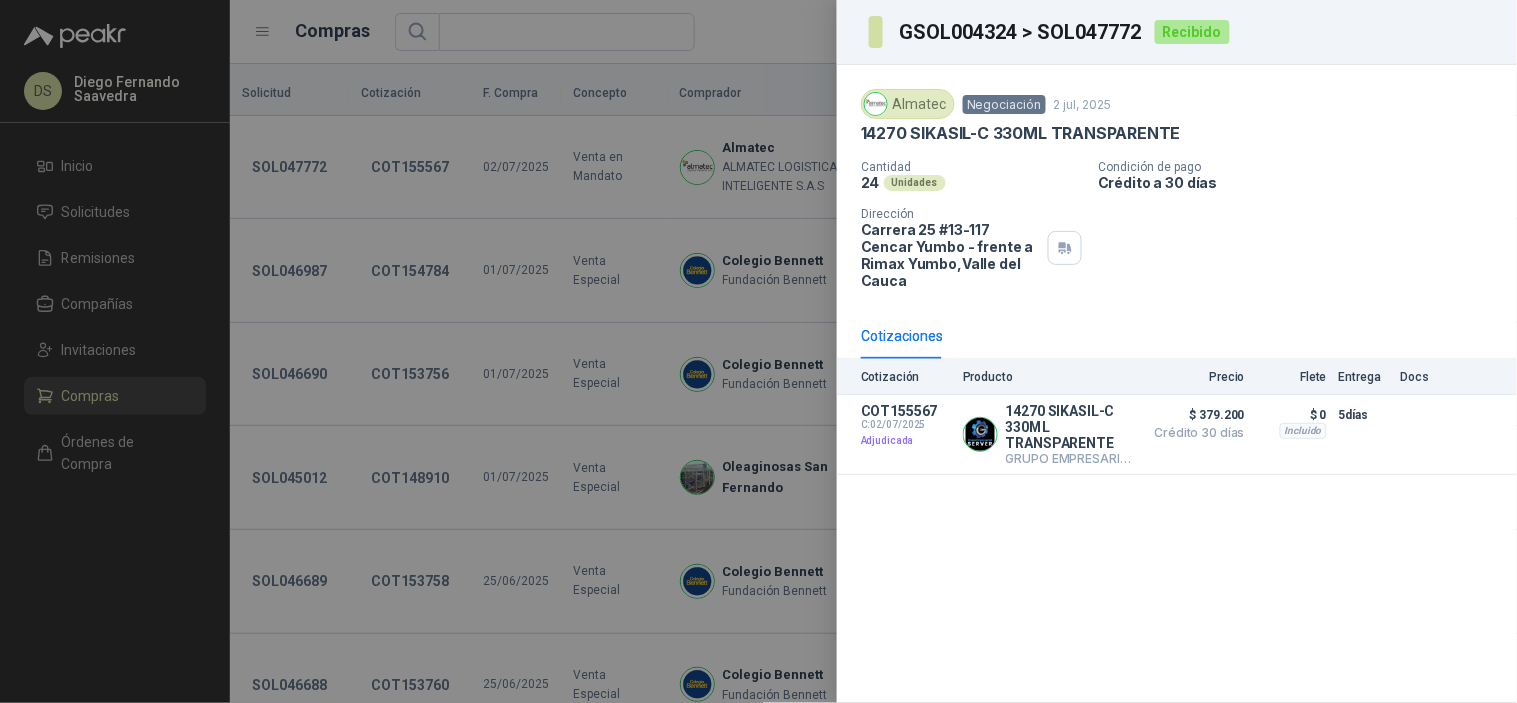 click on "GSOL004324 > SOL047772" at bounding box center (1021, 32) 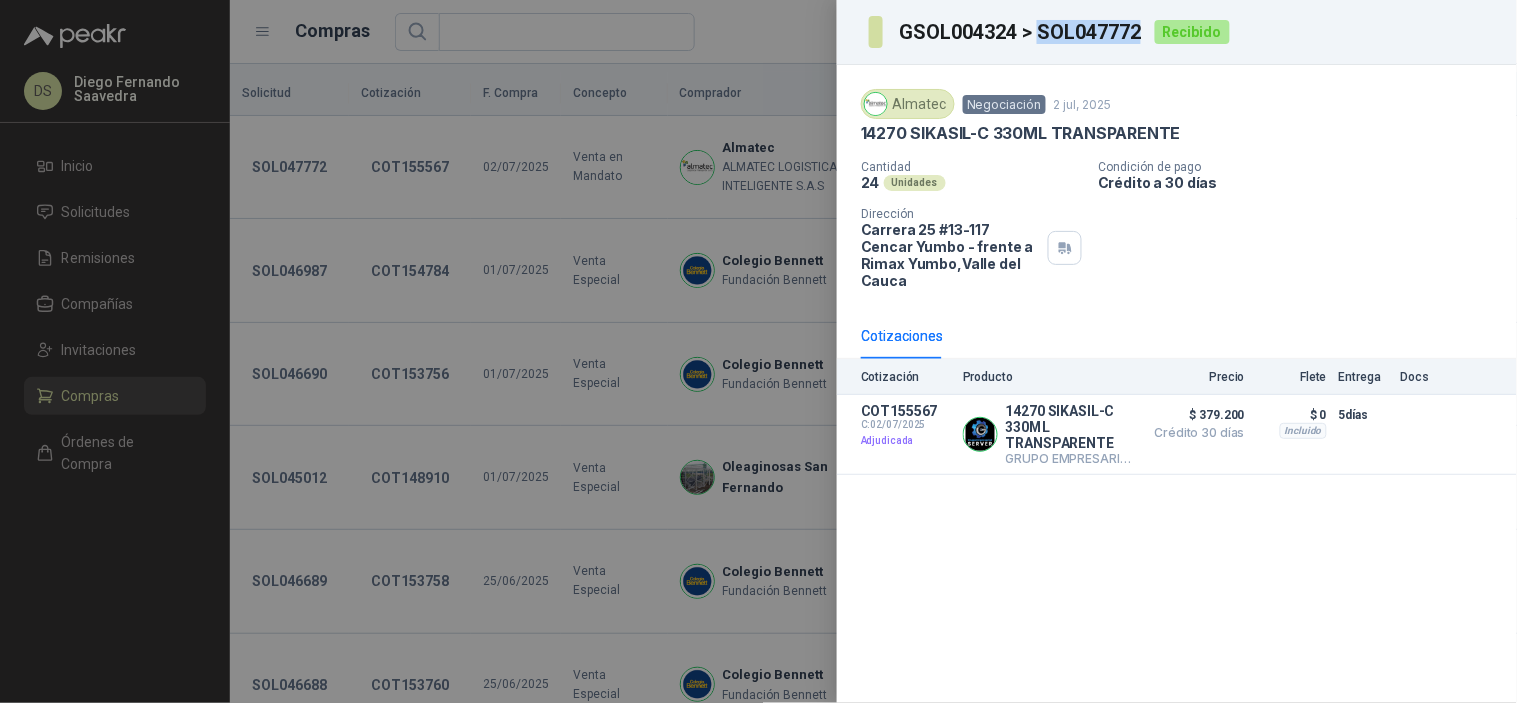 click on "GSOL004324 > SOL047772" at bounding box center (1021, 32) 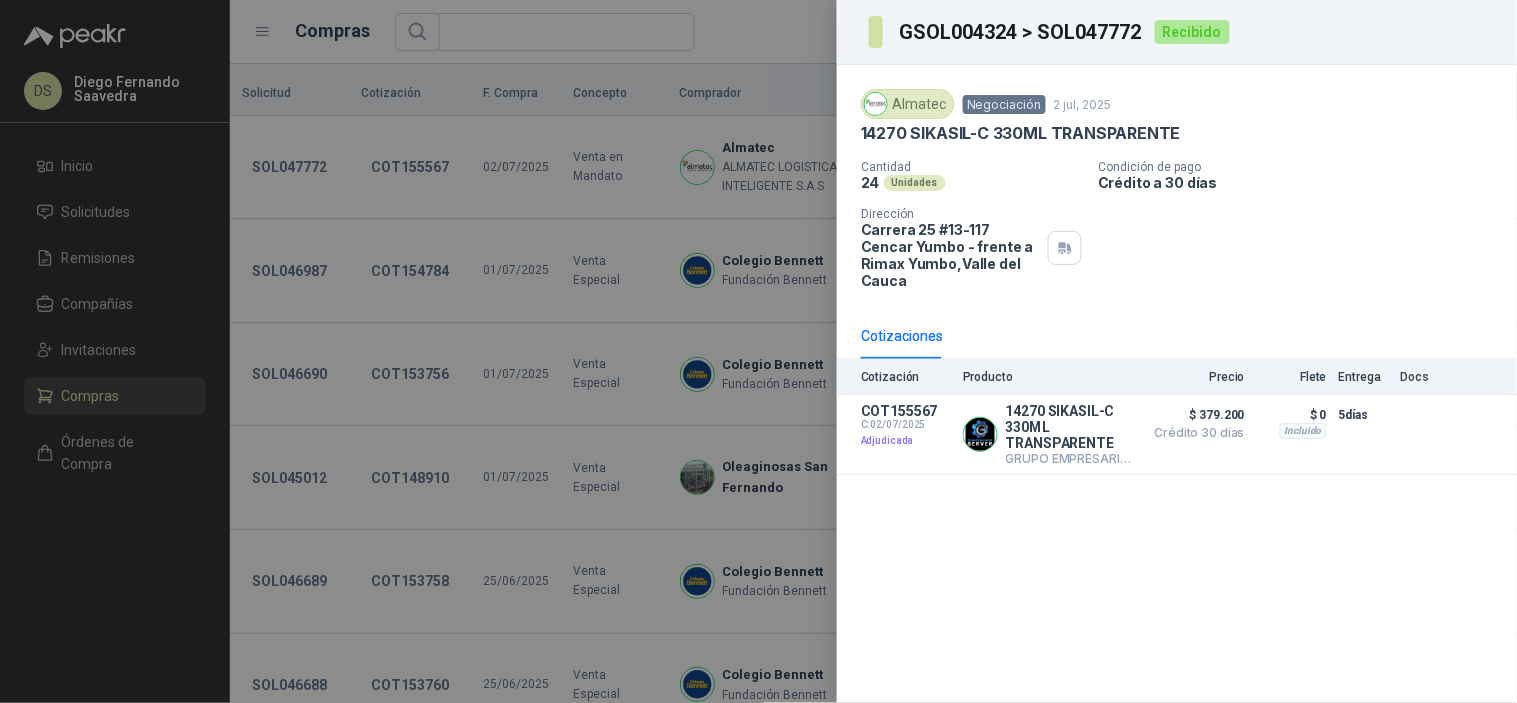 click at bounding box center (758, 351) 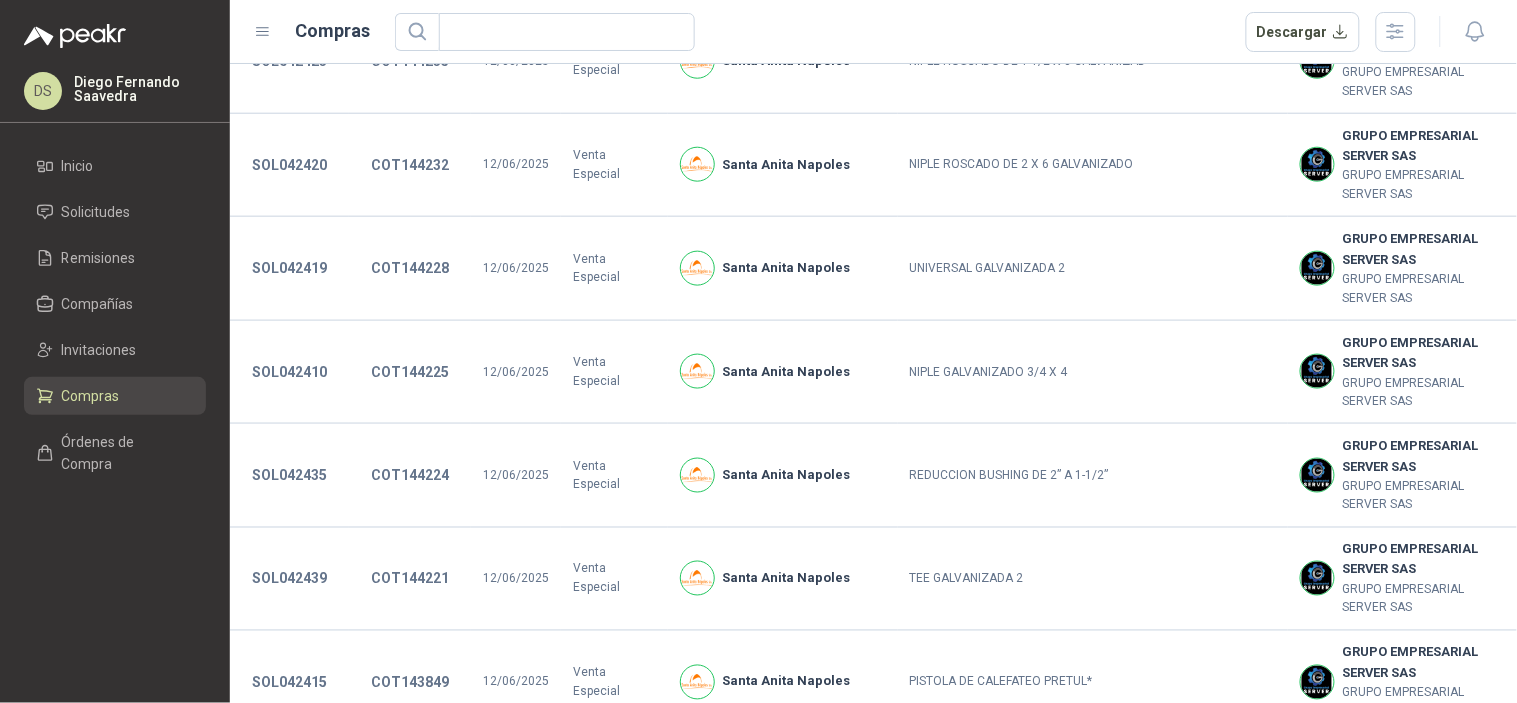 scroll, scrollTop: 2590, scrollLeft: 0, axis: vertical 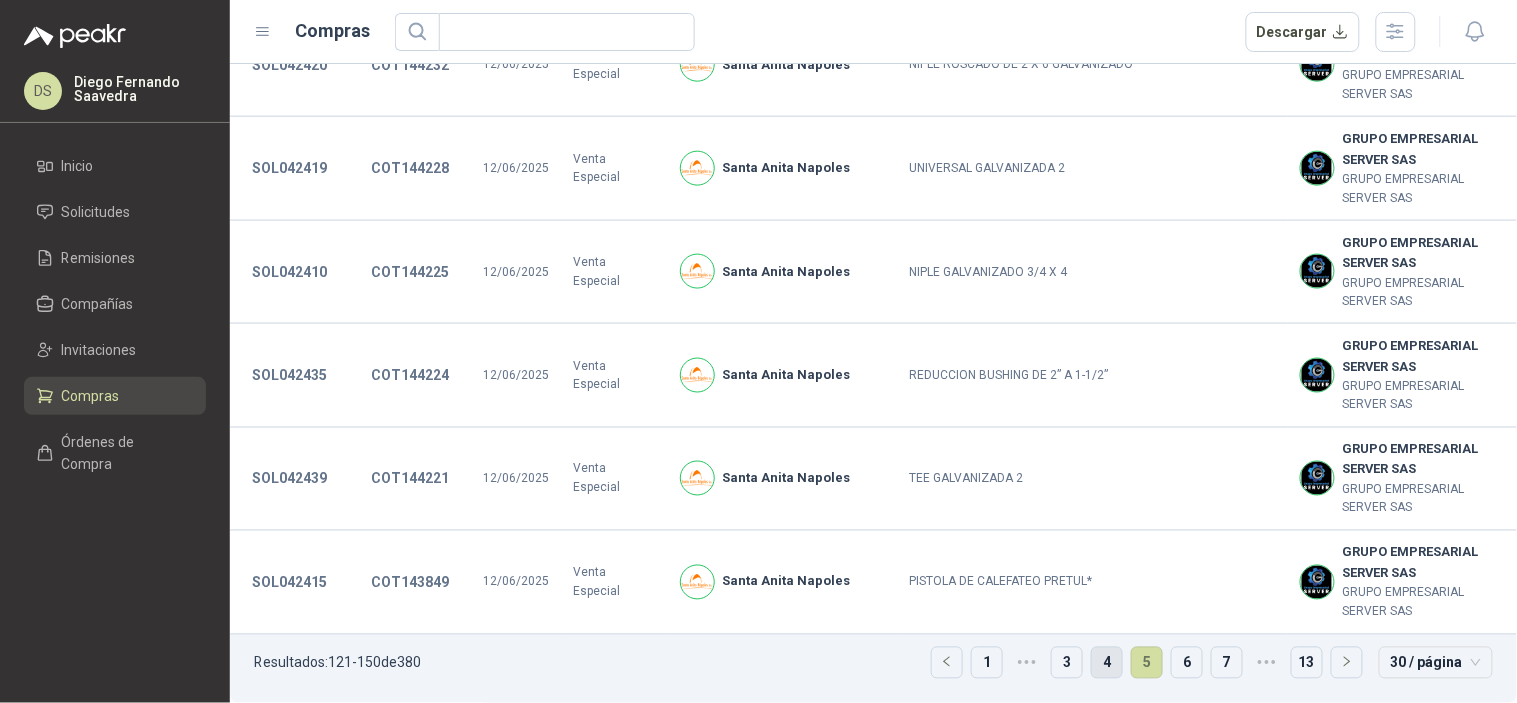 click on "4" at bounding box center [1107, 663] 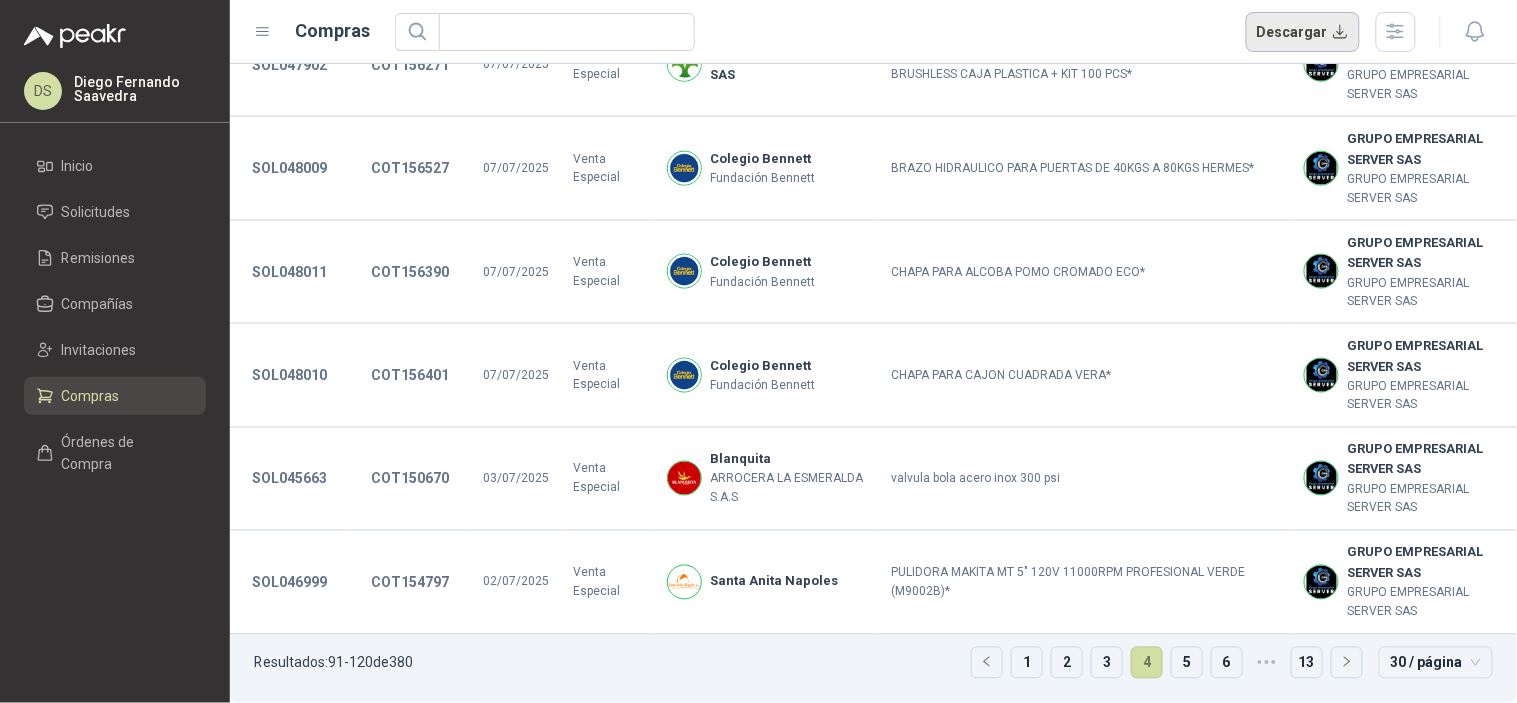 scroll, scrollTop: 715, scrollLeft: 0, axis: vertical 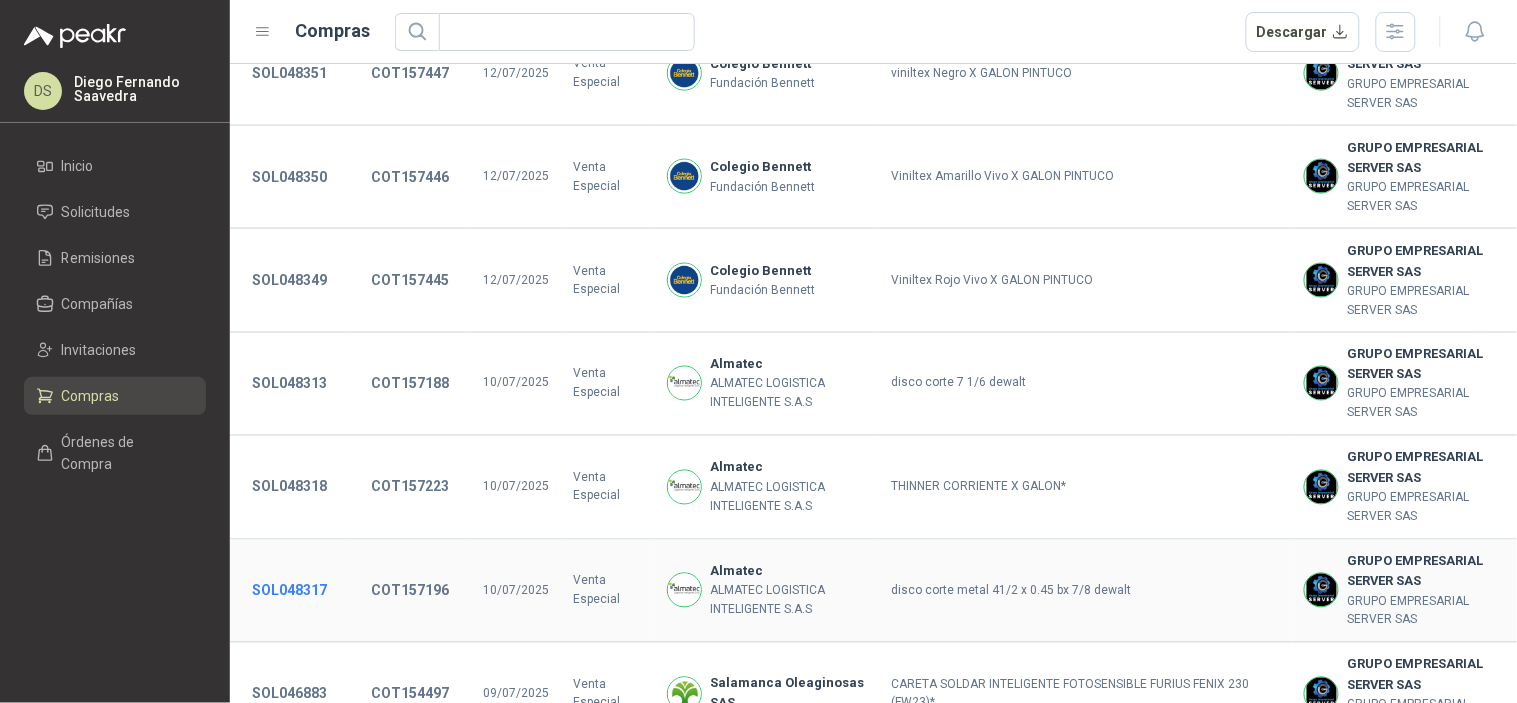 click on "SOL048317" at bounding box center [289, 591] 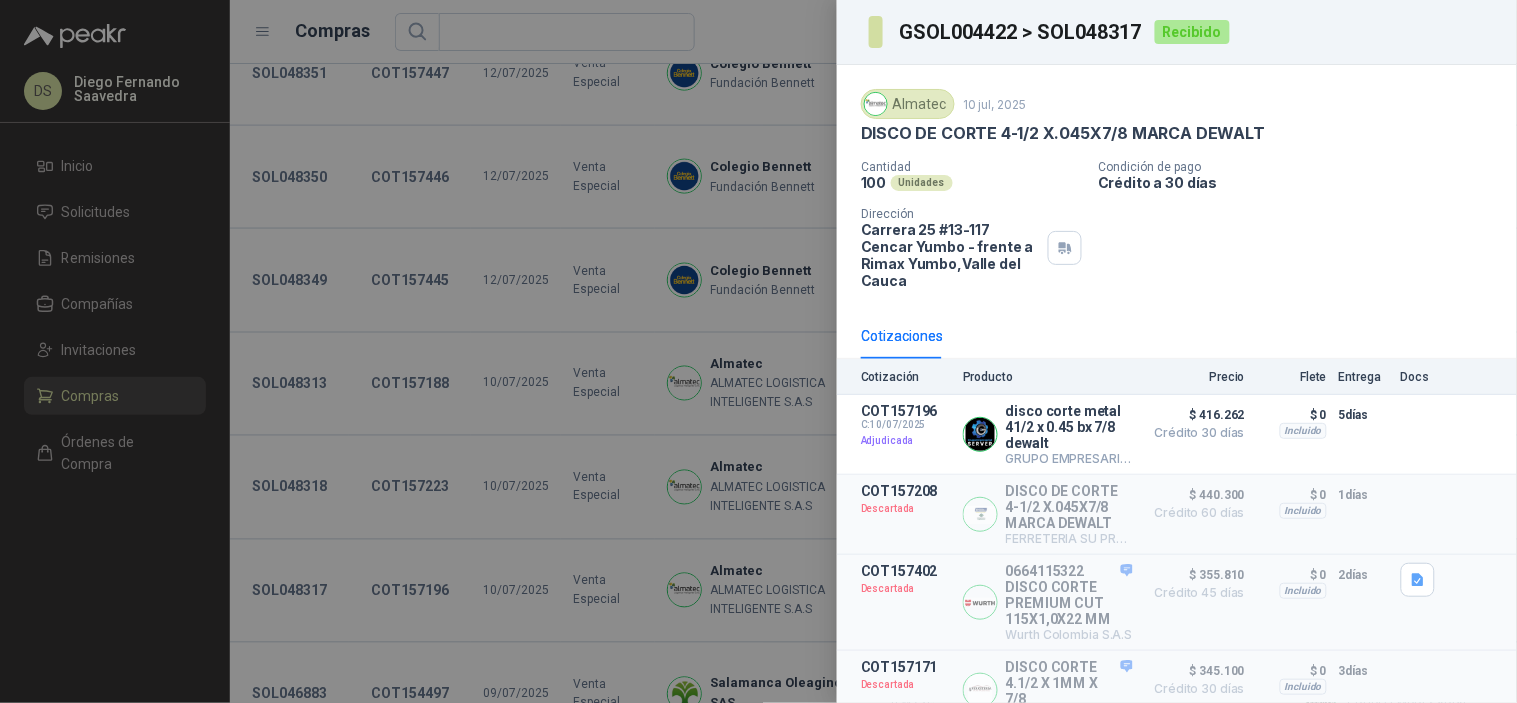 click on "GSOL004422 > SOL048317" at bounding box center [1021, 32] 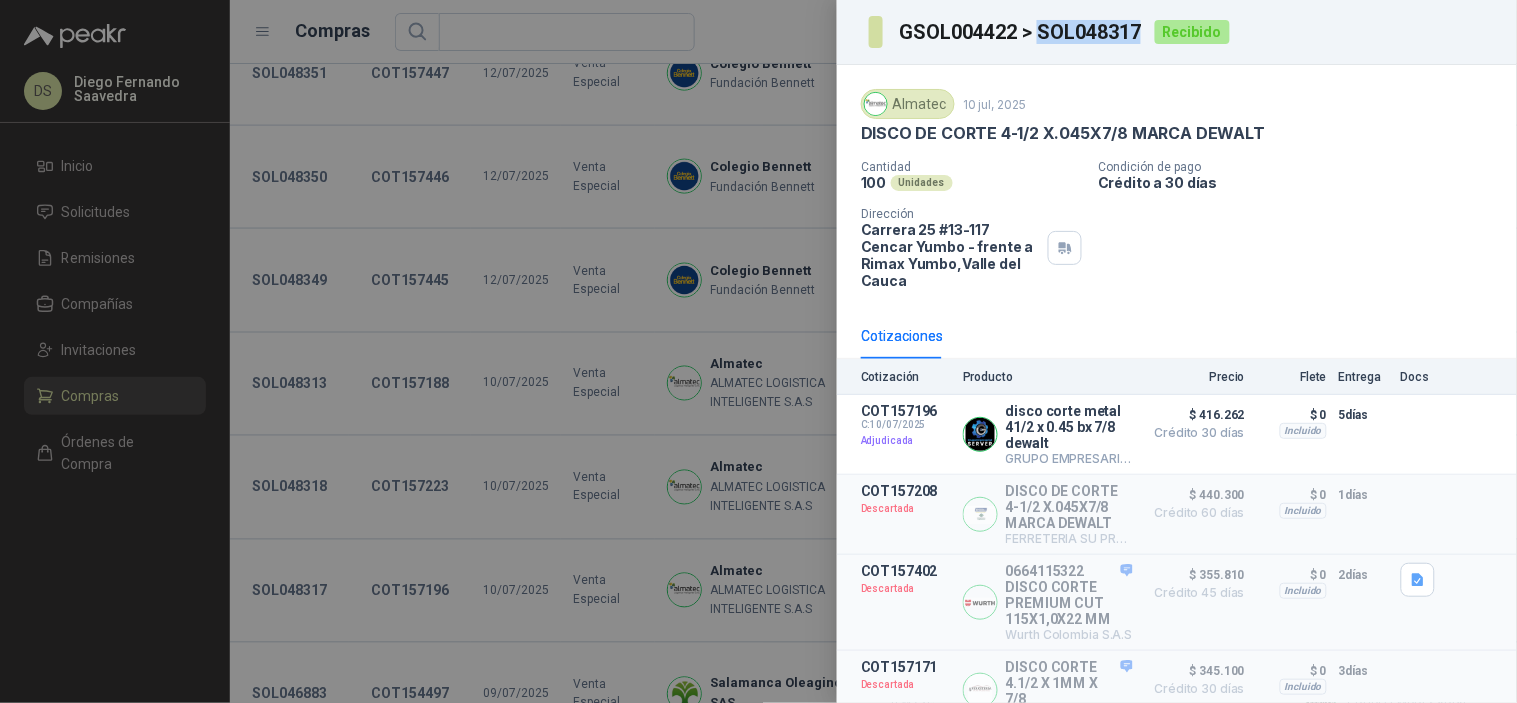 click on "GSOL004422 > SOL048317" at bounding box center (1021, 32) 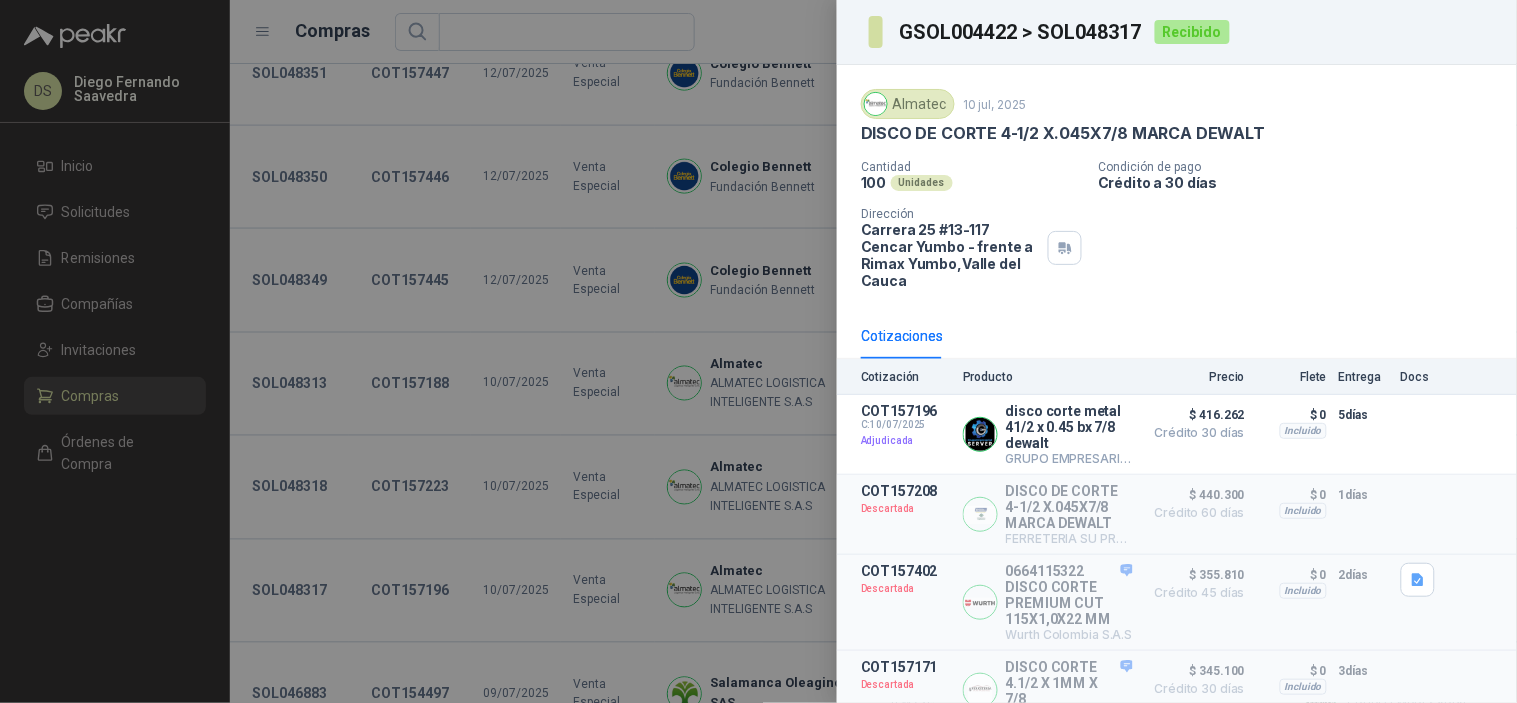click on "[COMPANY] [DATE]   DISCO DE CORTE 4-1/2 X.045X7/8 MARCA DEWALT Cantidad 100   Unidades Condición de pago Crédito a 30 días Dirección Carrera 25 #13-117 Cencar Yumbo - frente a Rimax   Yumbo ,  [STATE]" at bounding box center (1177, 189) 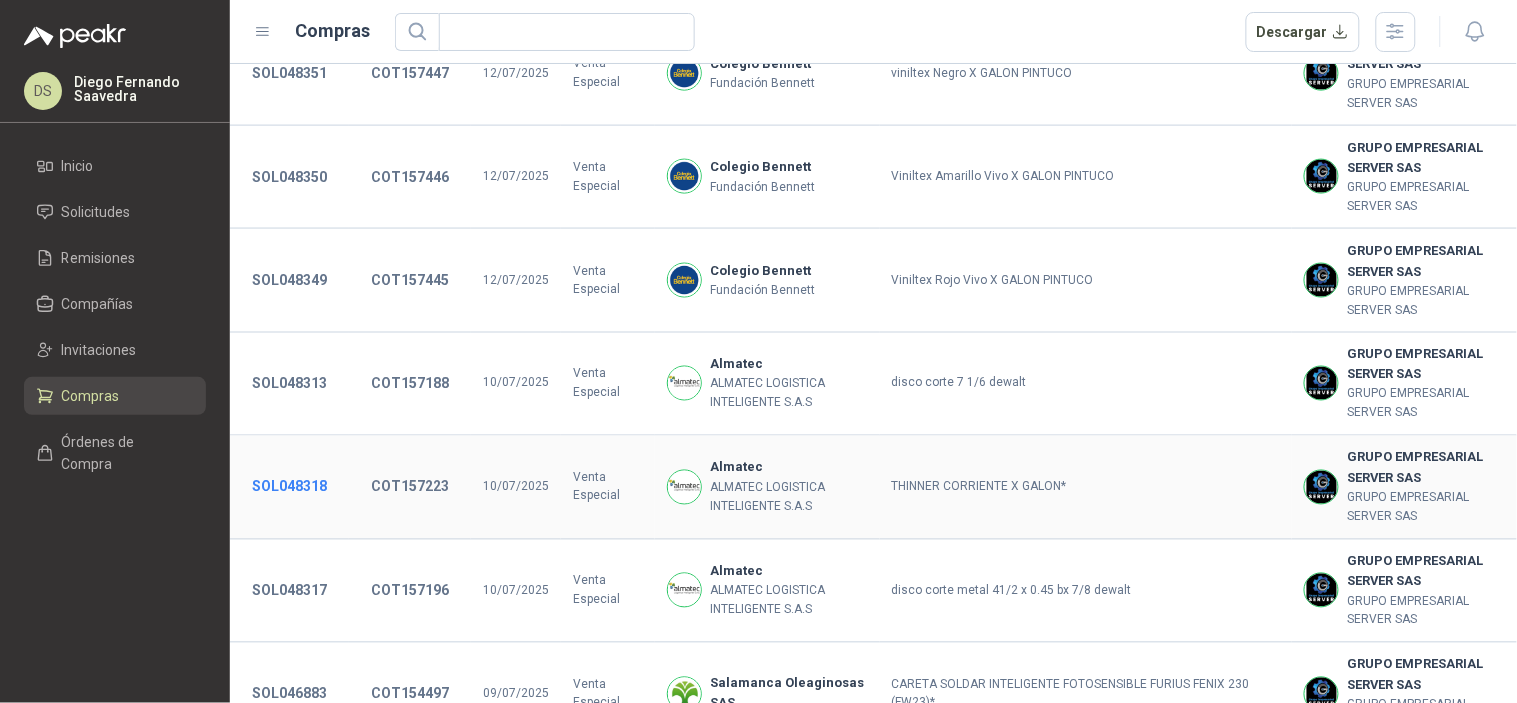 click on "SOL048318" at bounding box center [289, 487] 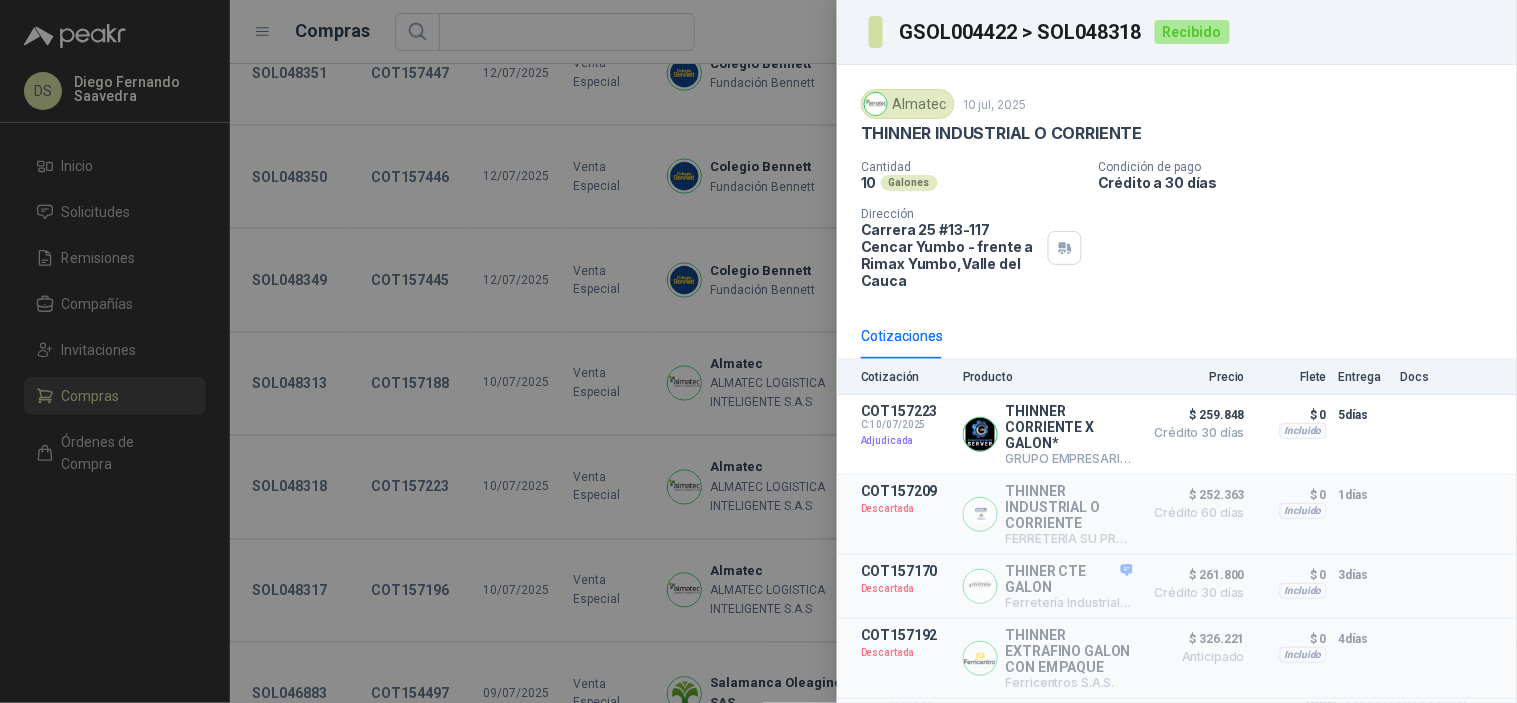 click on "GSOL004422 > SOL048318" at bounding box center (1021, 32) 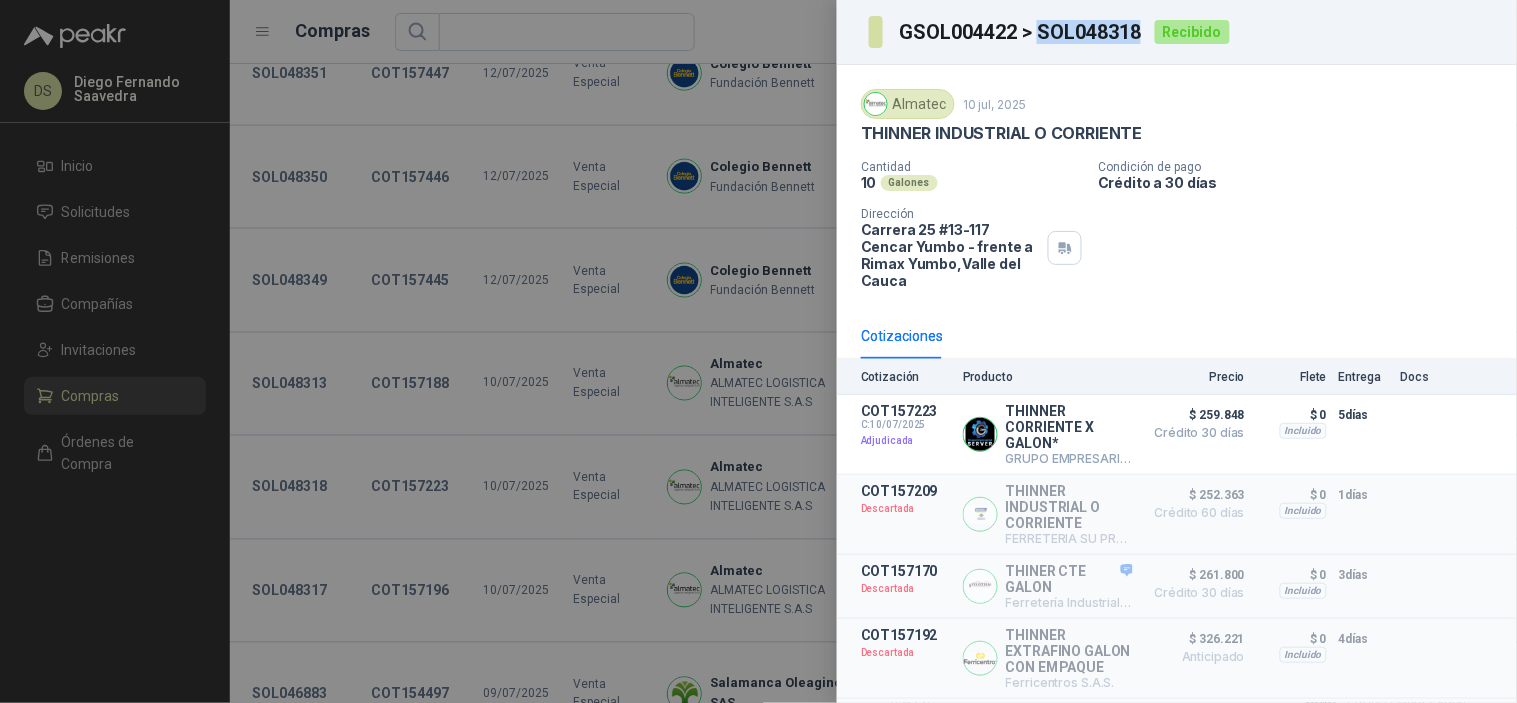 click on "GSOL004422 > SOL048318" at bounding box center [1021, 32] 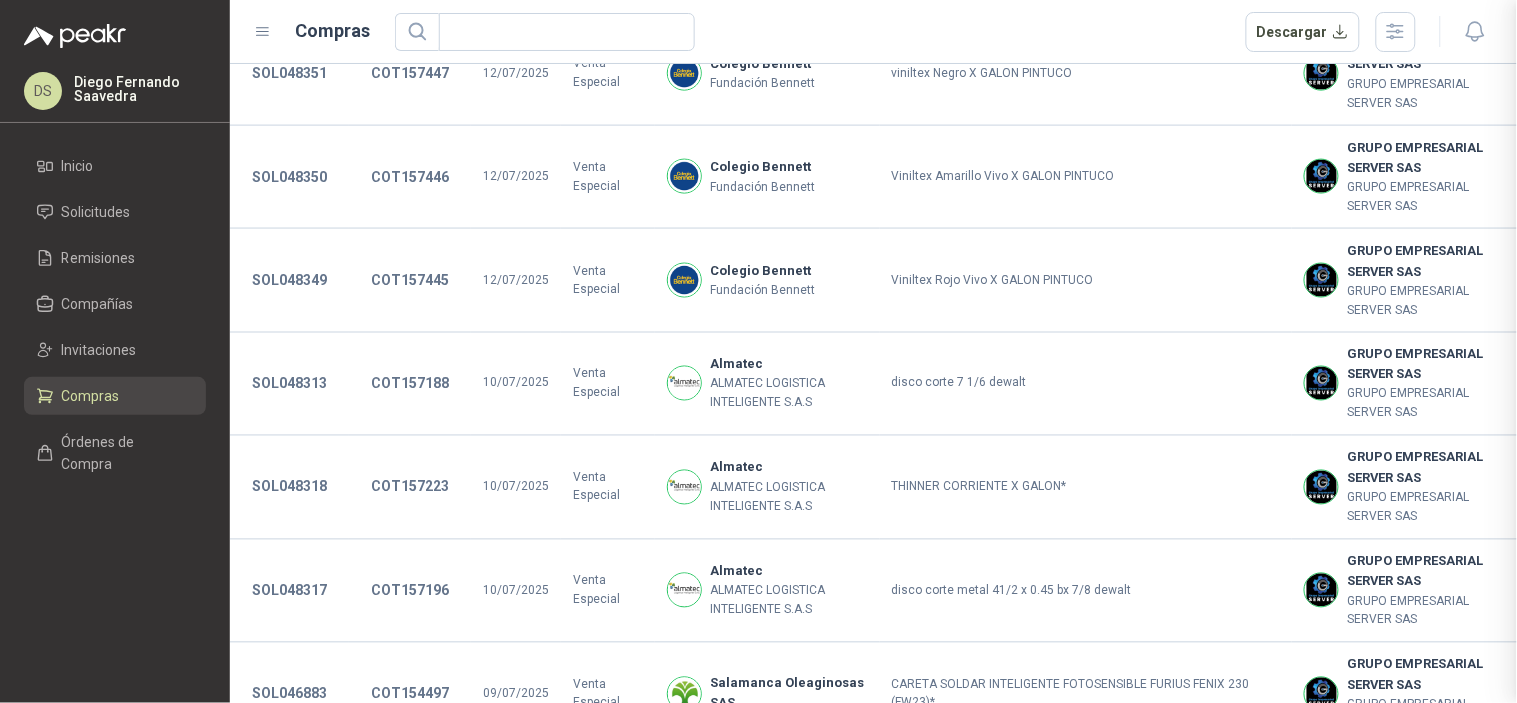 type 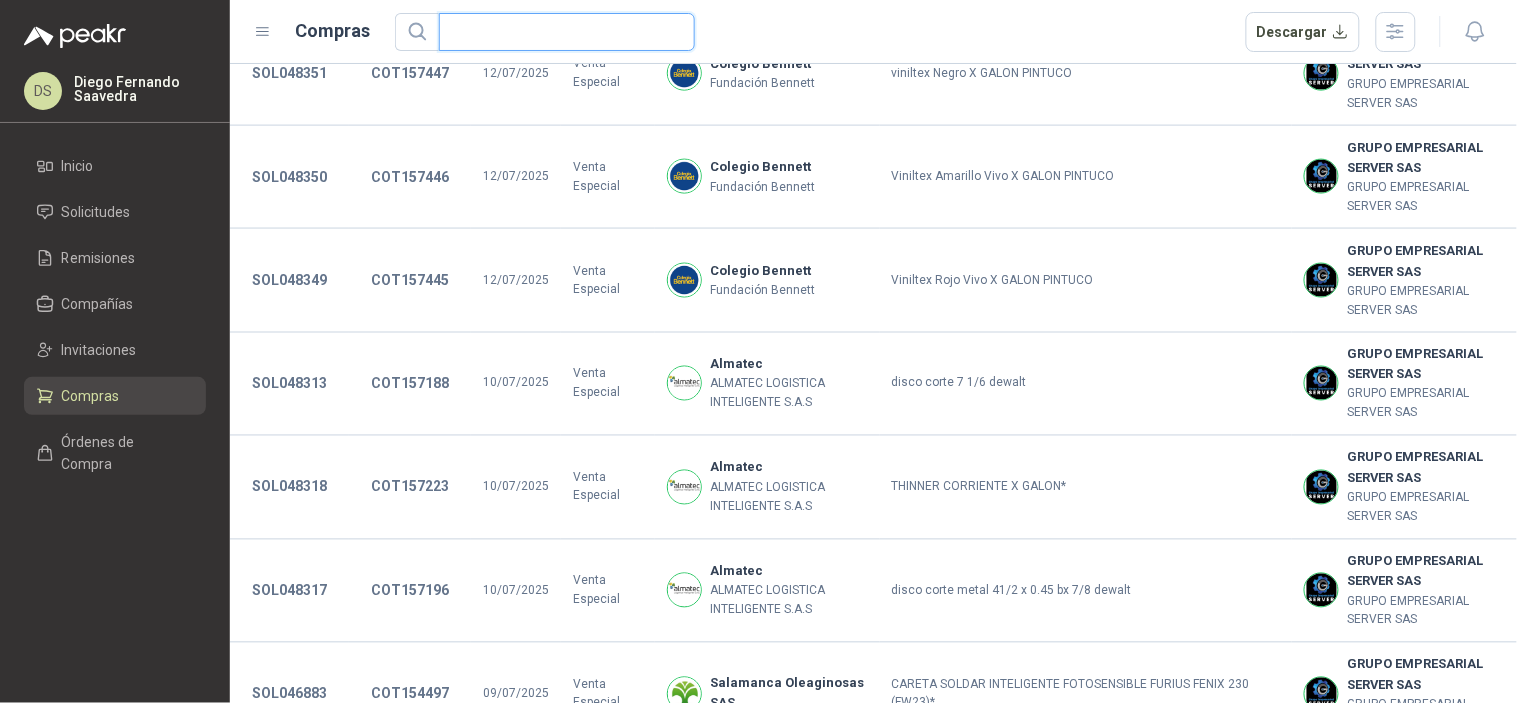 click at bounding box center (559, 32) 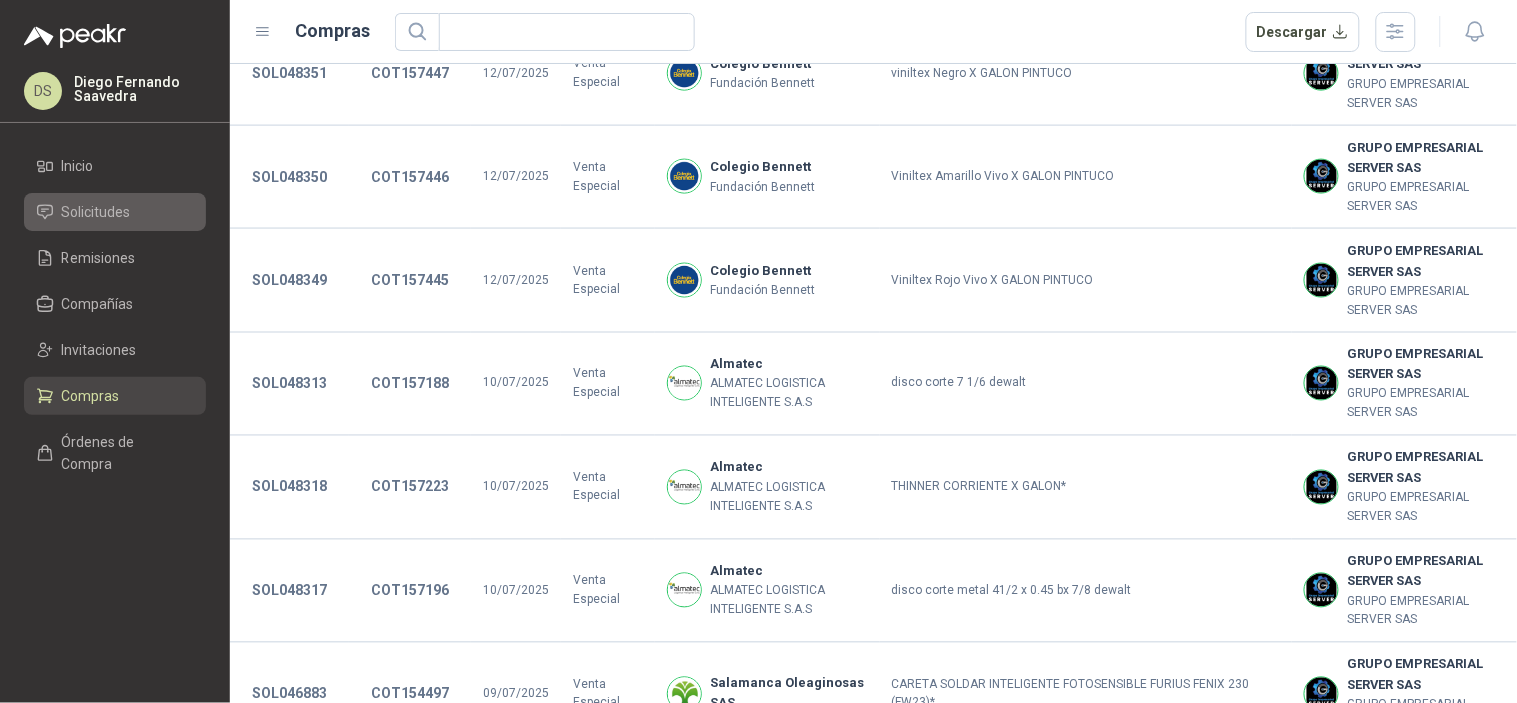 click on "Solicitudes" at bounding box center (96, 212) 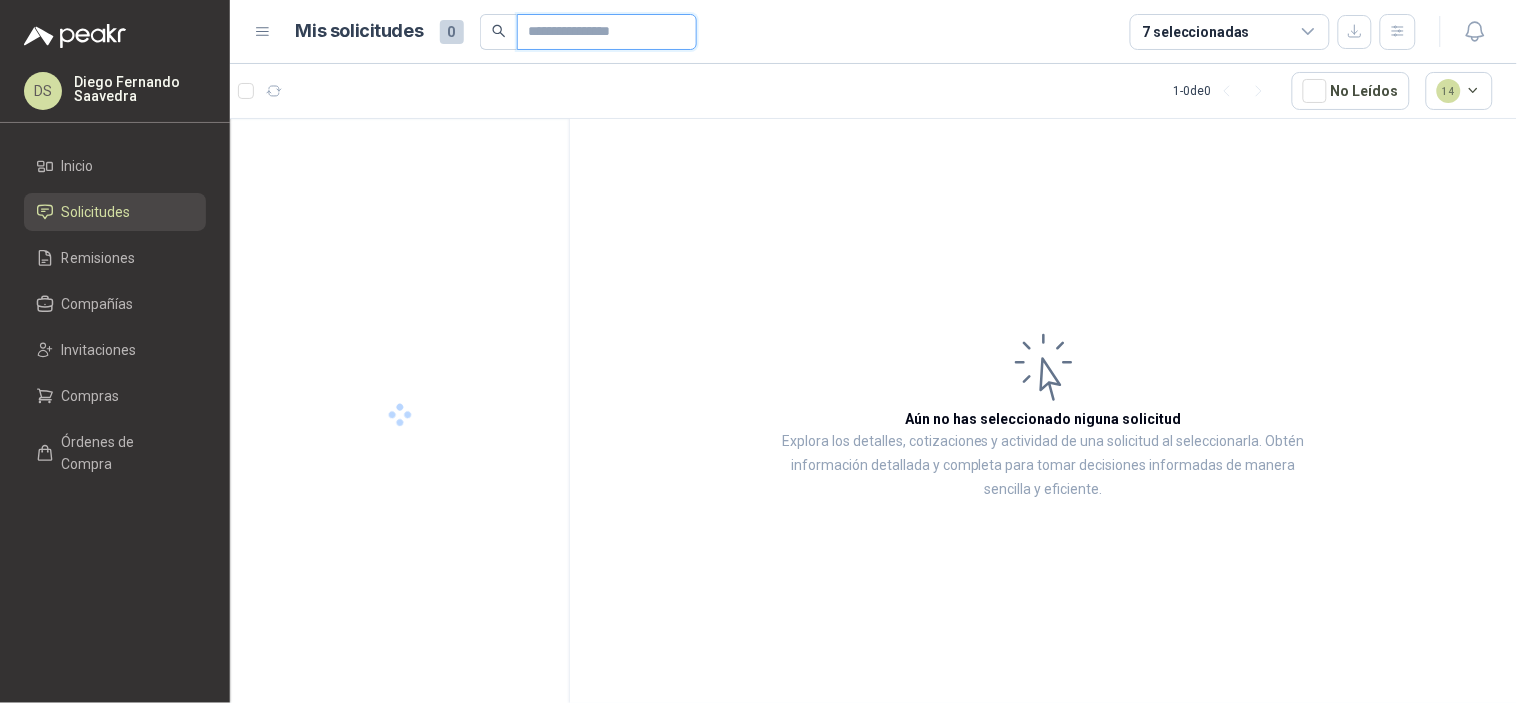 click at bounding box center [599, 32] 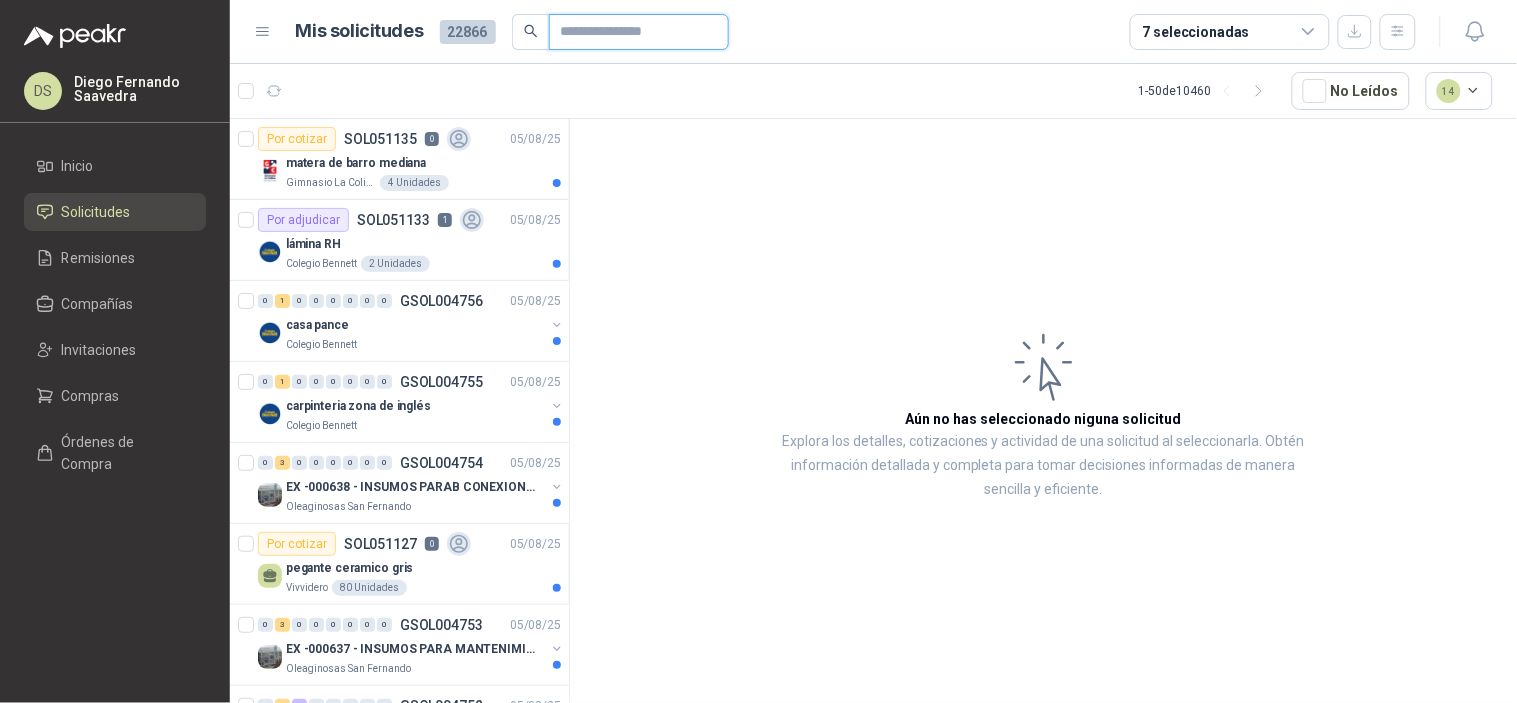 paste on "*********" 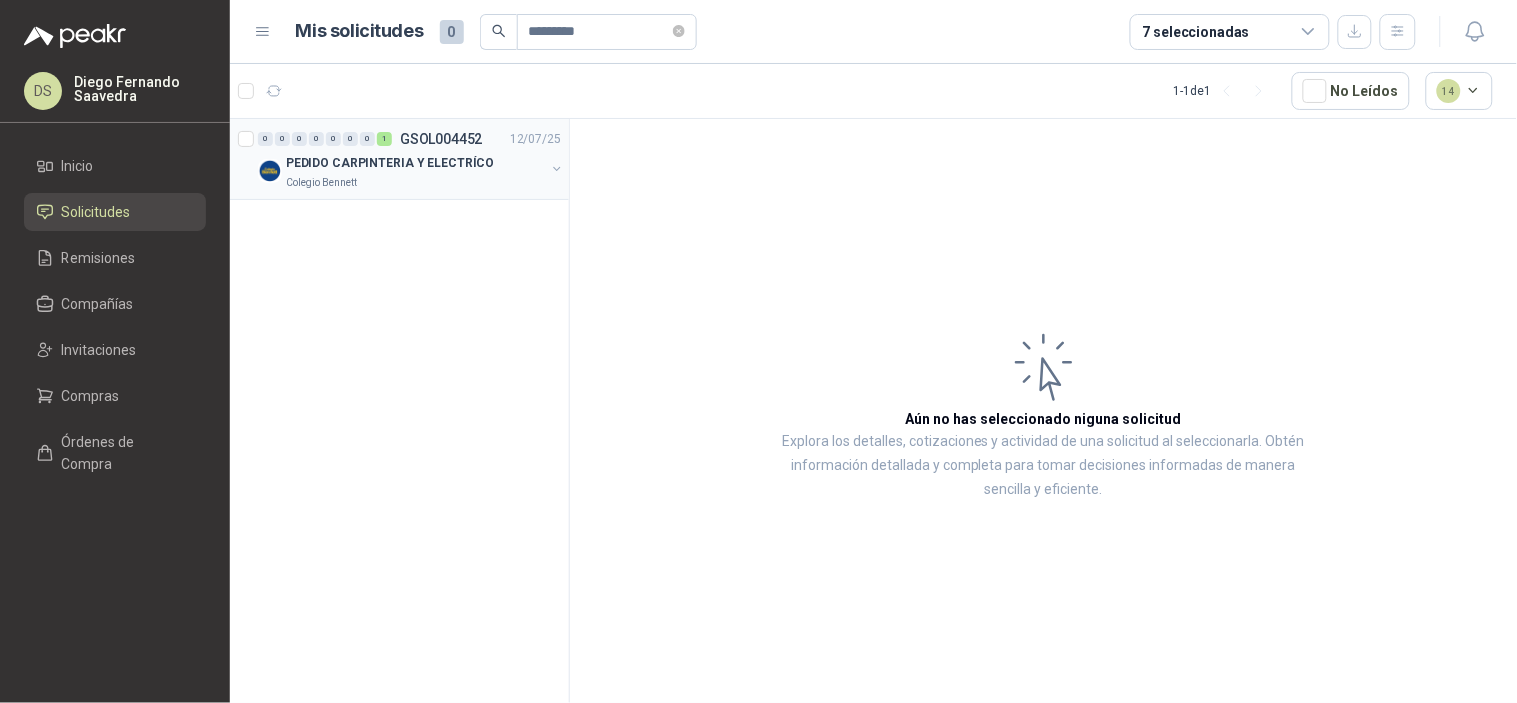 click on "0   0   0   0   0   0   0   1   GSOL004452 12/07/25" at bounding box center [411, 139] 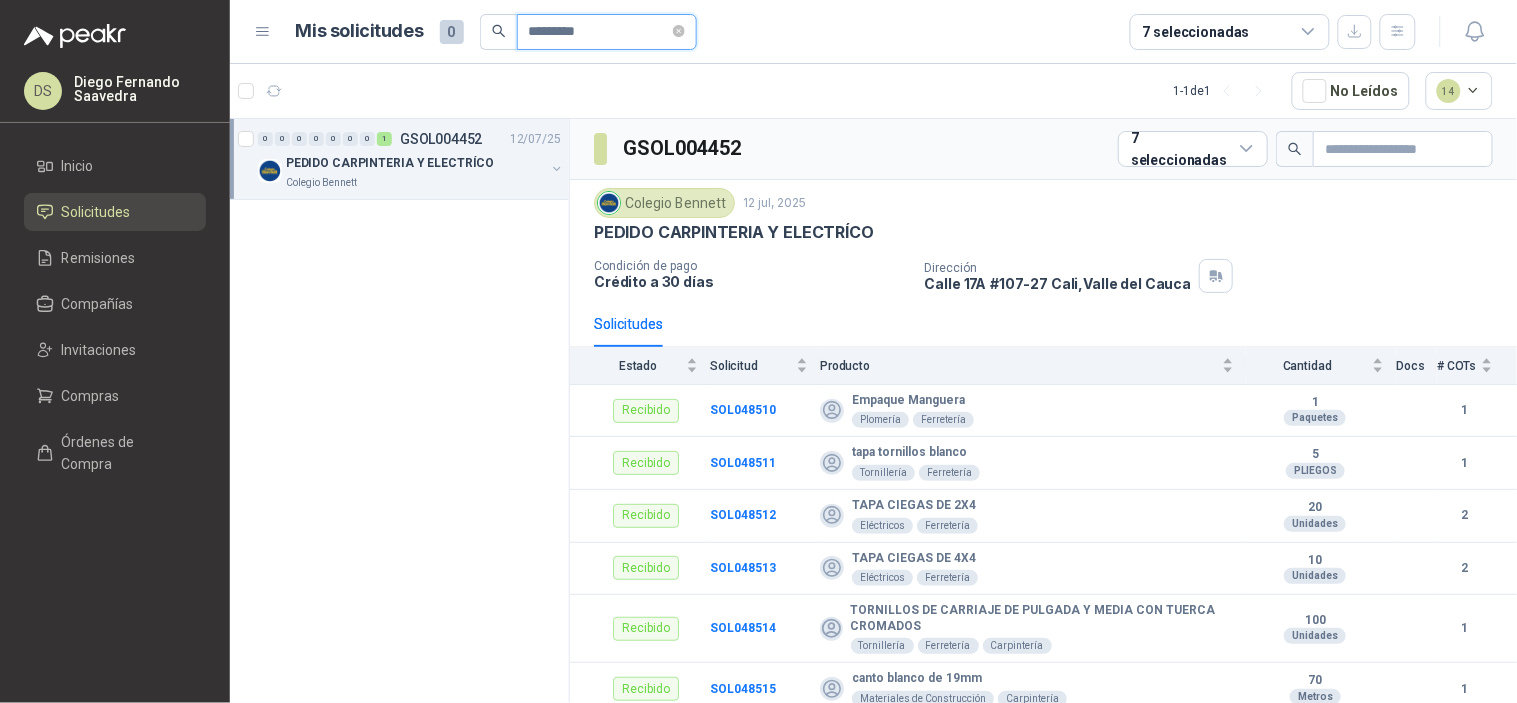 click on "*********" at bounding box center [599, 32] 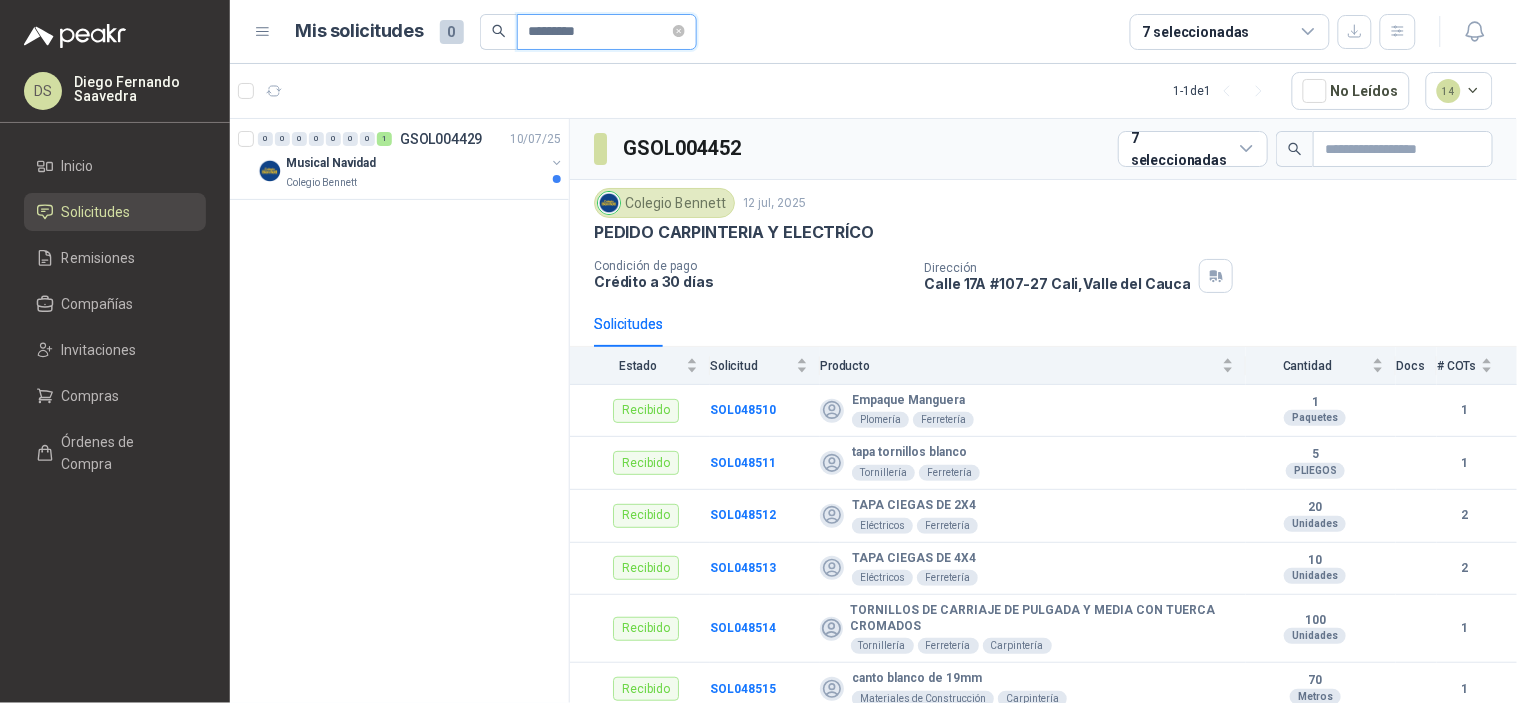 click on "*********" at bounding box center [599, 32] 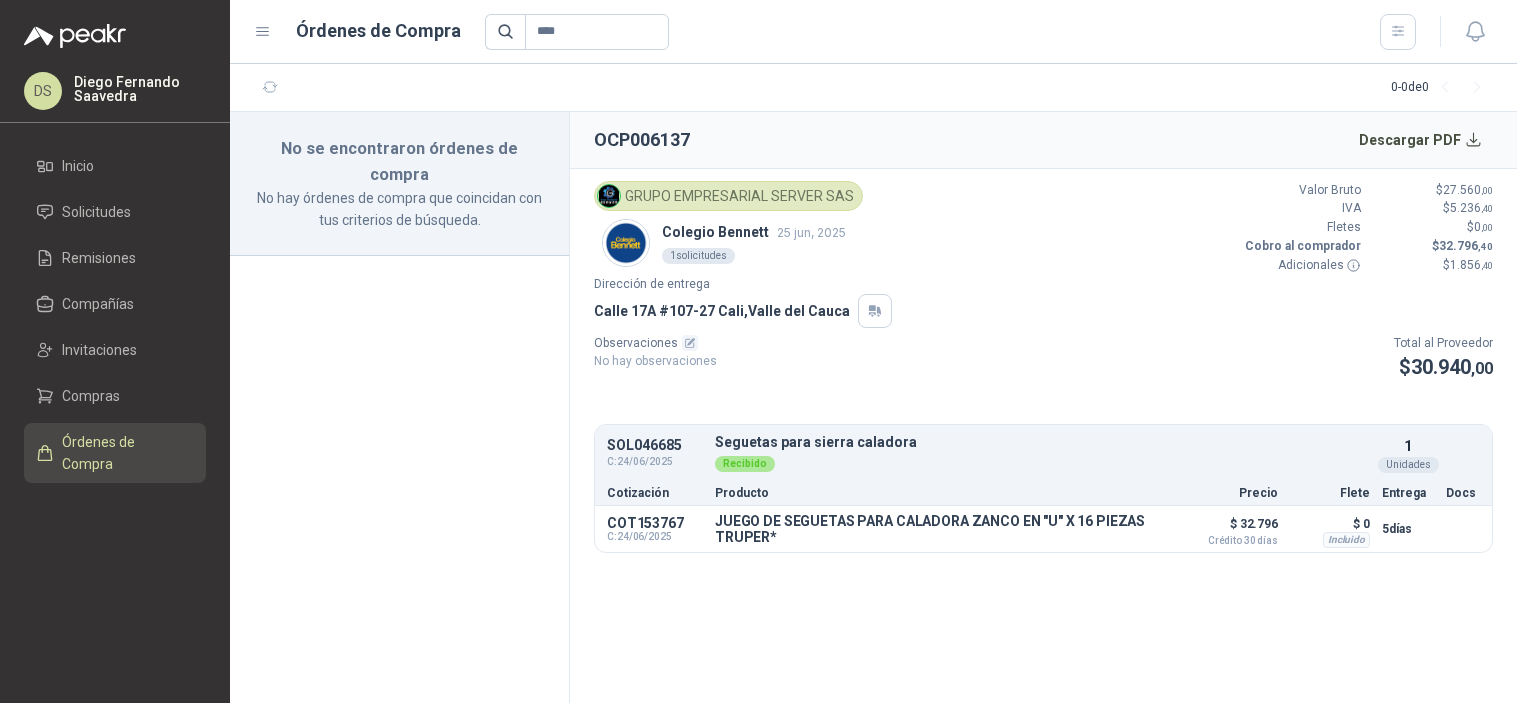 scroll, scrollTop: 0, scrollLeft: 0, axis: both 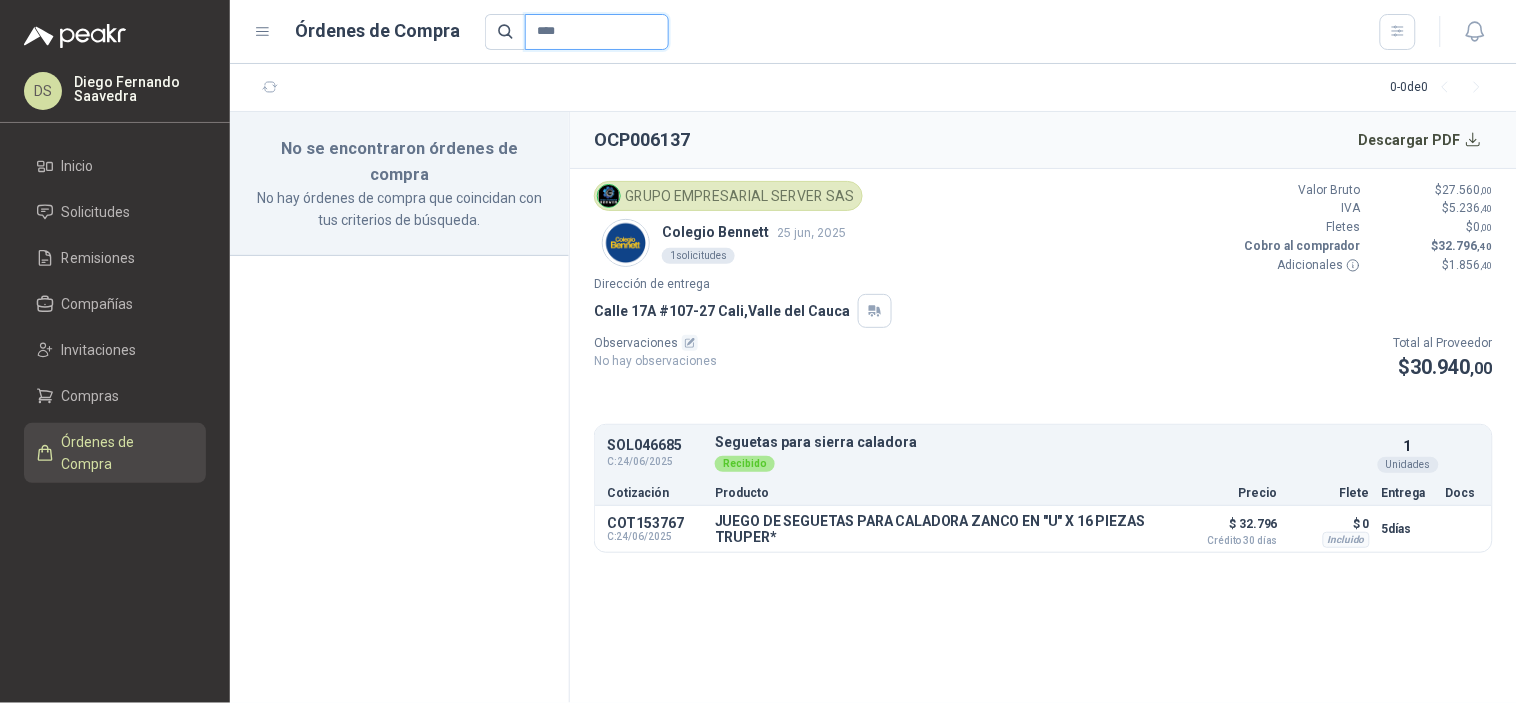 click on "****" at bounding box center (597, 32) 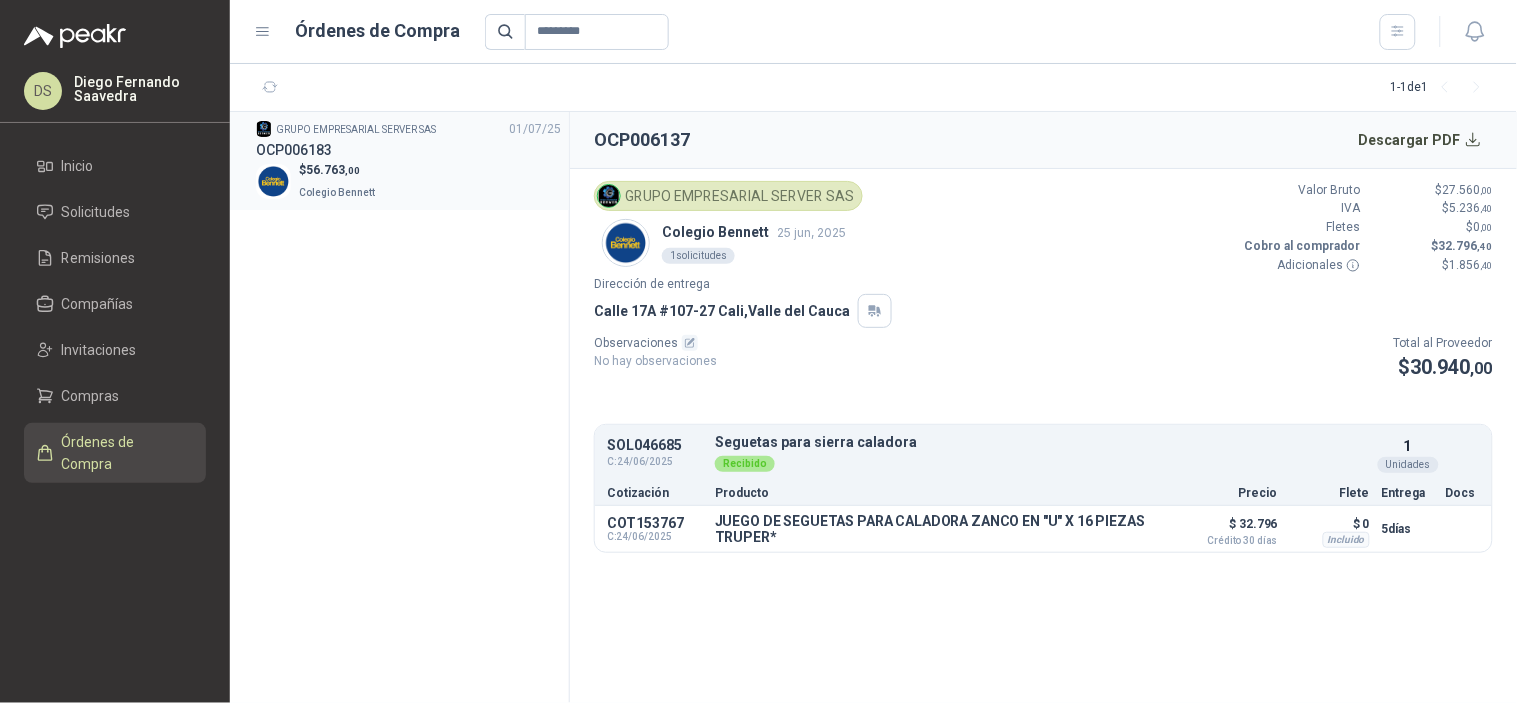 click on "$ 56.763 ,00 [ORGANIZATION]" at bounding box center [408, 181] 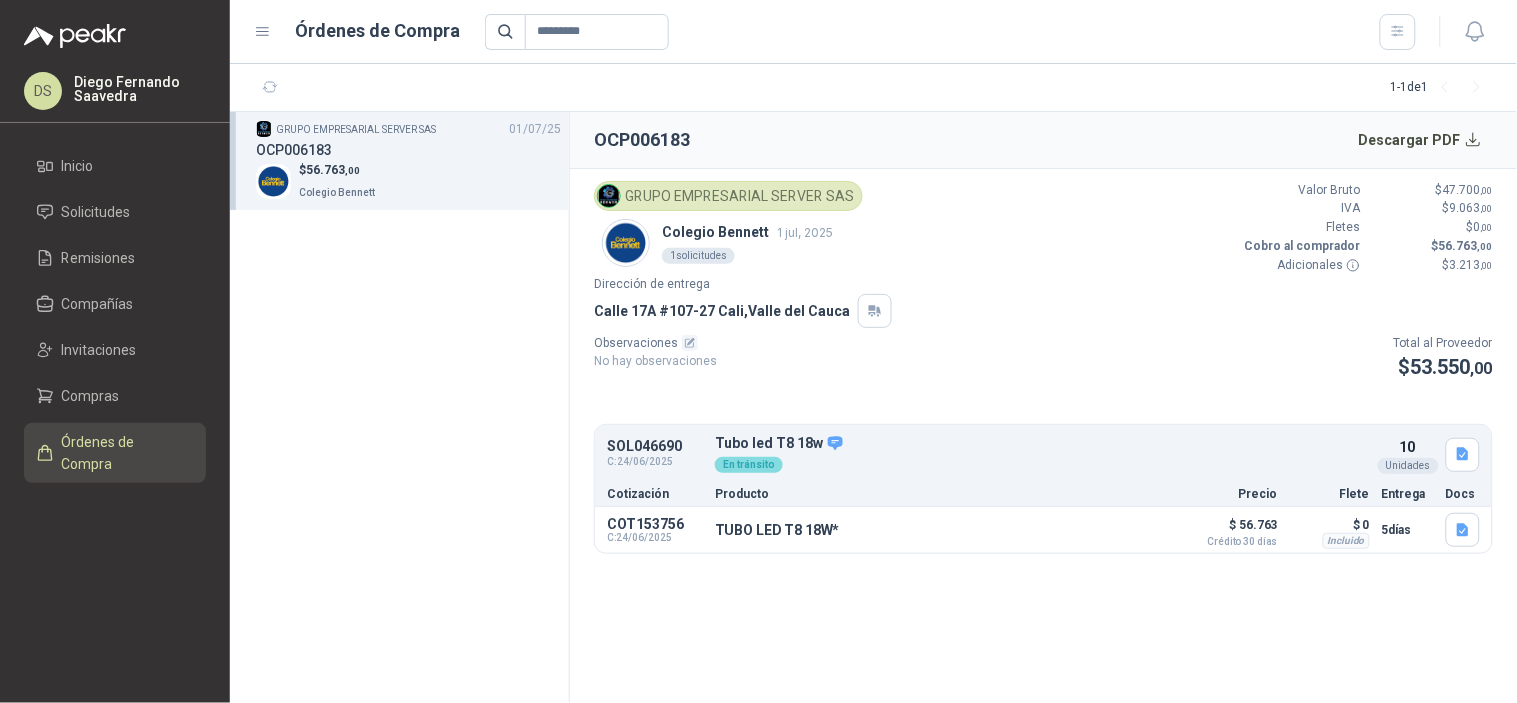 click on "SOL046690" at bounding box center [655, 446] 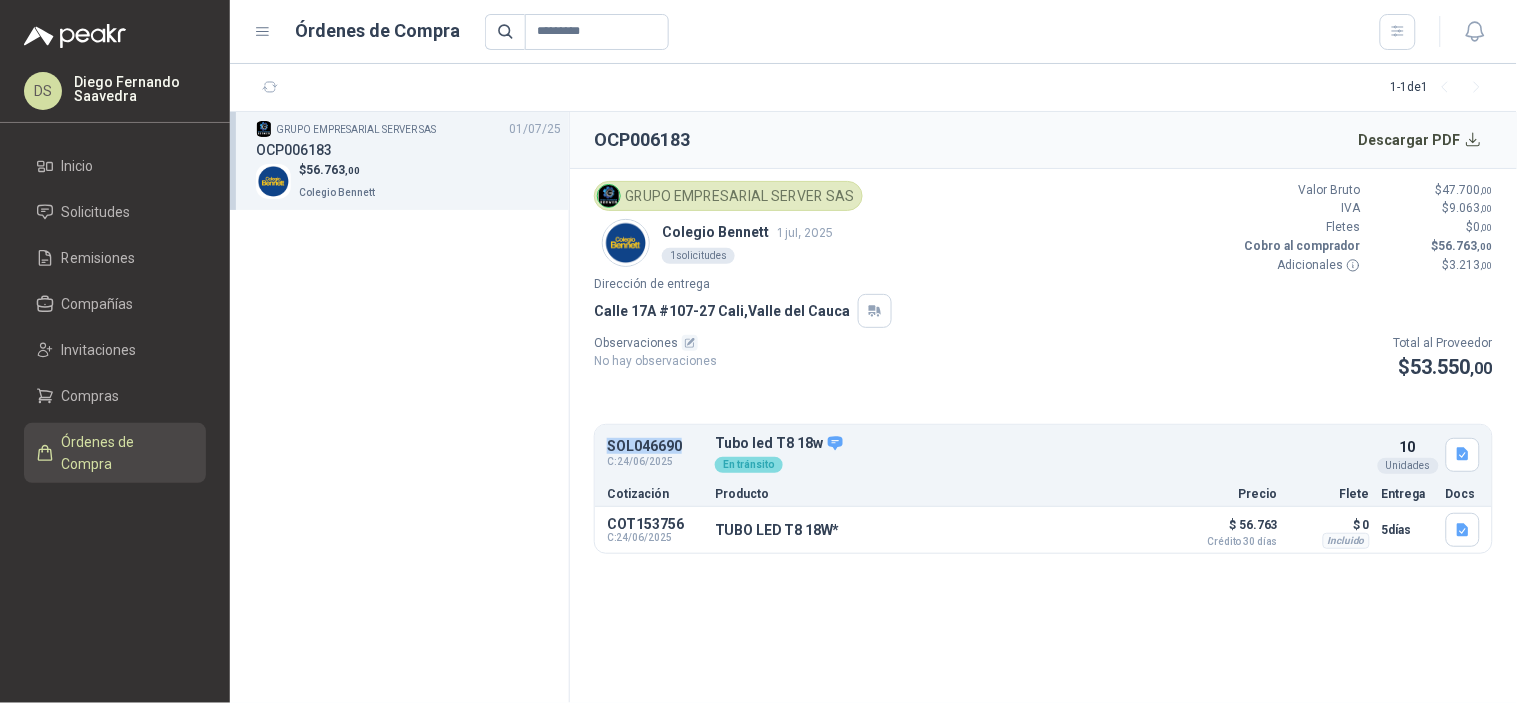 click on "SOL046690" at bounding box center [655, 446] 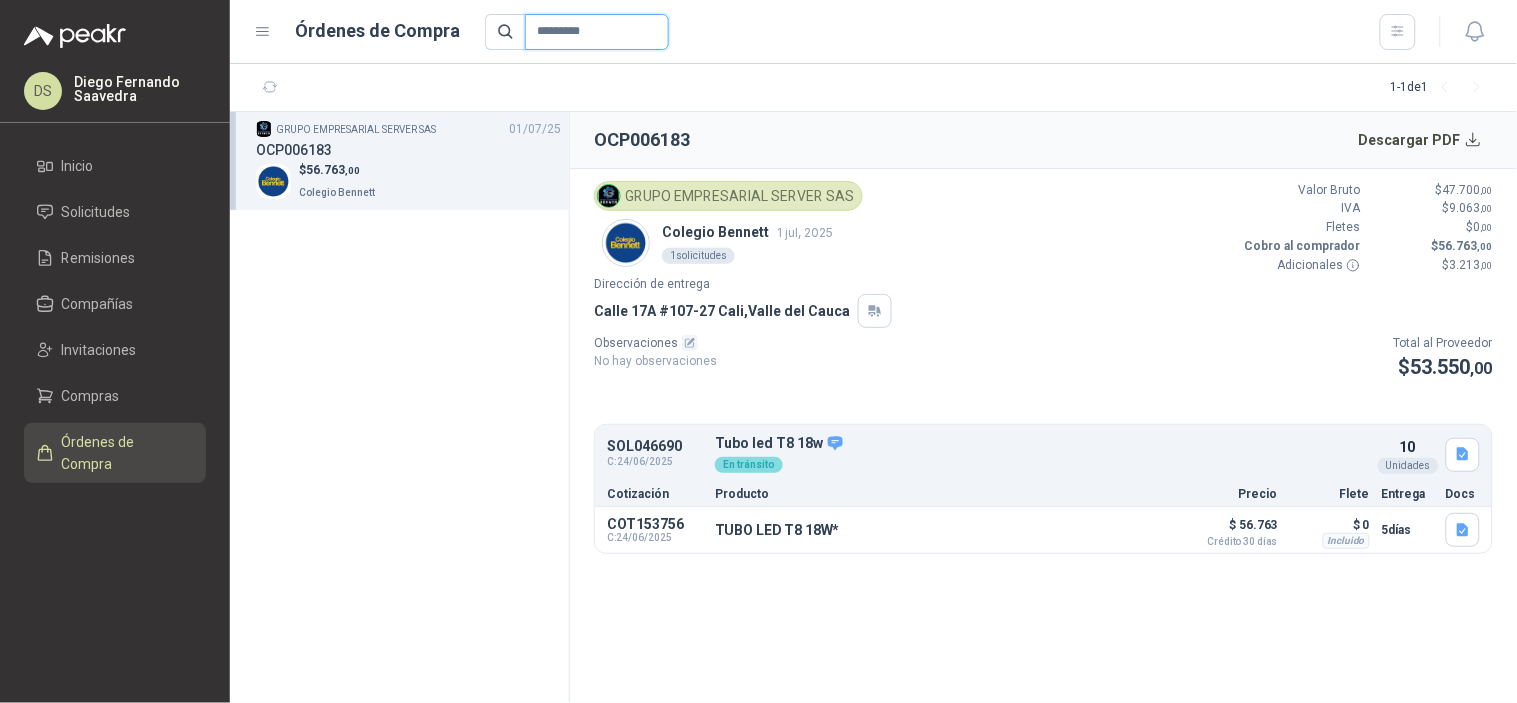 click on "*********" at bounding box center [597, 32] 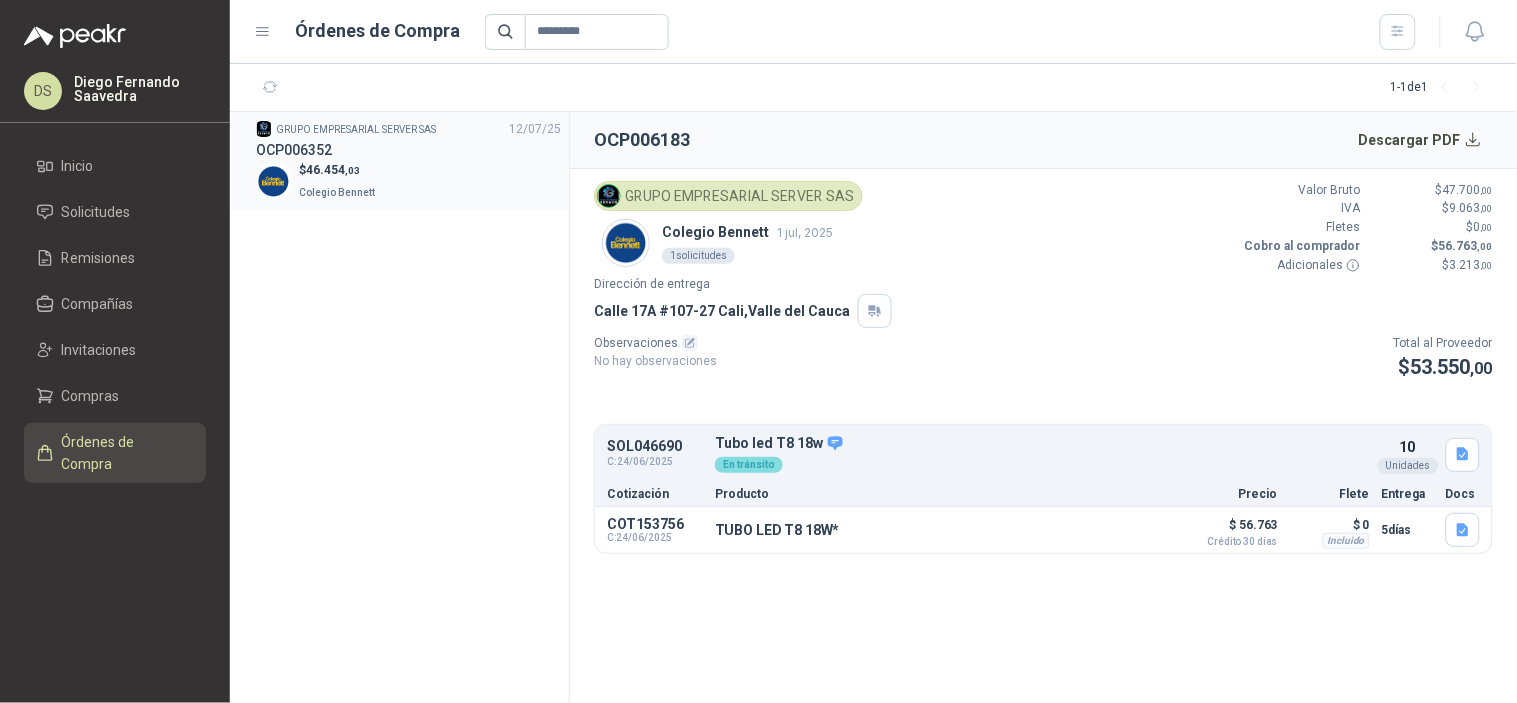 click on "$  46.454 ,03 Colegio Bennett" at bounding box center [408, 181] 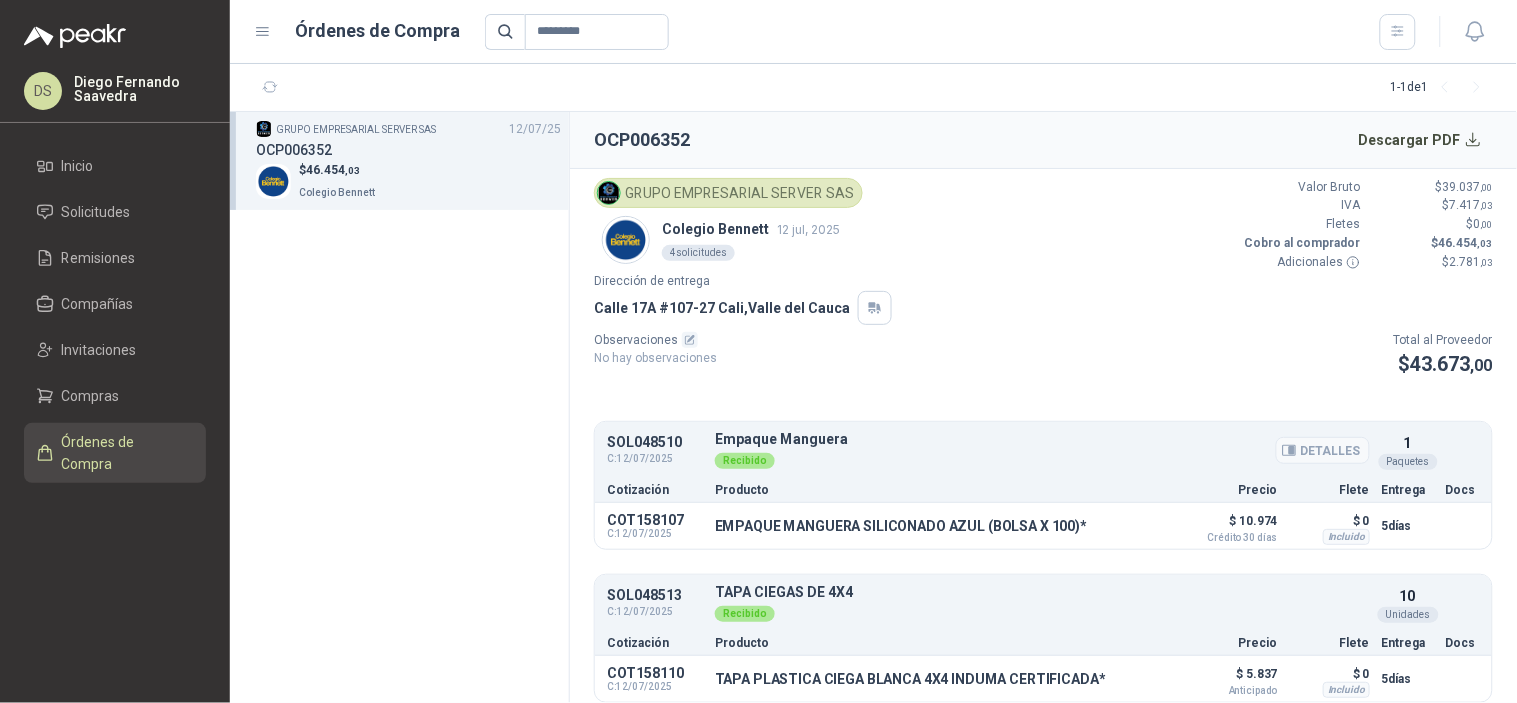 scroll, scrollTop: 0, scrollLeft: 0, axis: both 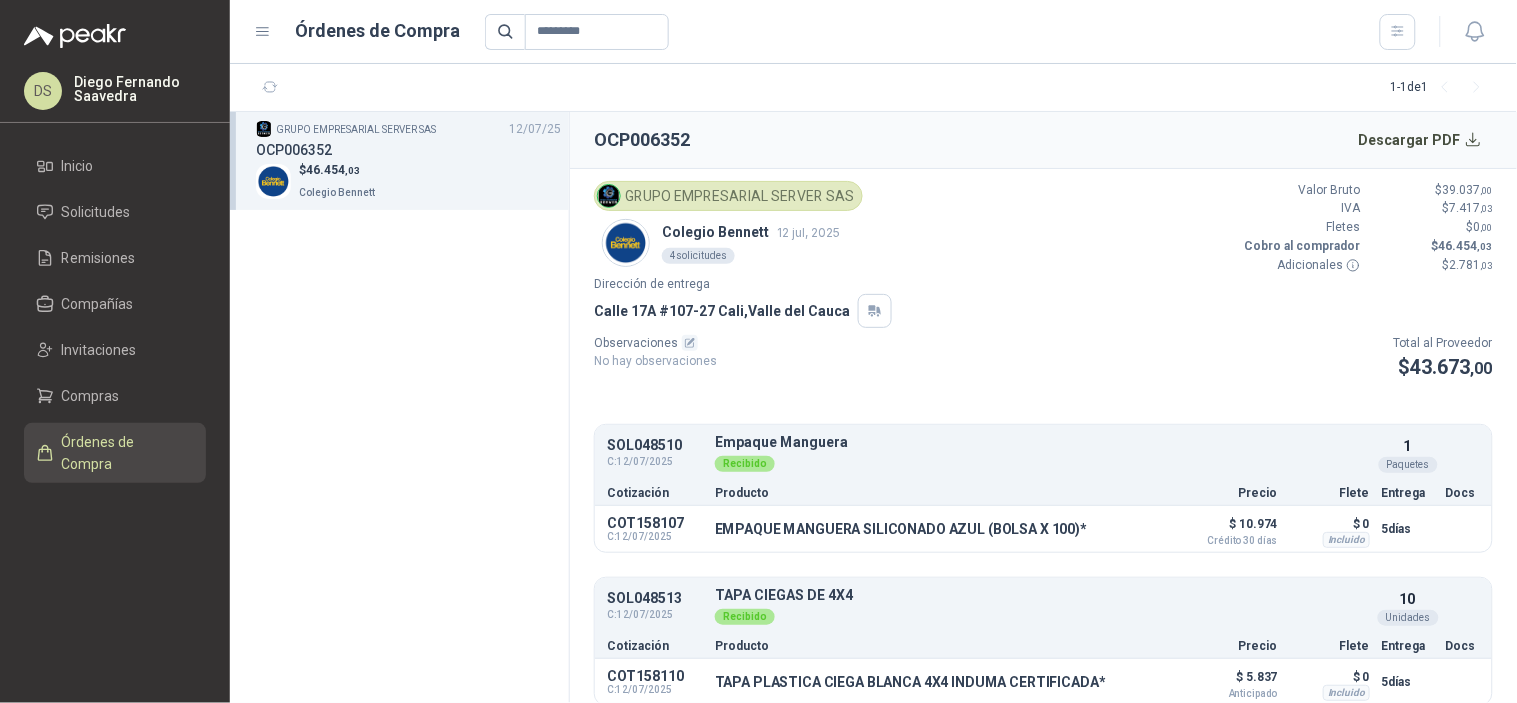 click on "SOL048510" at bounding box center (655, 445) 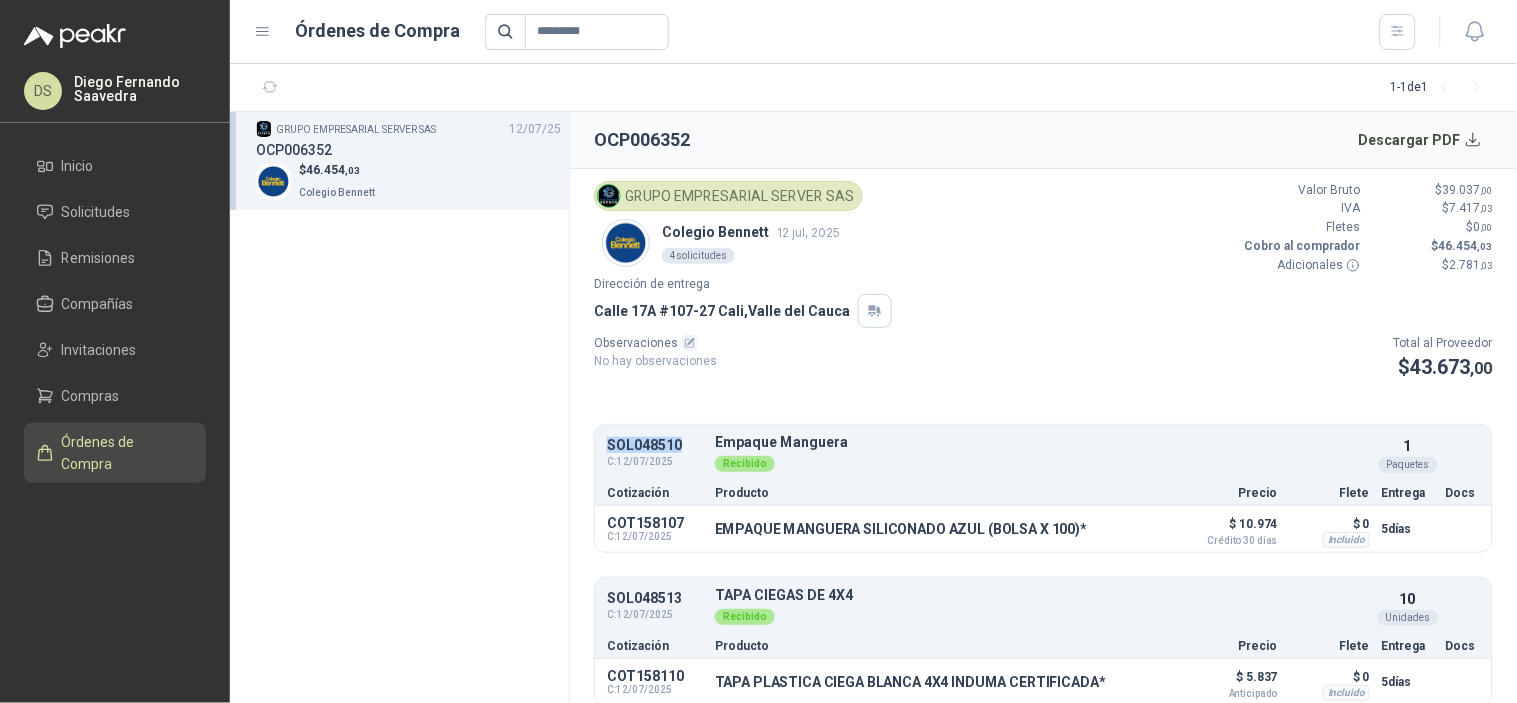 click on "SOL048510" at bounding box center (655, 445) 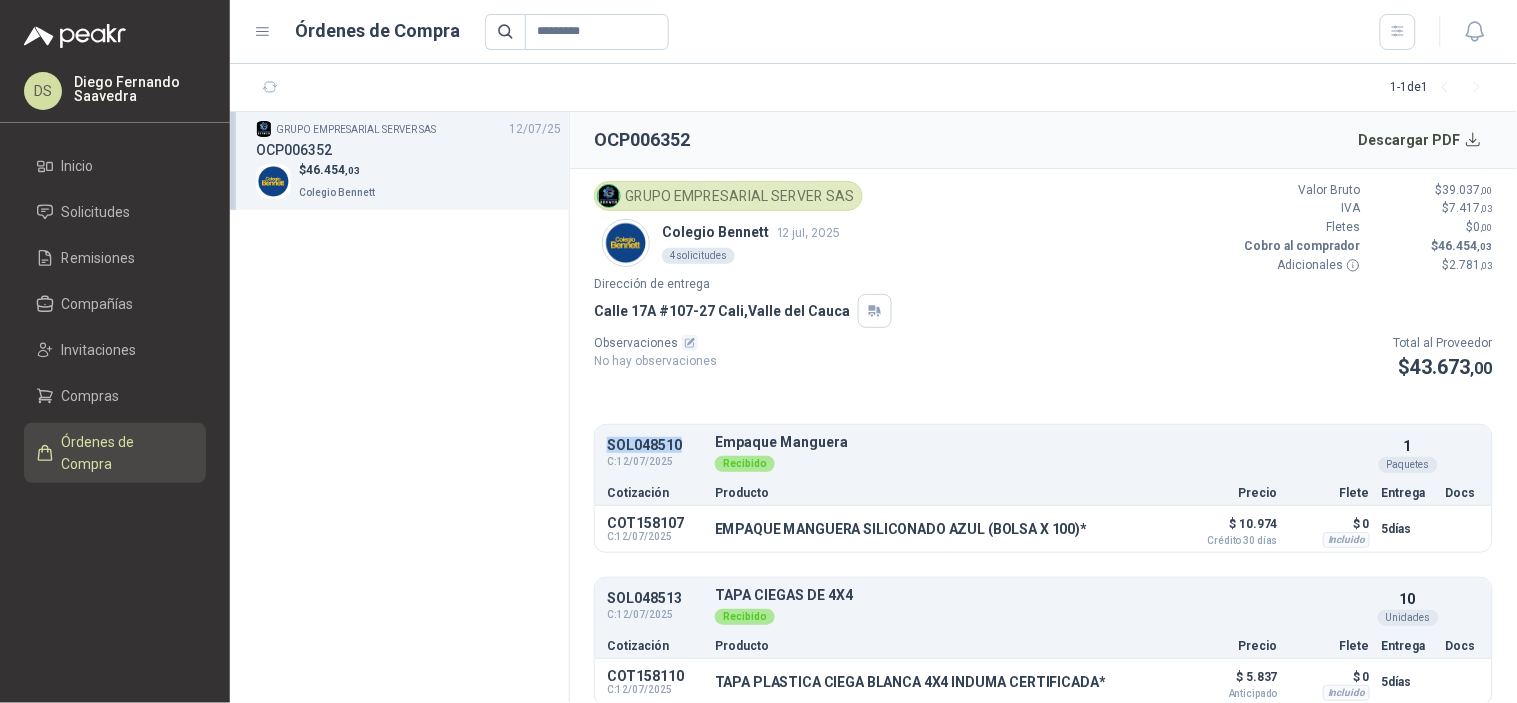 copy on "SOL048510" 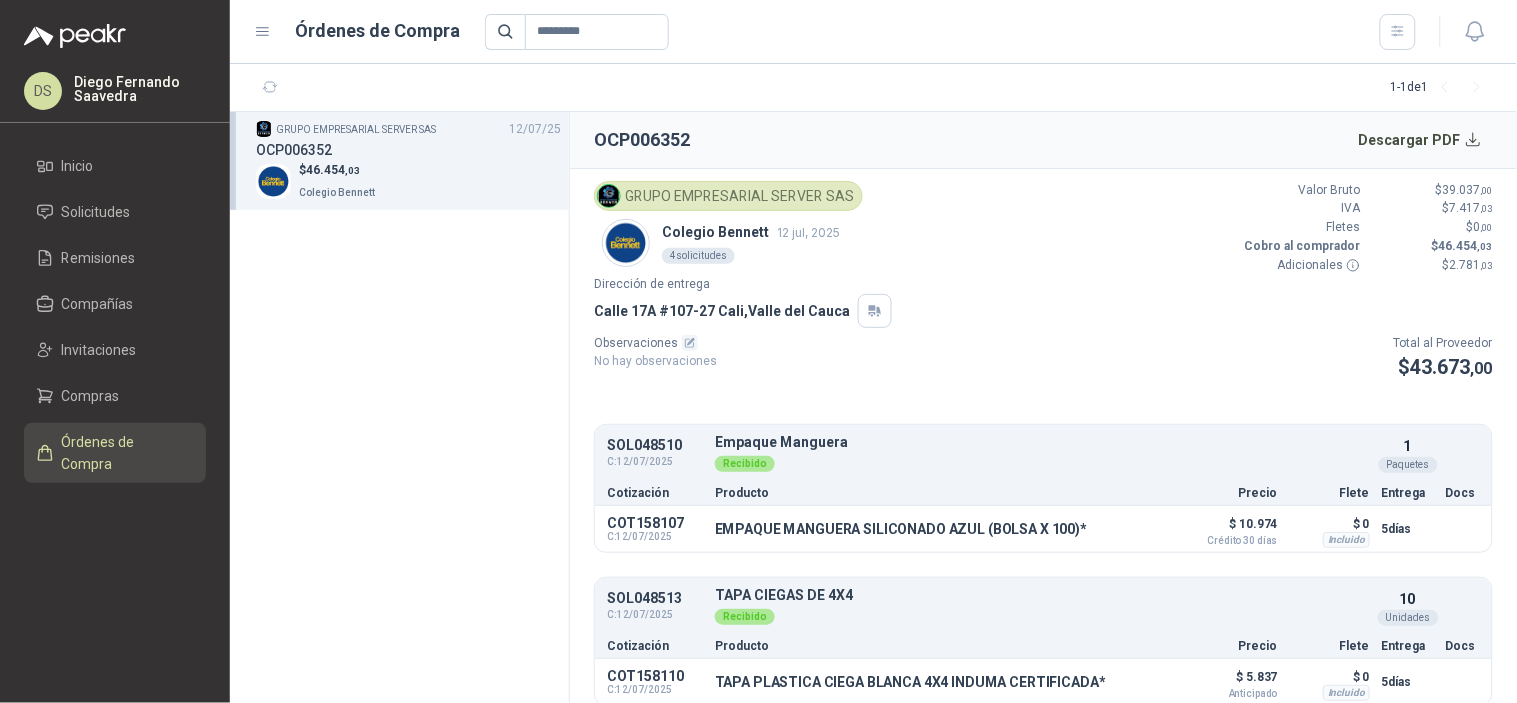 click on "SOL048513" at bounding box center [655, 598] 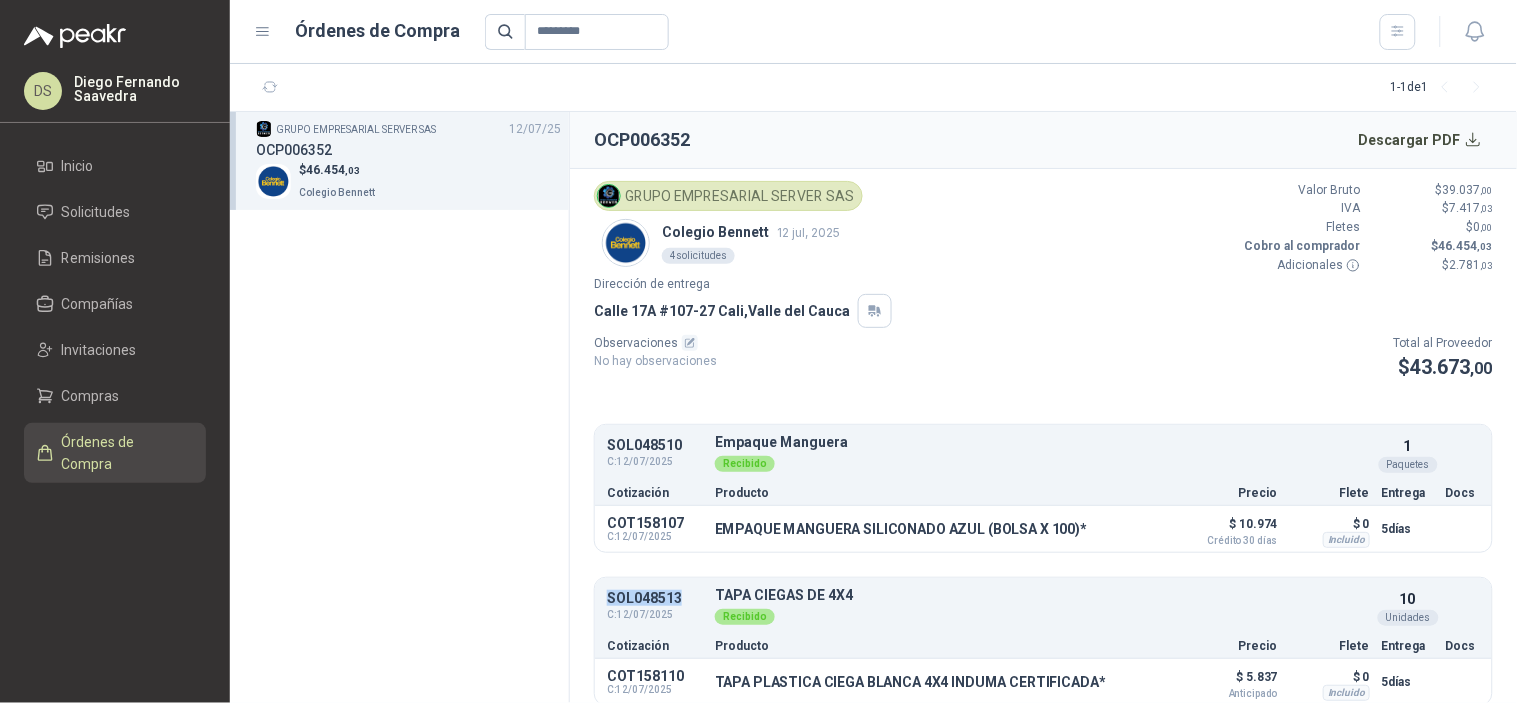 click on "SOL048513" at bounding box center (655, 598) 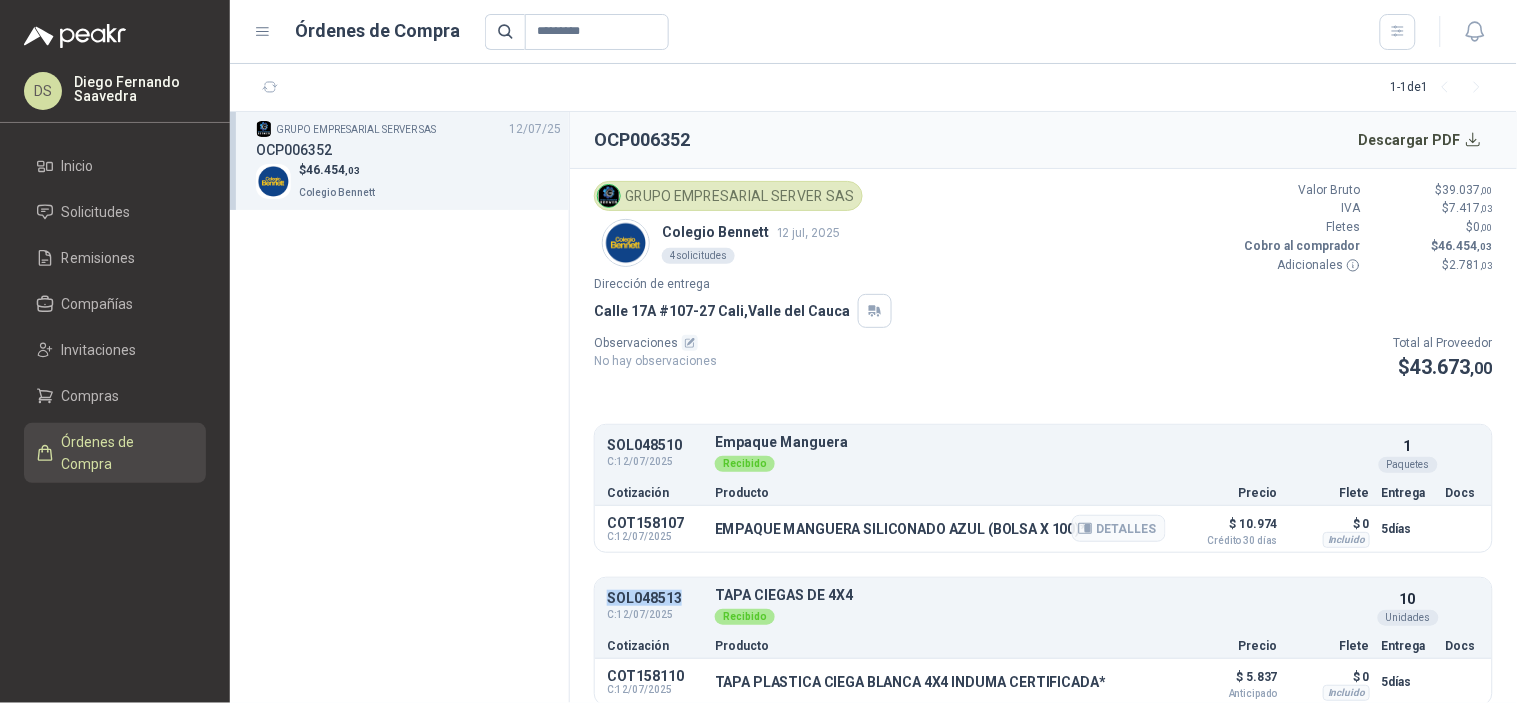 copy on "SOL048513" 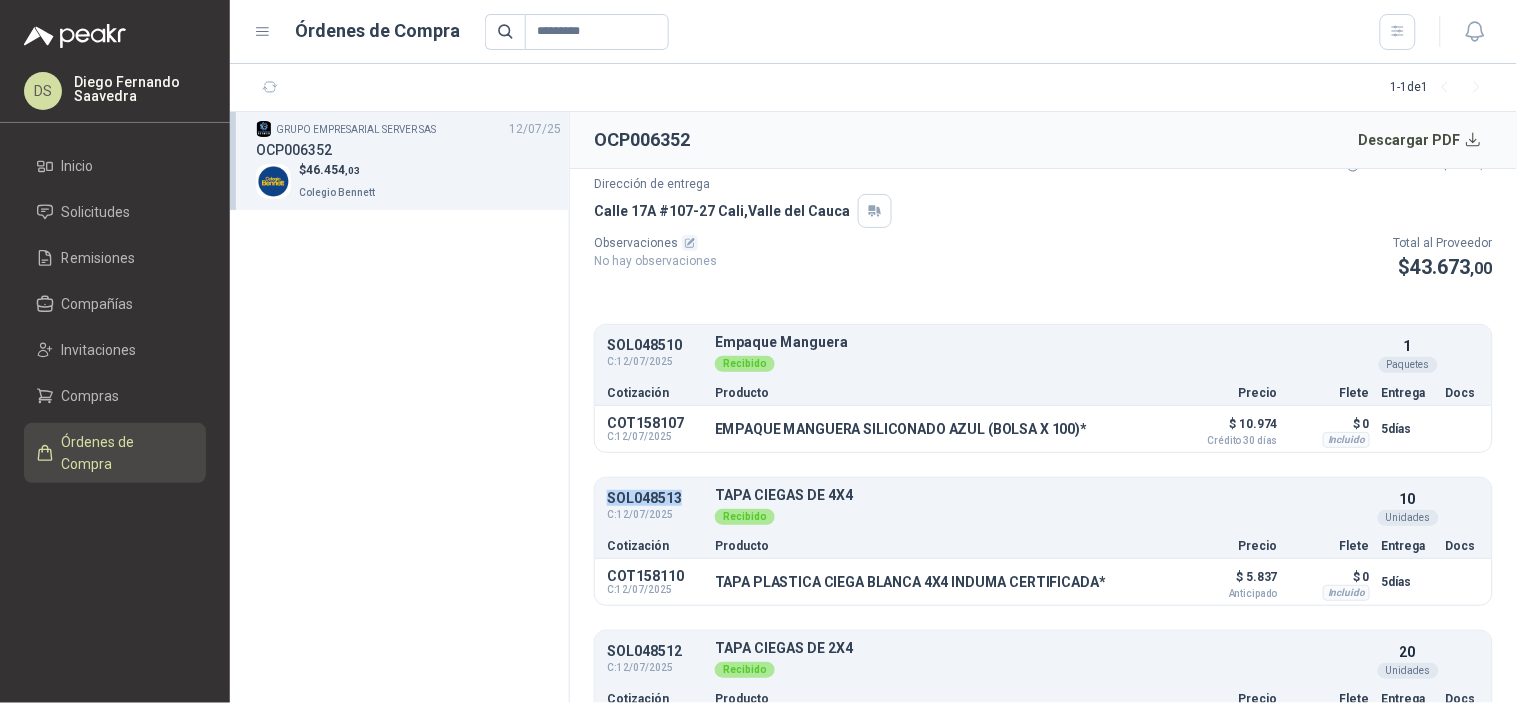 scroll, scrollTop: 147, scrollLeft: 0, axis: vertical 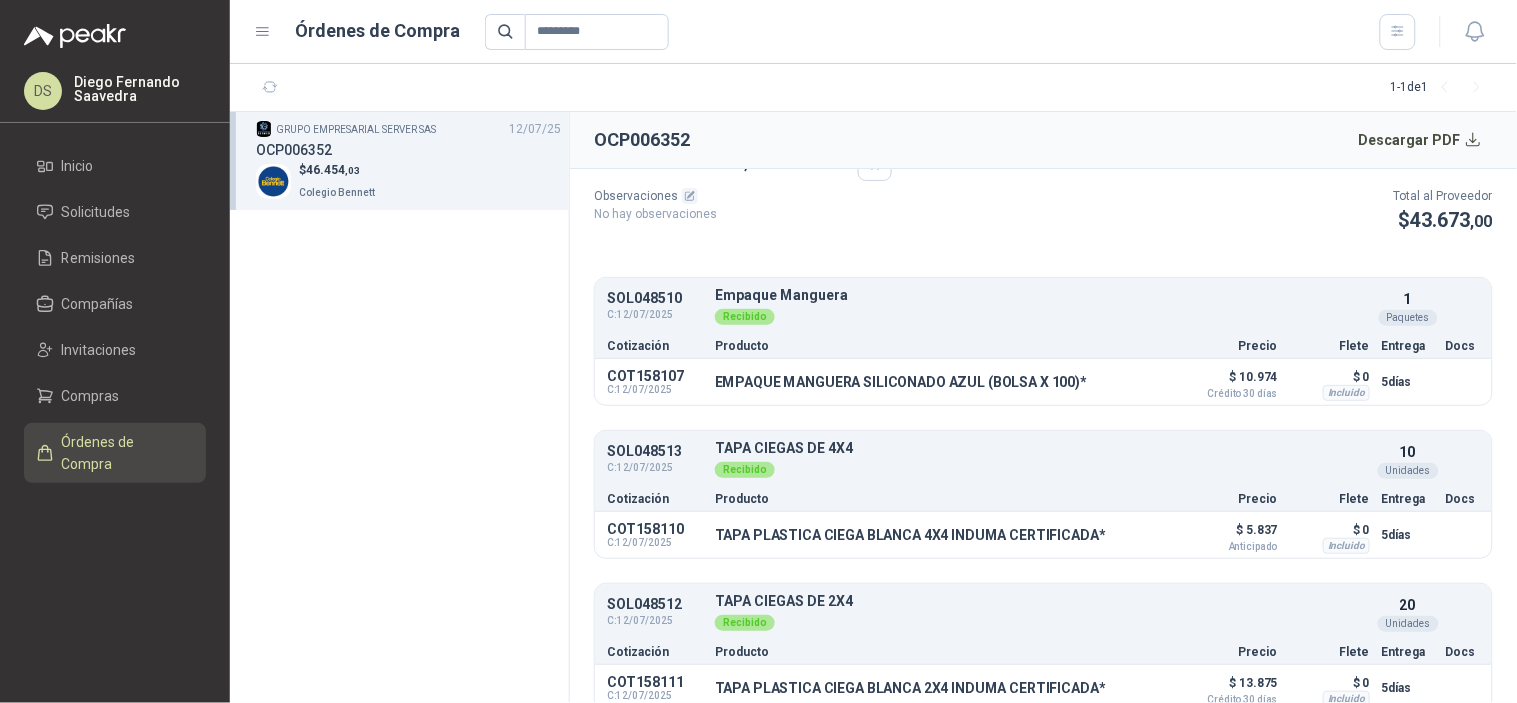 click on "SOL048512" at bounding box center (655, 604) 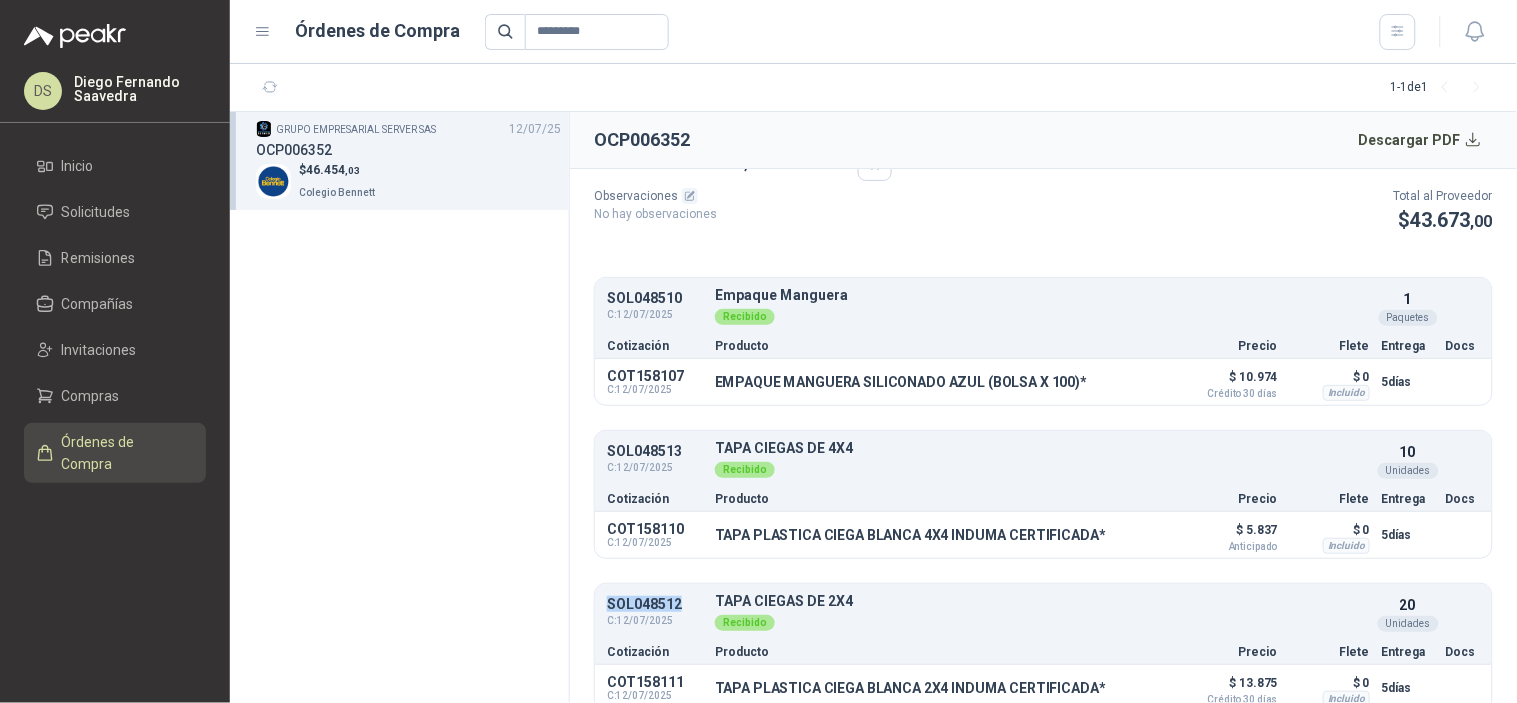click on "SOL048512" at bounding box center (655, 604) 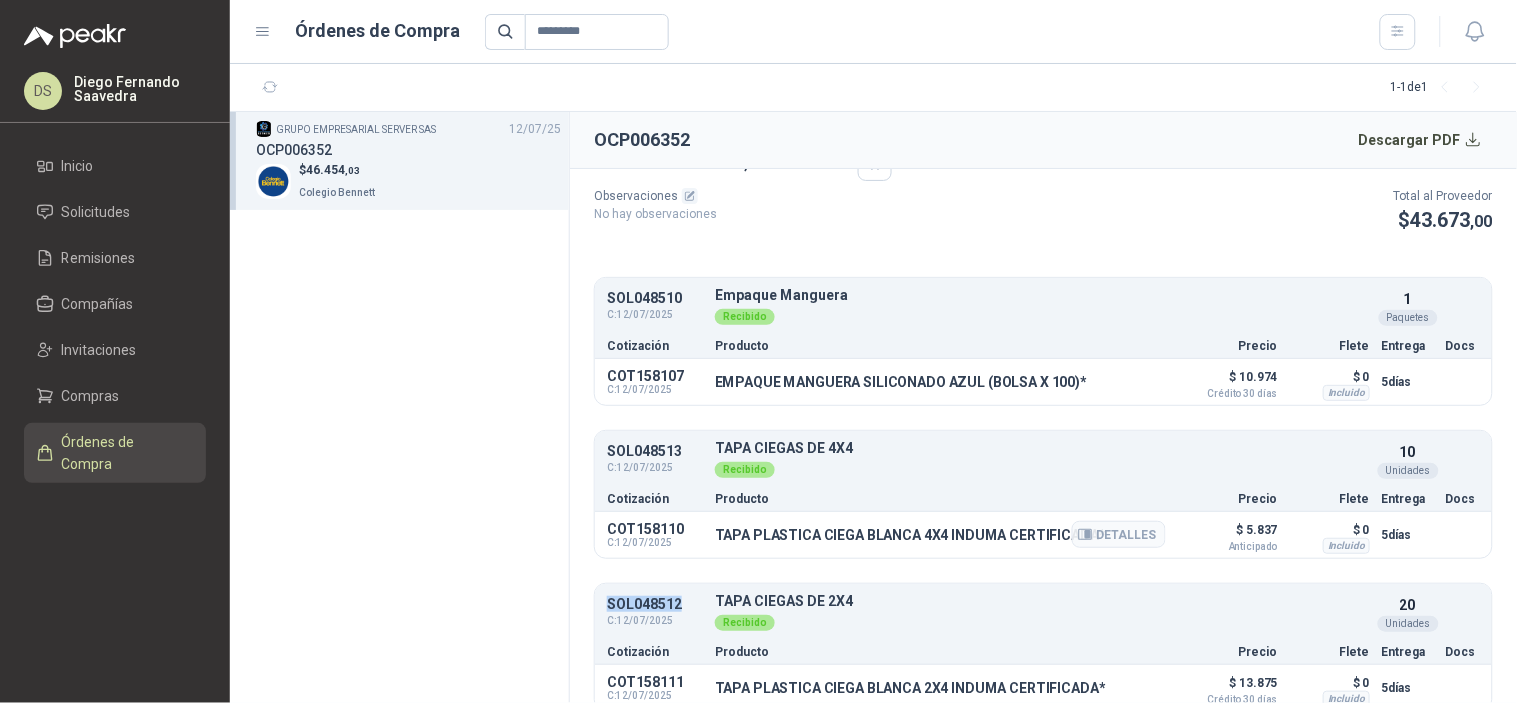 copy on "SOL048512" 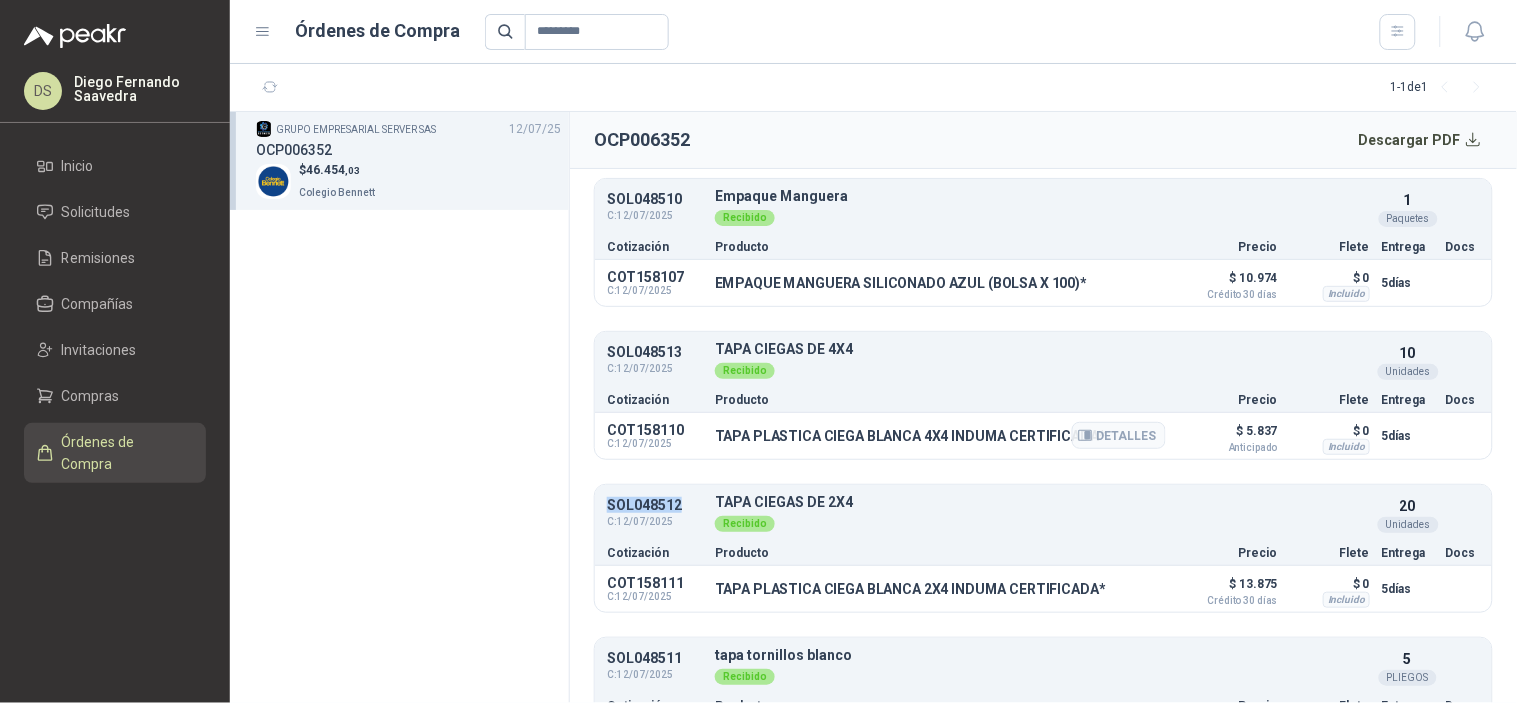 scroll, scrollTop: 296, scrollLeft: 0, axis: vertical 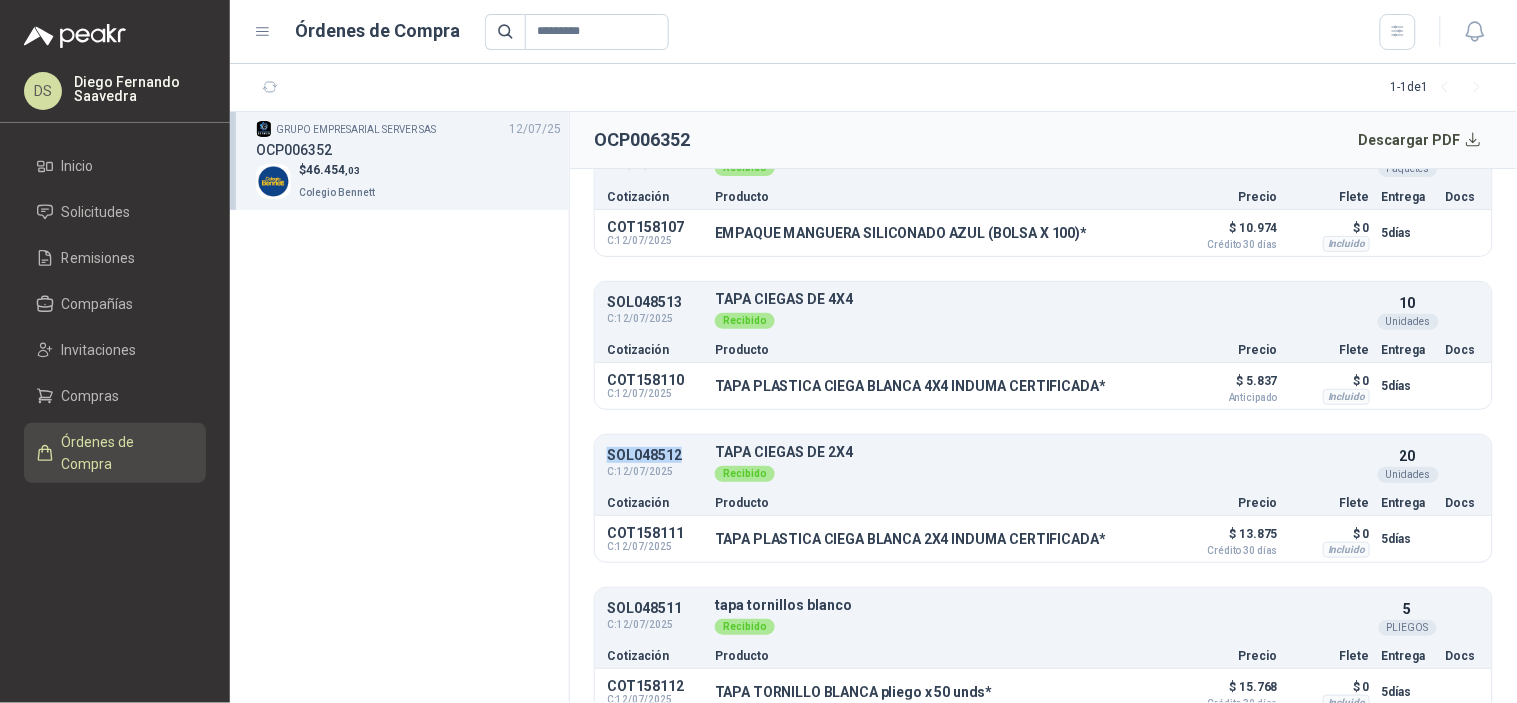 click on "SOL048512" at bounding box center [655, 455] 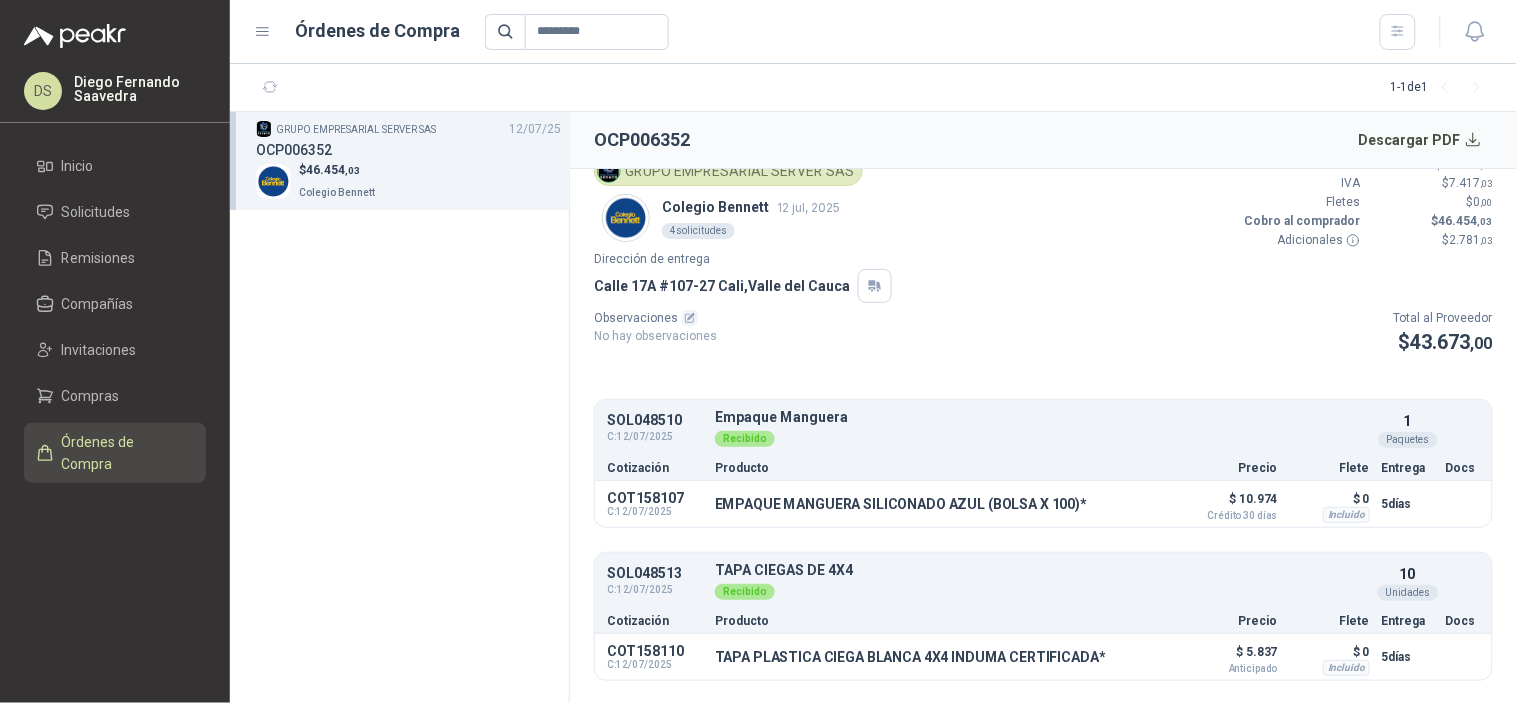 scroll, scrollTop: 0, scrollLeft: 0, axis: both 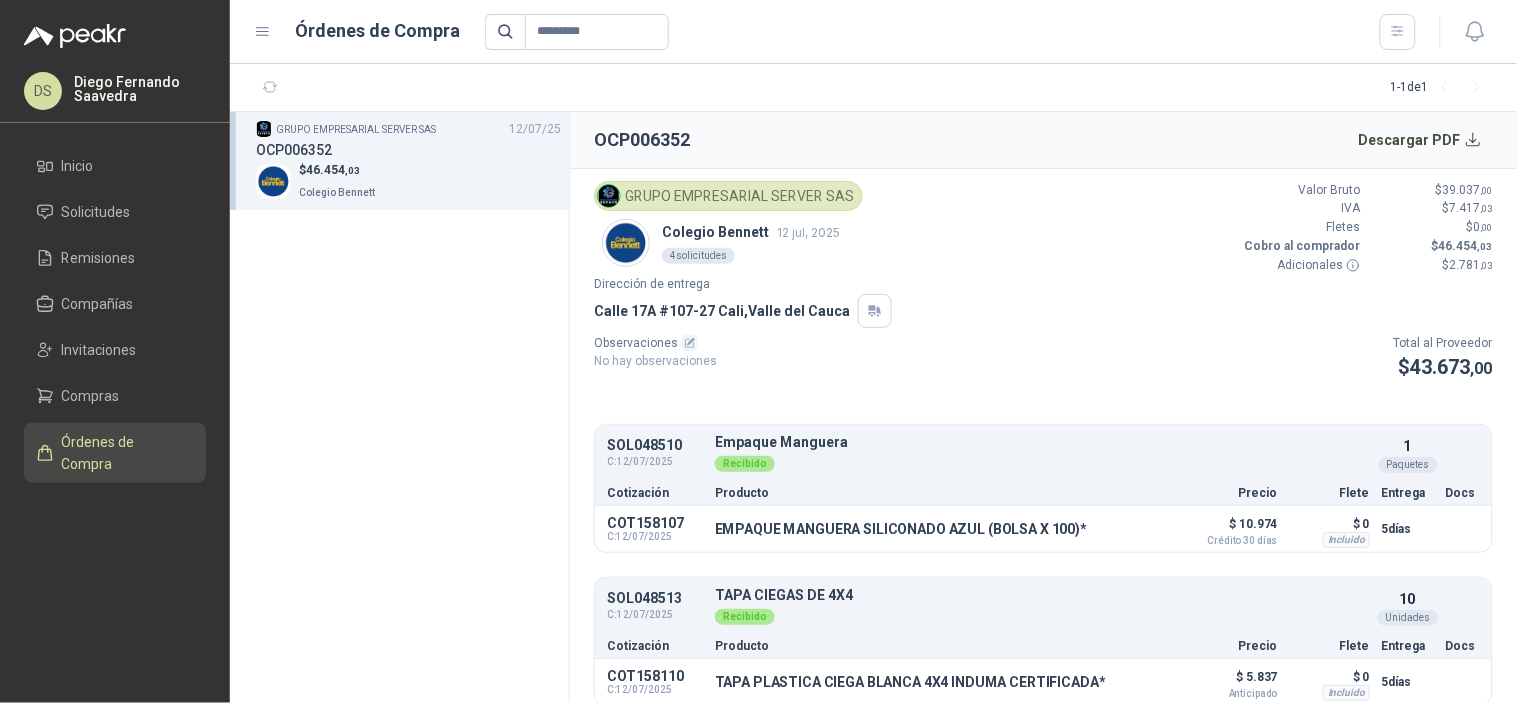 click on "SOL048510" at bounding box center [655, 445] 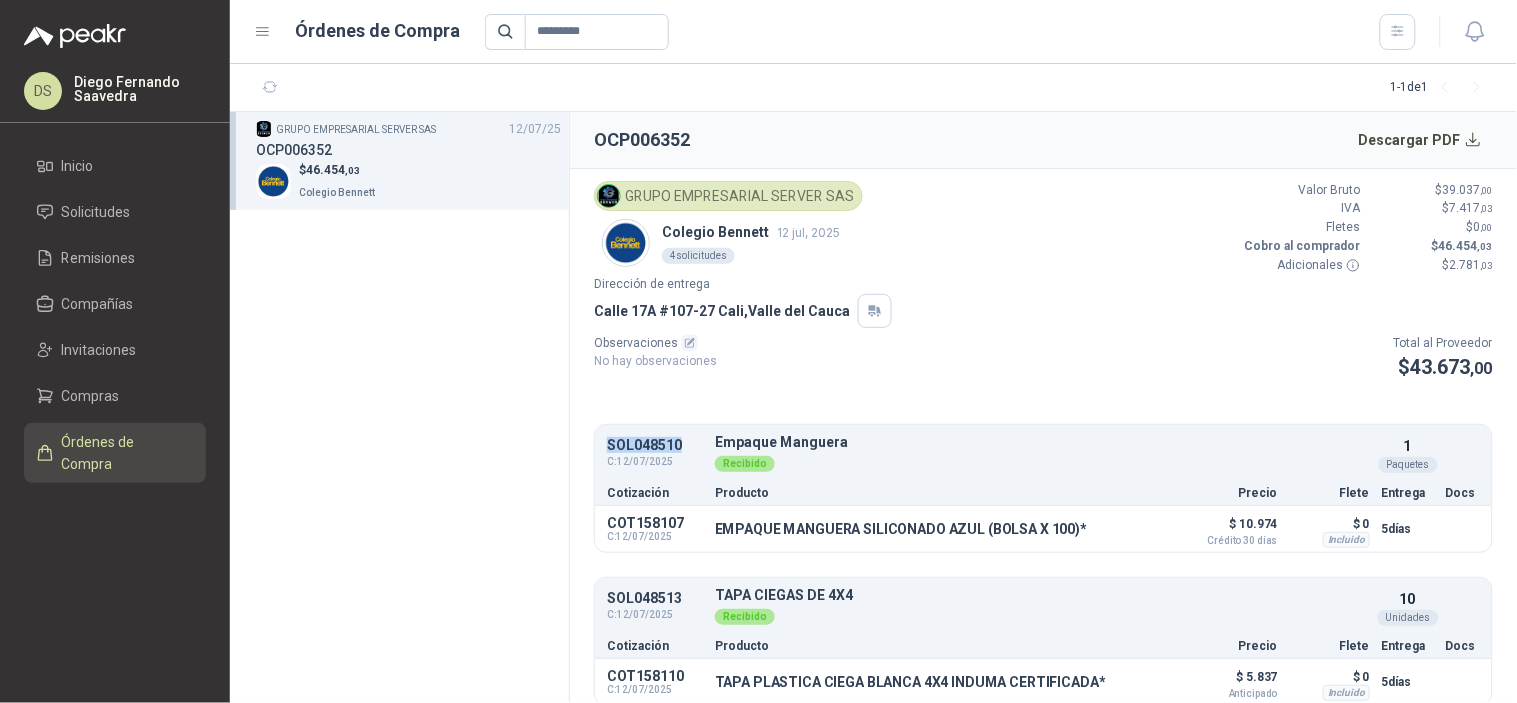 click on "SOL048510" at bounding box center [655, 445] 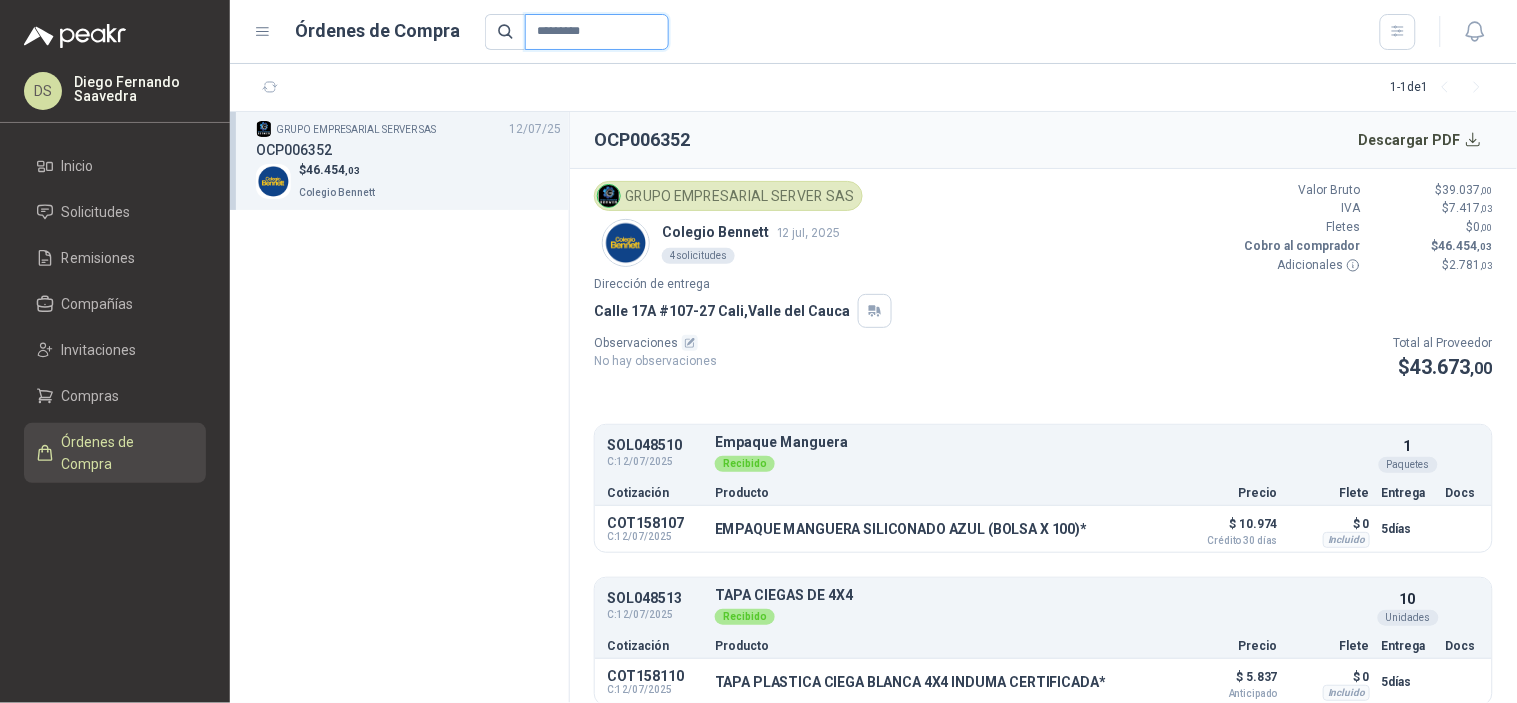 click on "*********" at bounding box center [597, 32] 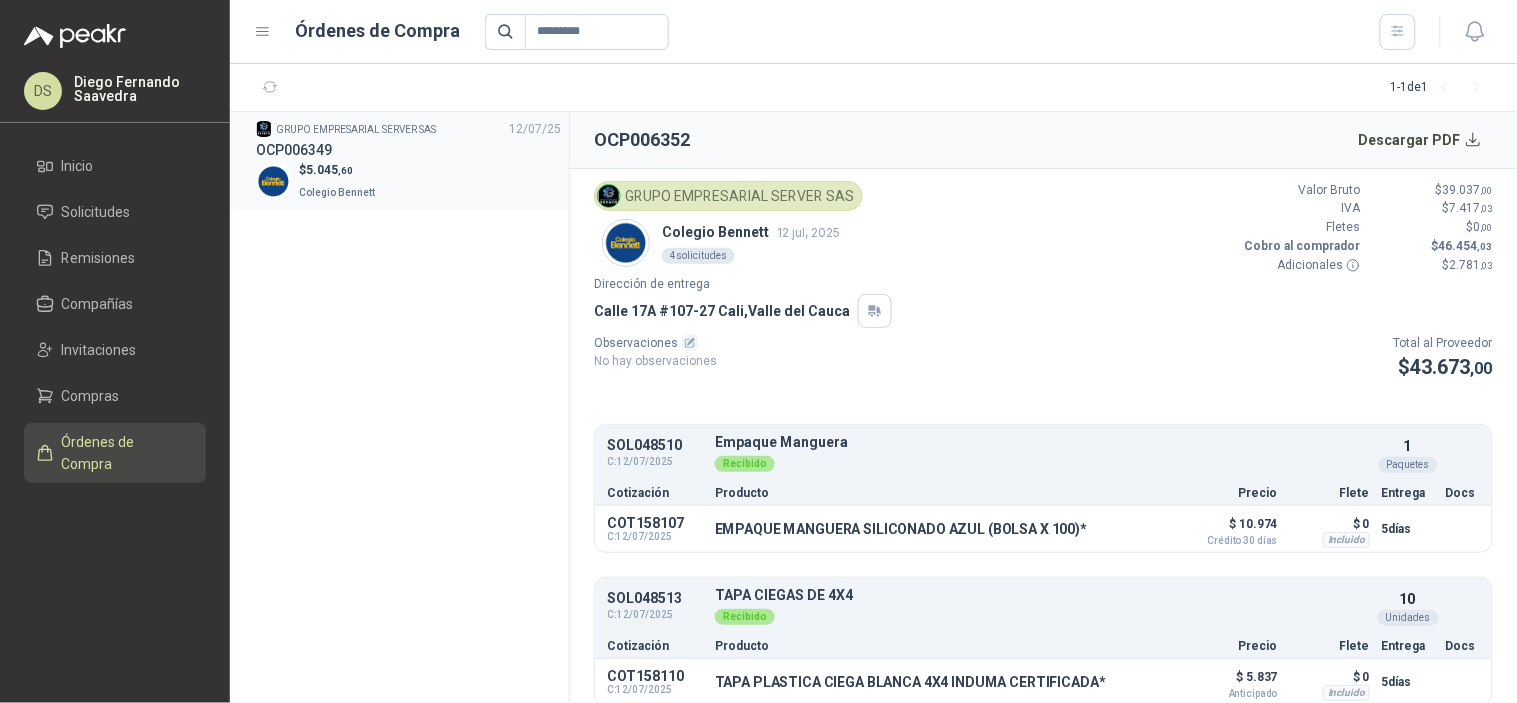 click on "GRUPO EMPRESARIAL SERVER SAS 12/07/25" at bounding box center [408, 129] 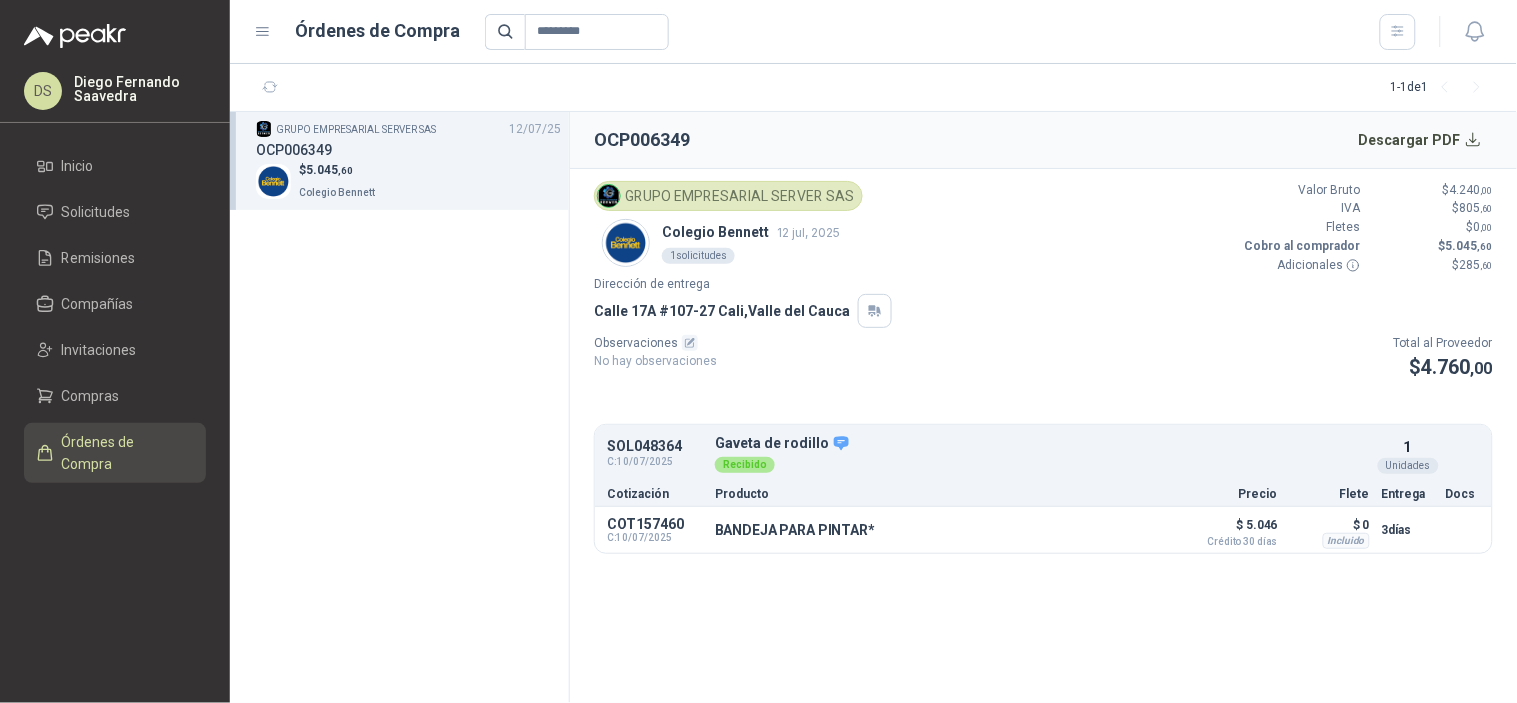 click on "SOL048364" at bounding box center [655, 446] 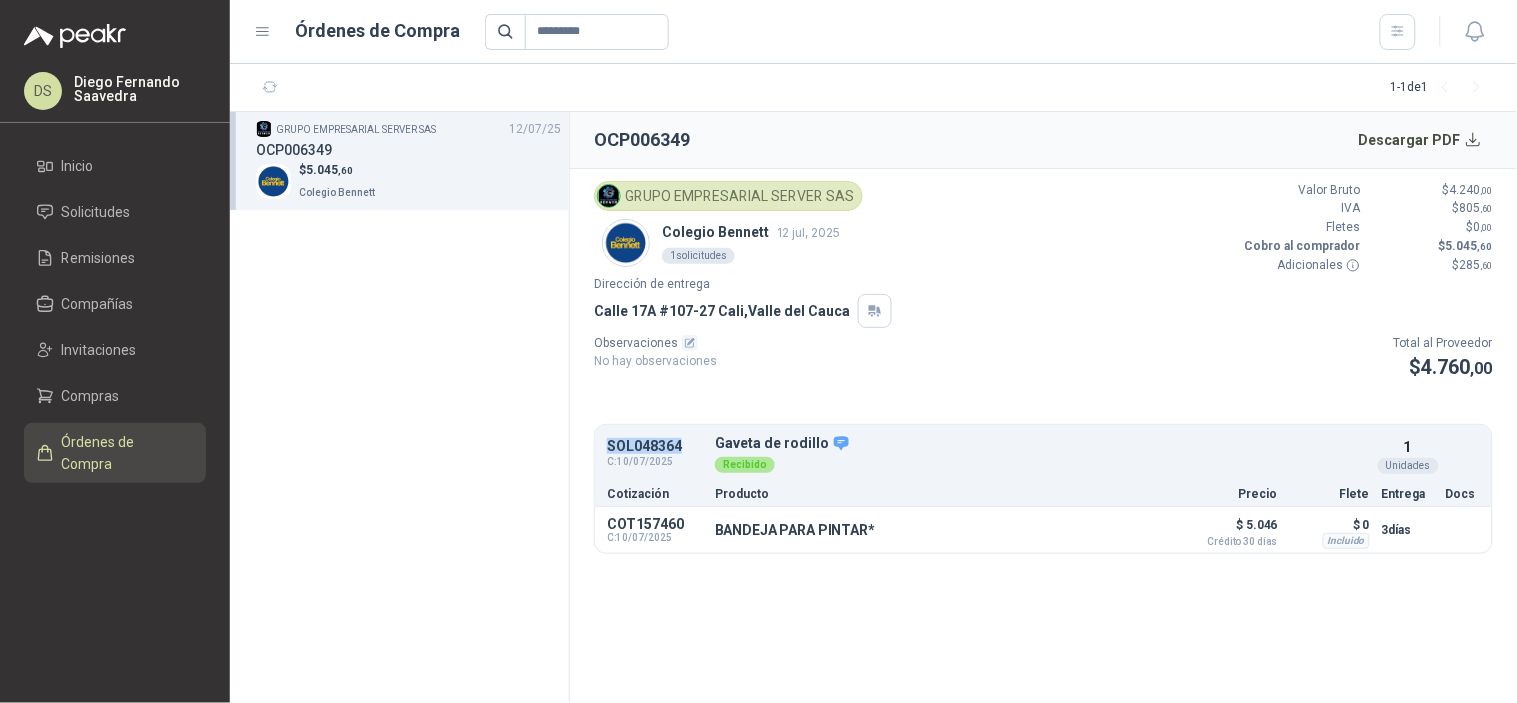 click on "SOL048364" at bounding box center [655, 446] 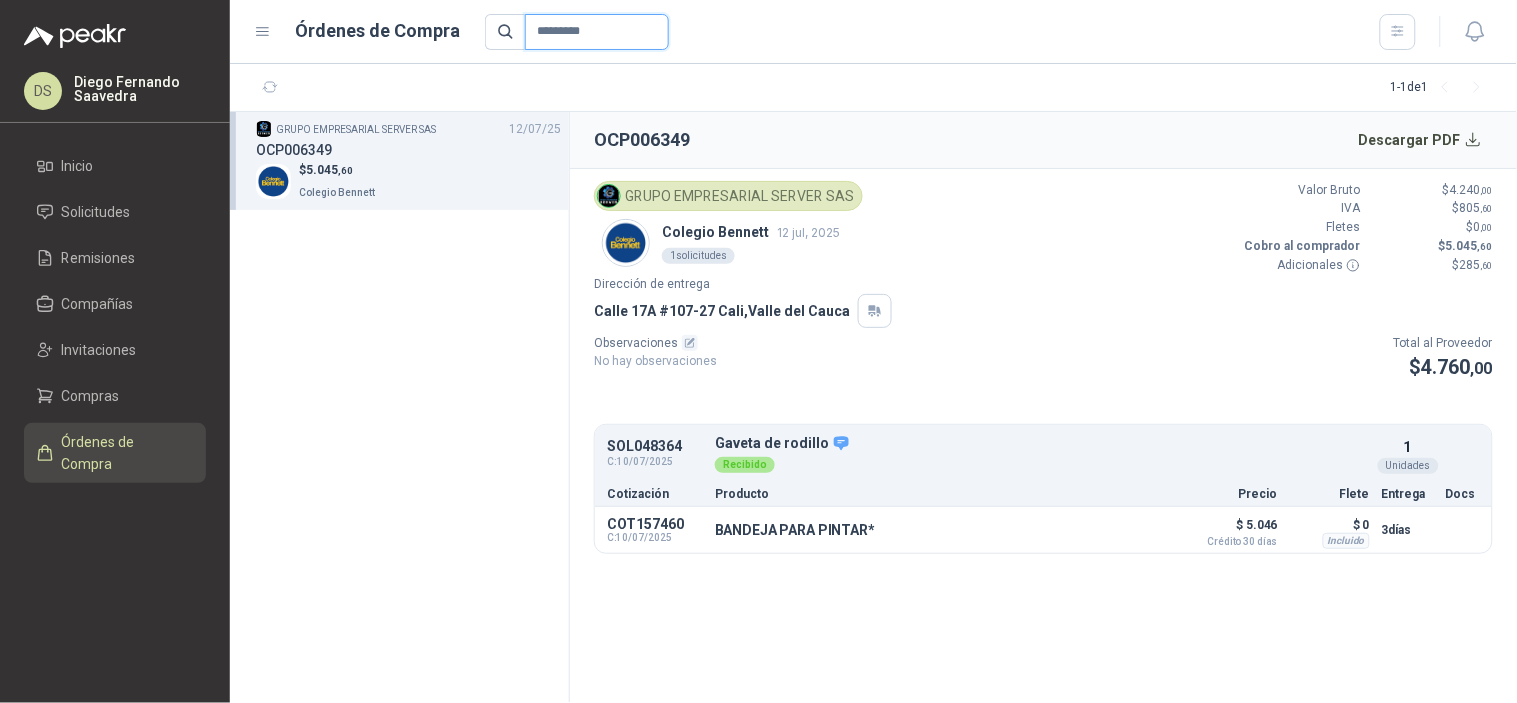 click on "*********" at bounding box center (597, 32) 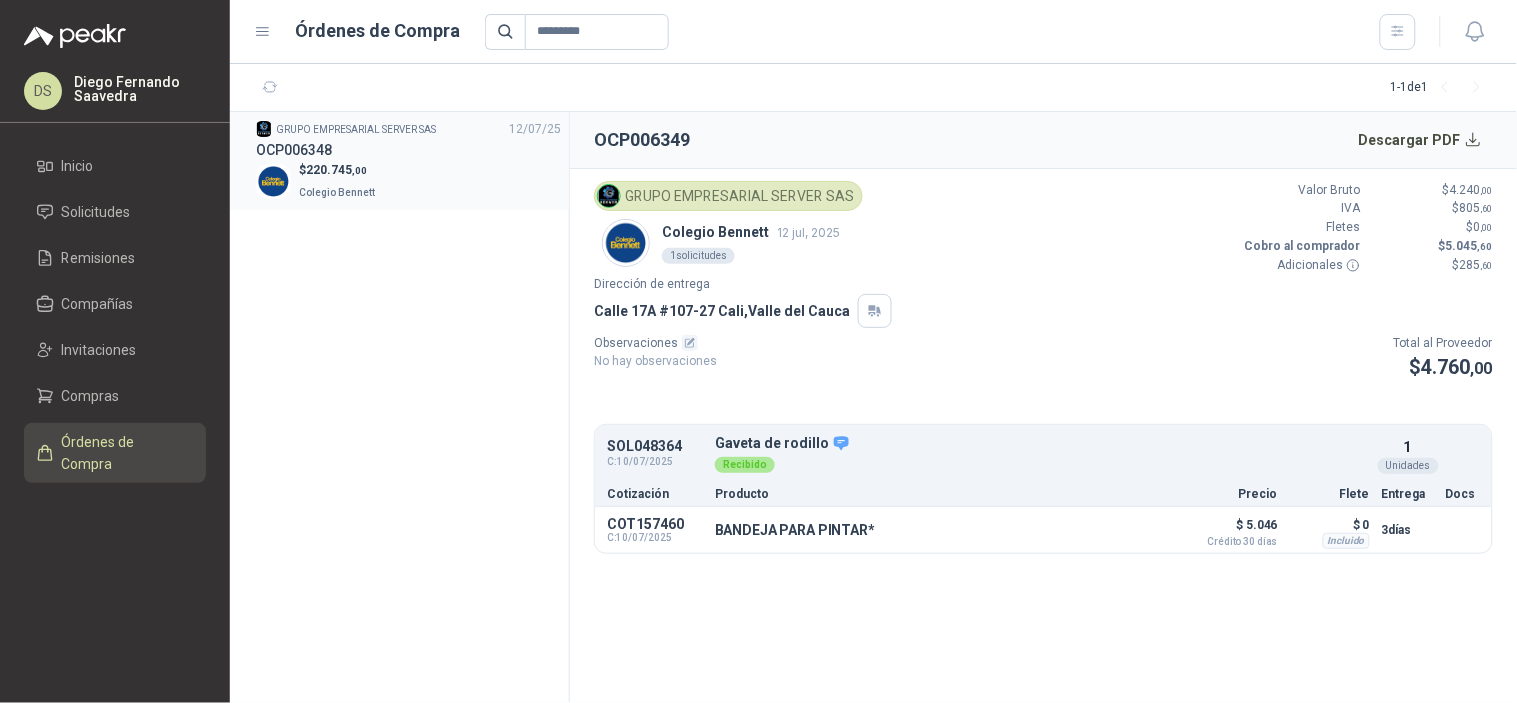 click on "$  220.745 ,00 Colegio Bennett" at bounding box center [408, 181] 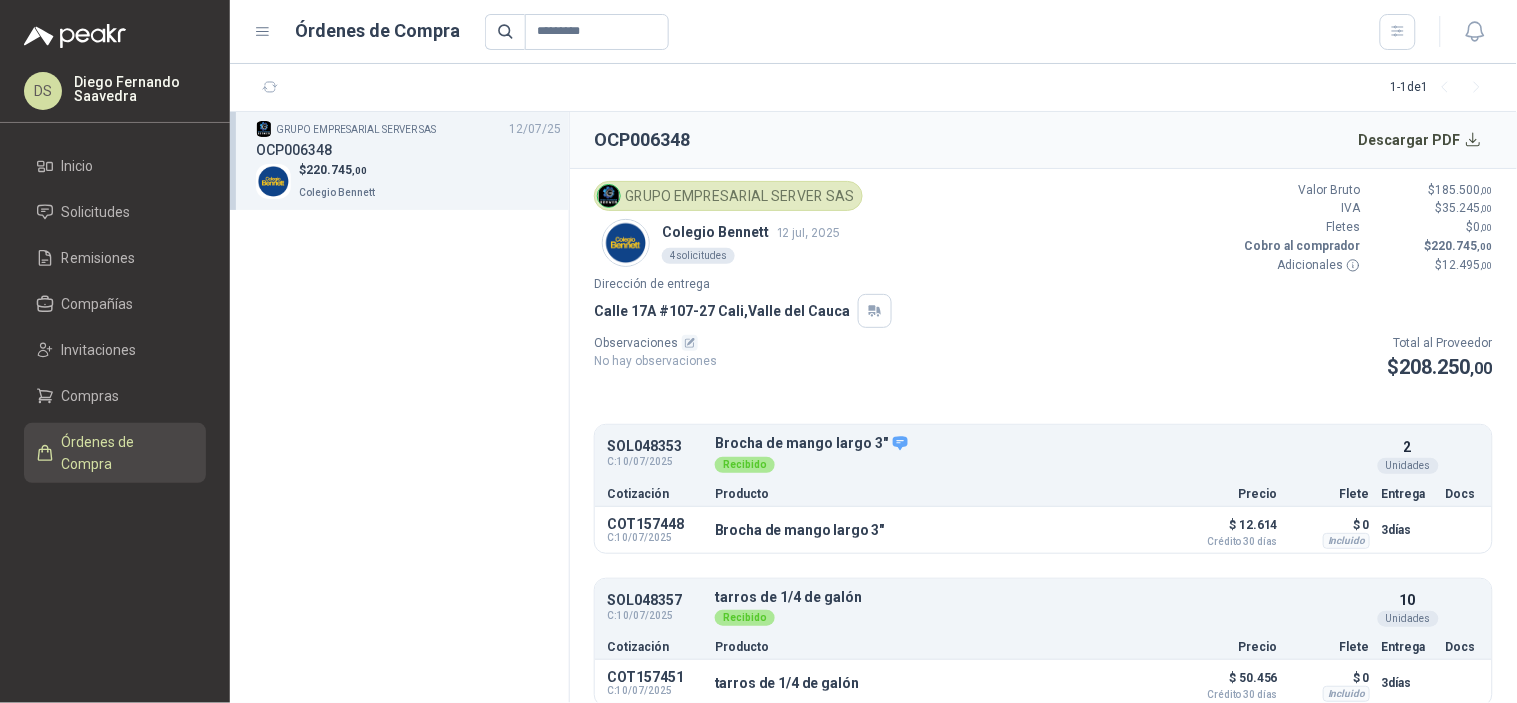 click on "SOL048353" at bounding box center [655, 446] 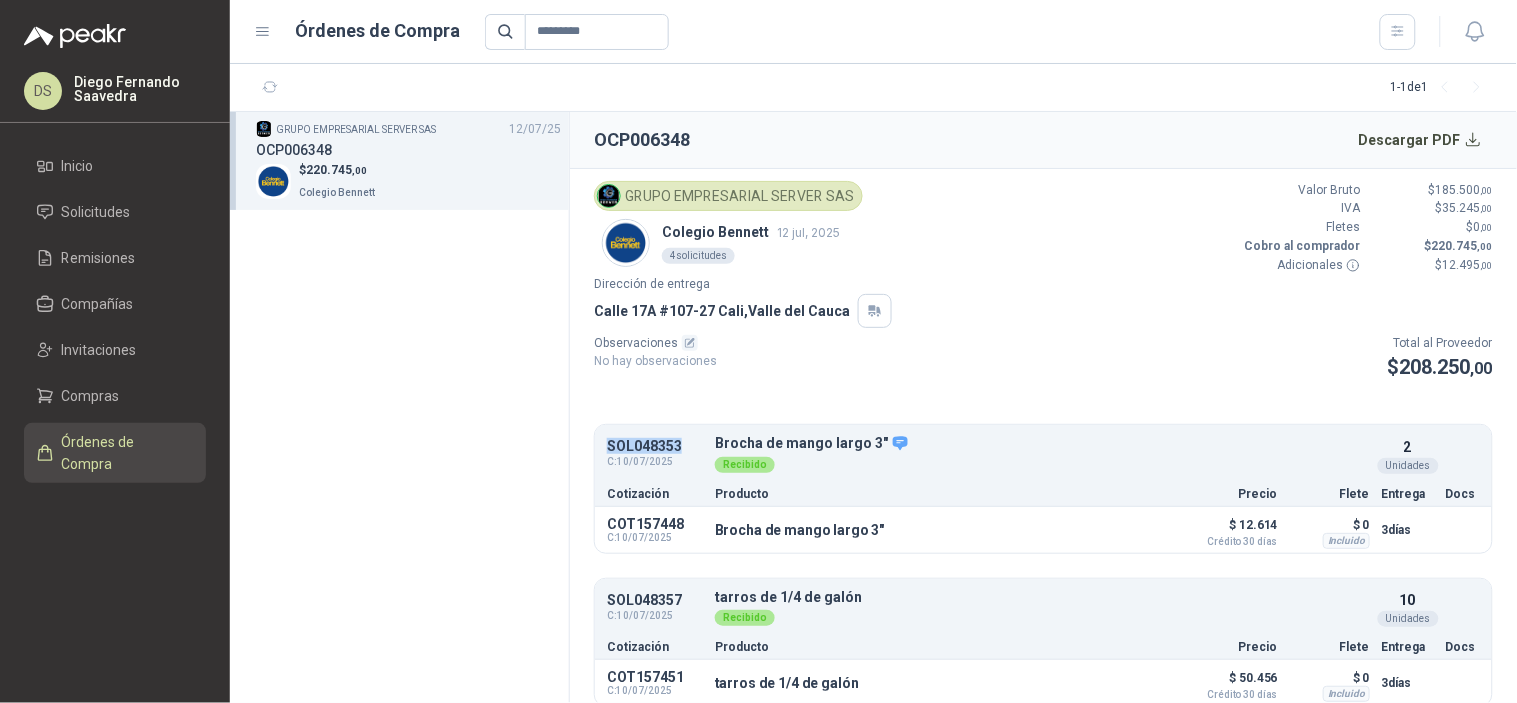 click on "SOL048353" at bounding box center [655, 446] 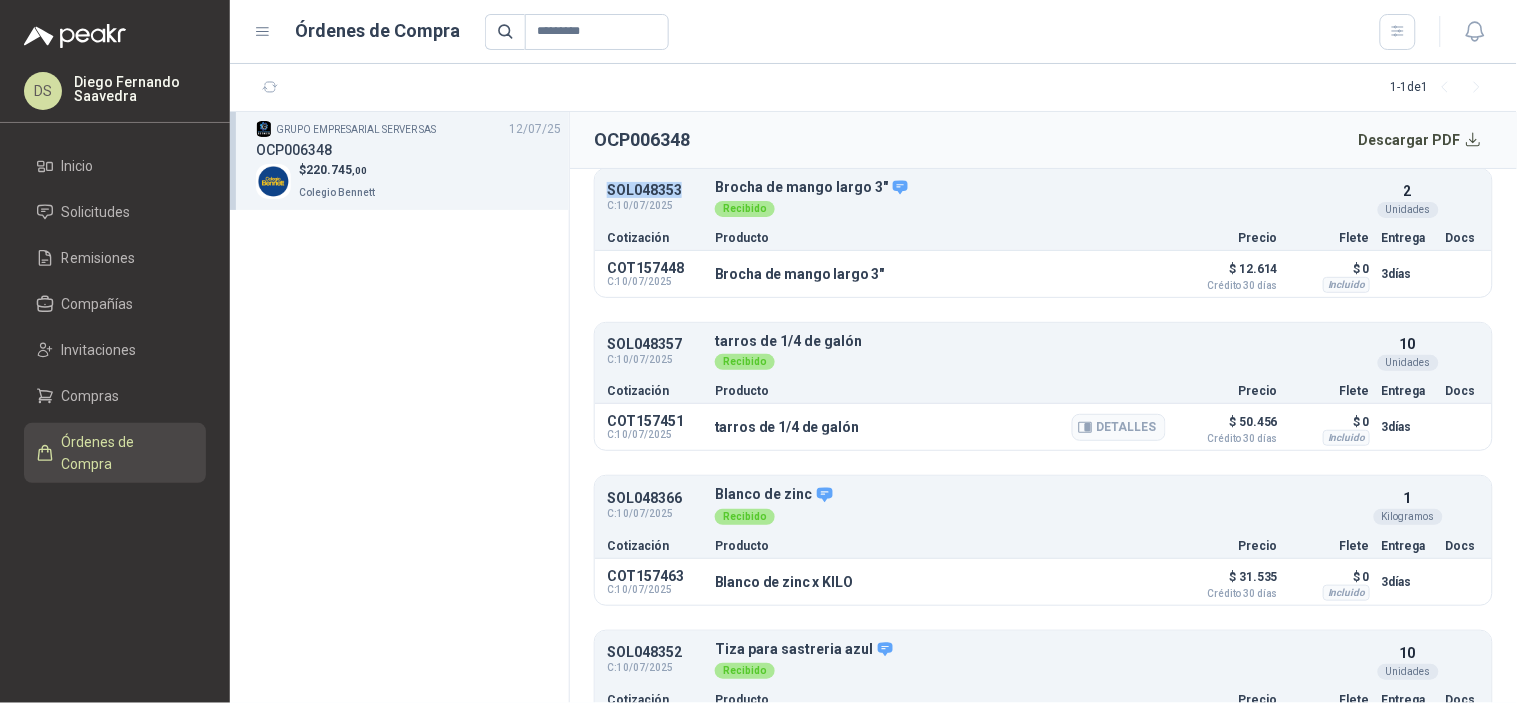 scroll, scrollTop: 326, scrollLeft: 0, axis: vertical 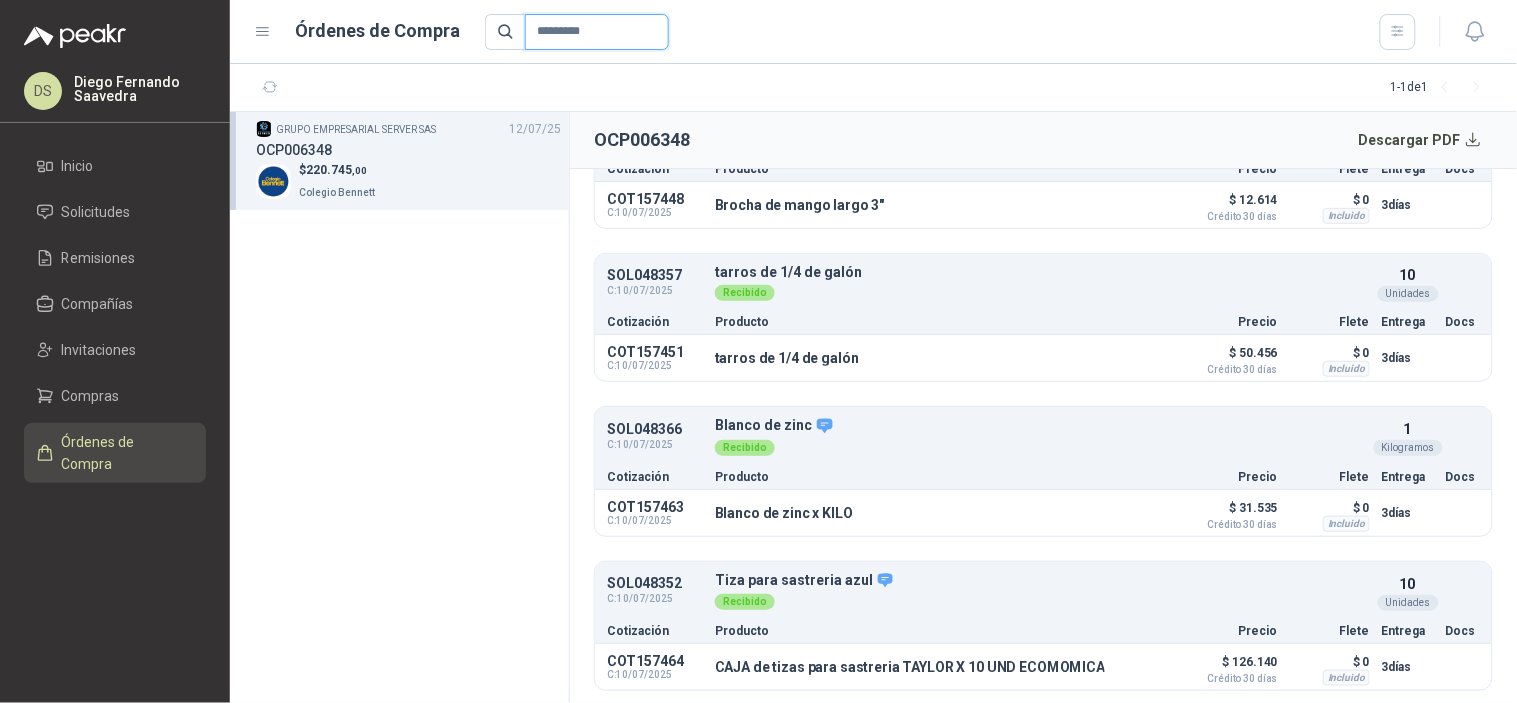 click on "*********" at bounding box center [597, 32] 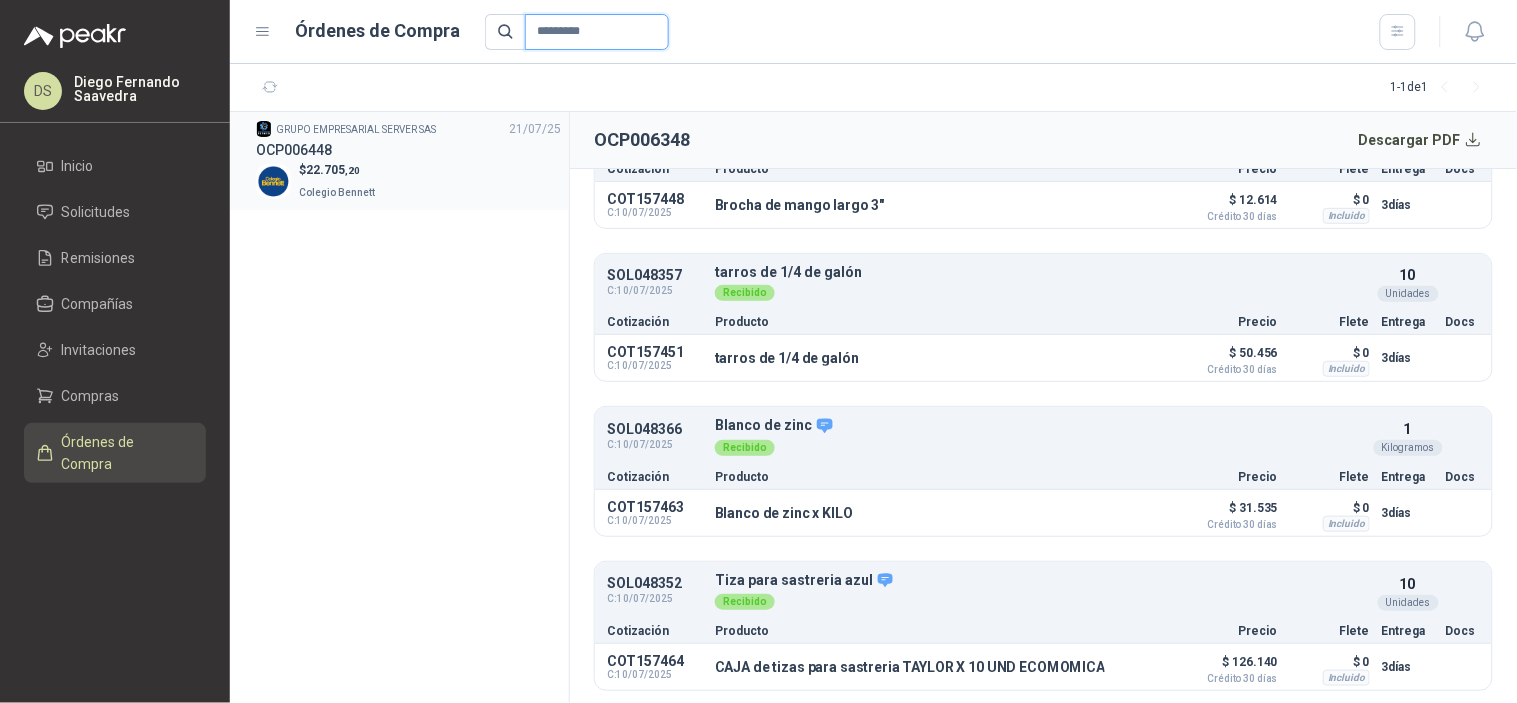 type on "*********" 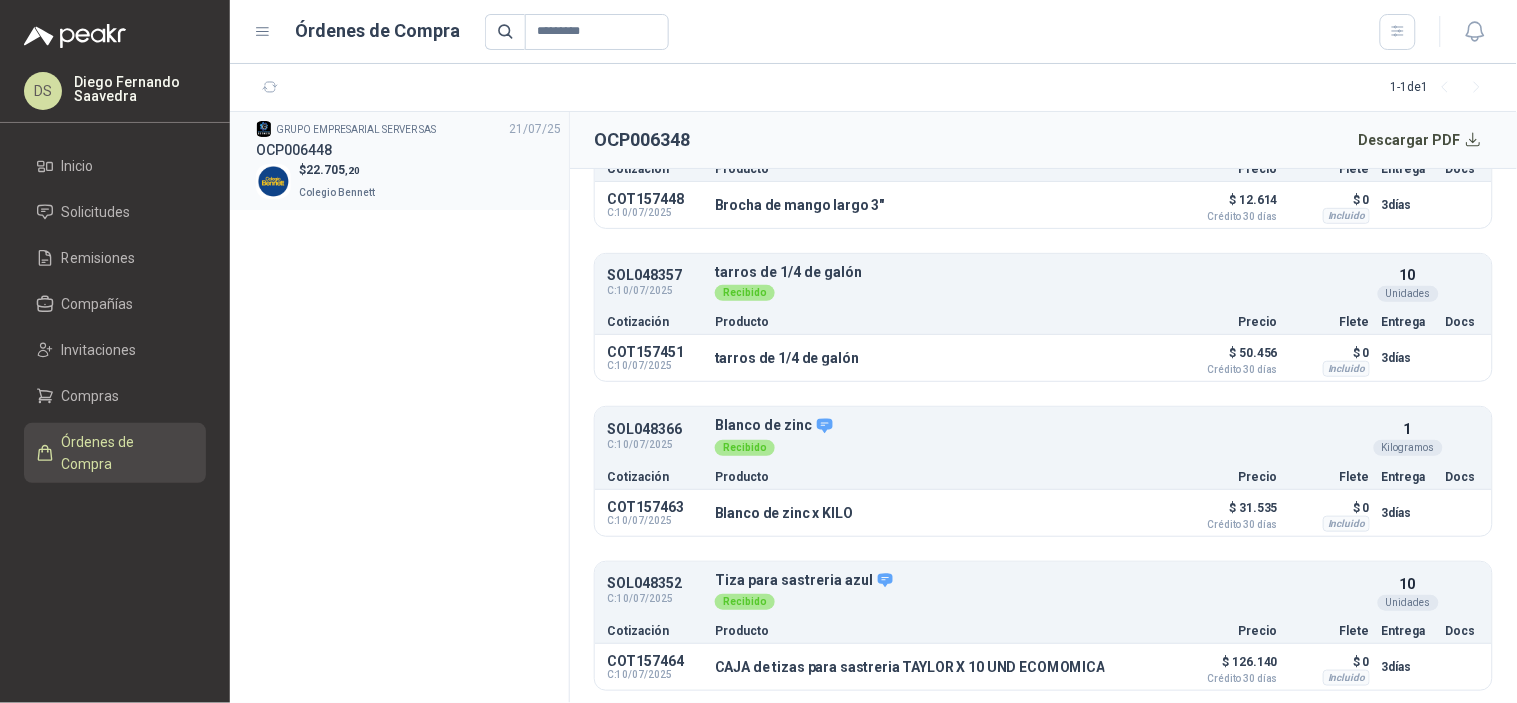 click on "OCP006448" at bounding box center [408, 150] 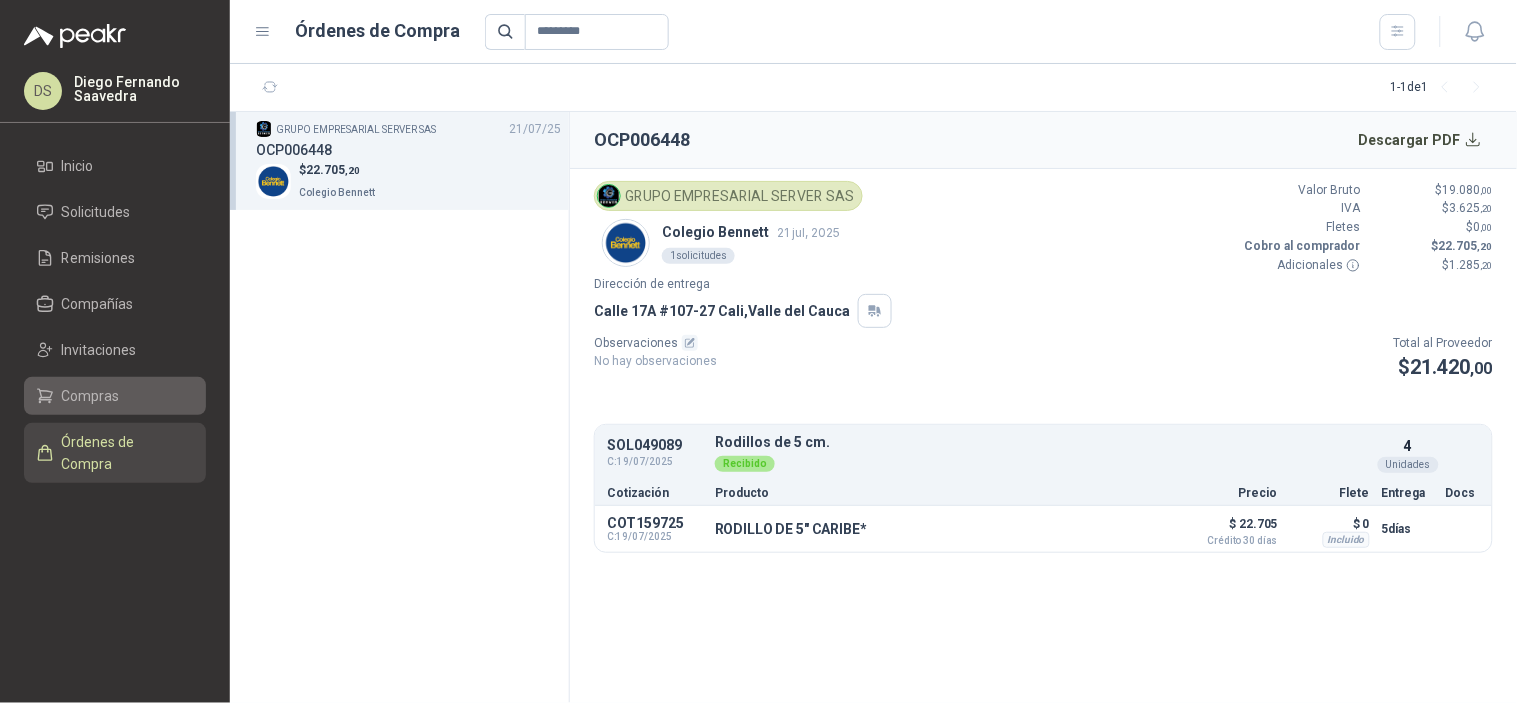 click on "Compras" at bounding box center (91, 396) 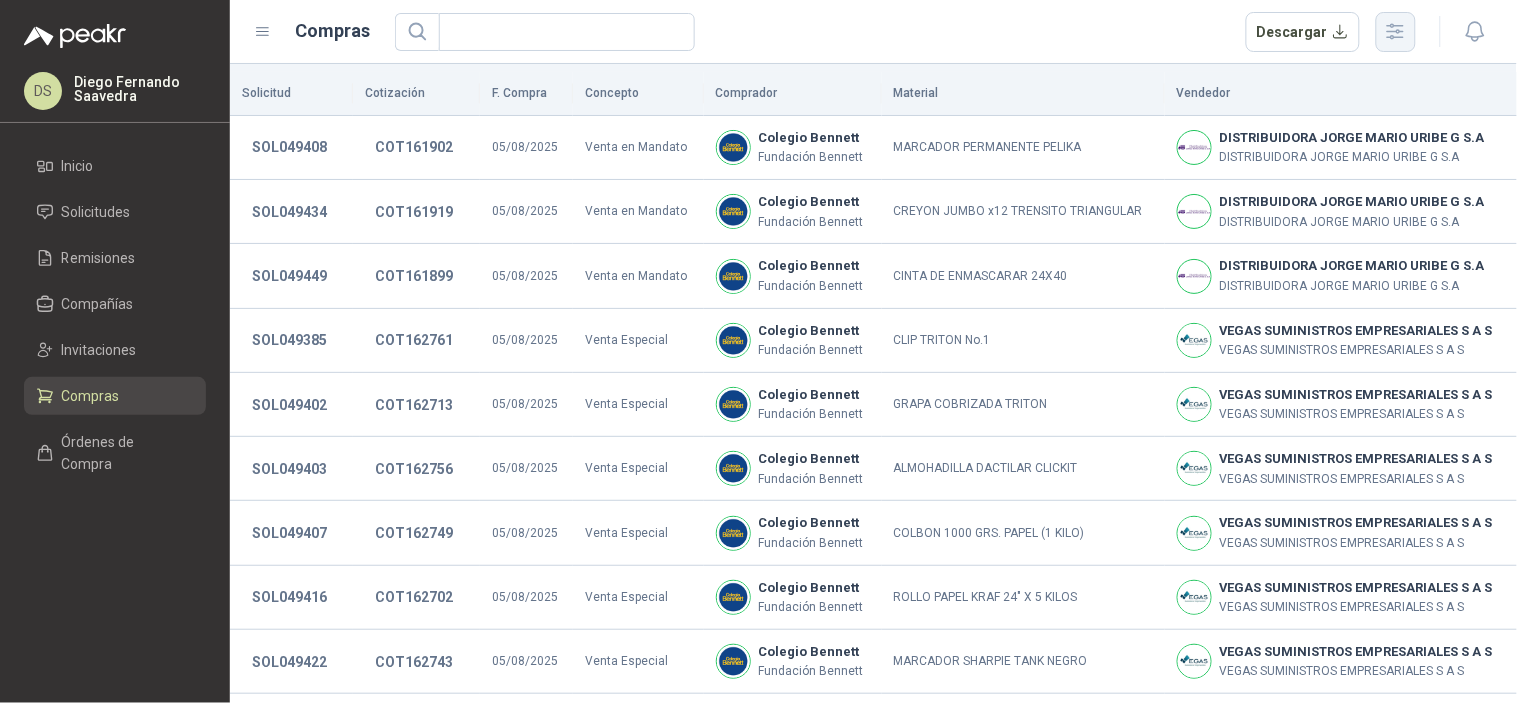 click 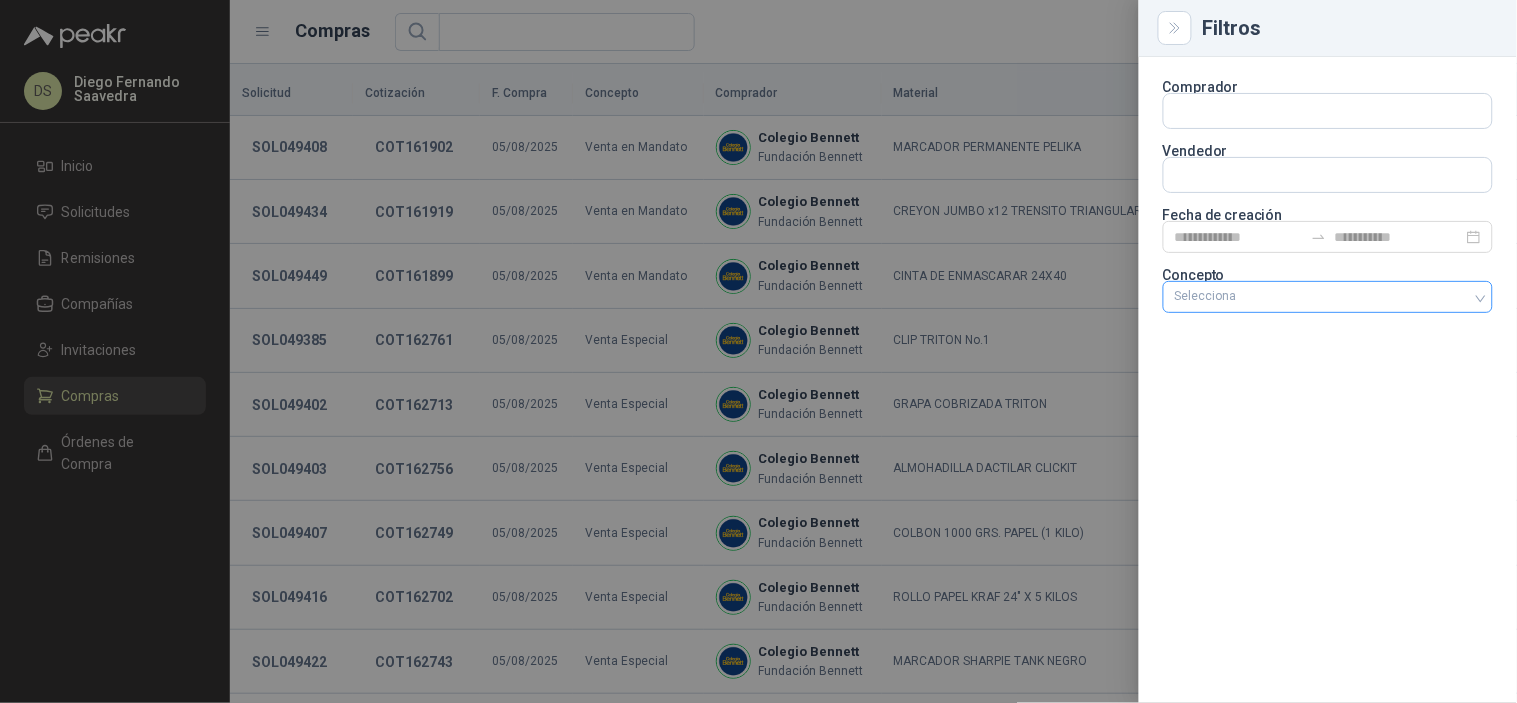 click at bounding box center (1317, 297) 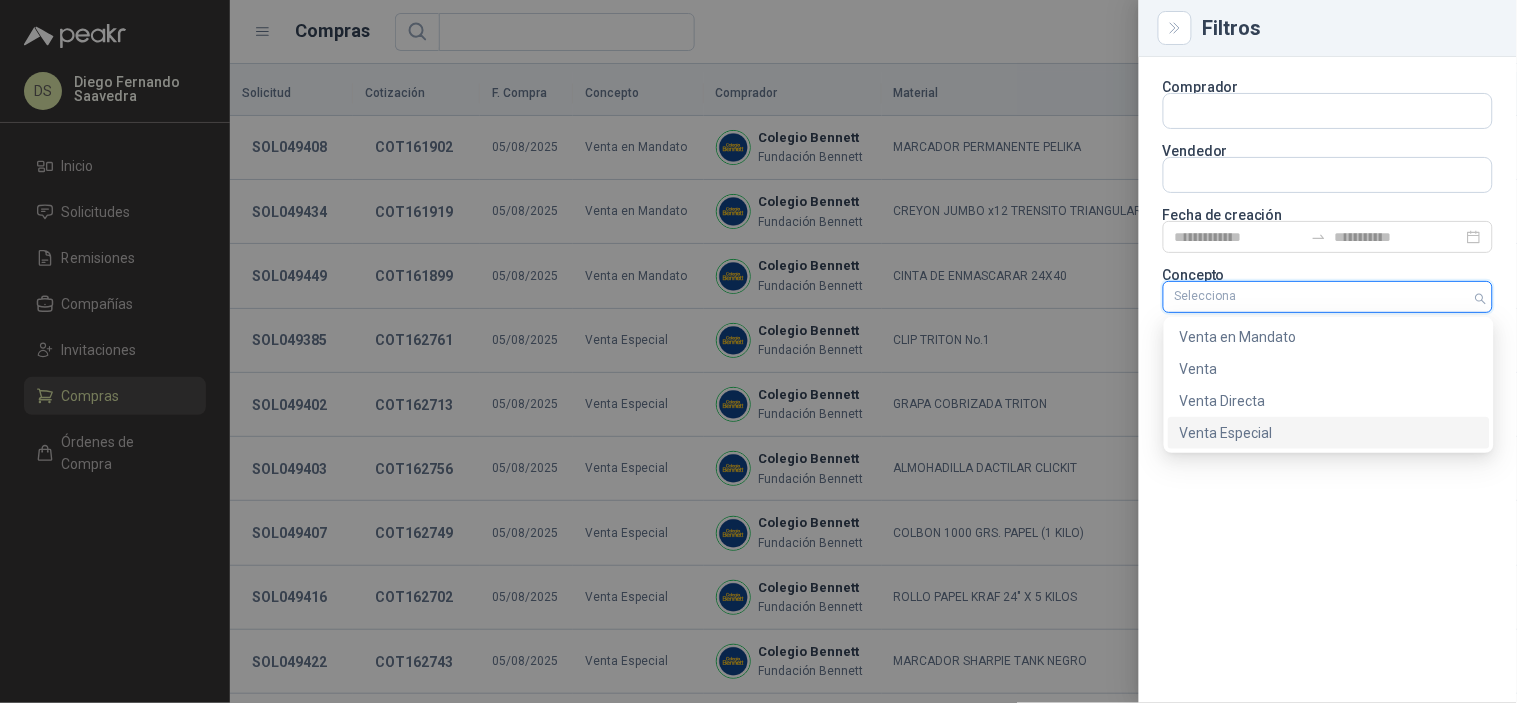 click on "Venta Especial" at bounding box center [1329, 433] 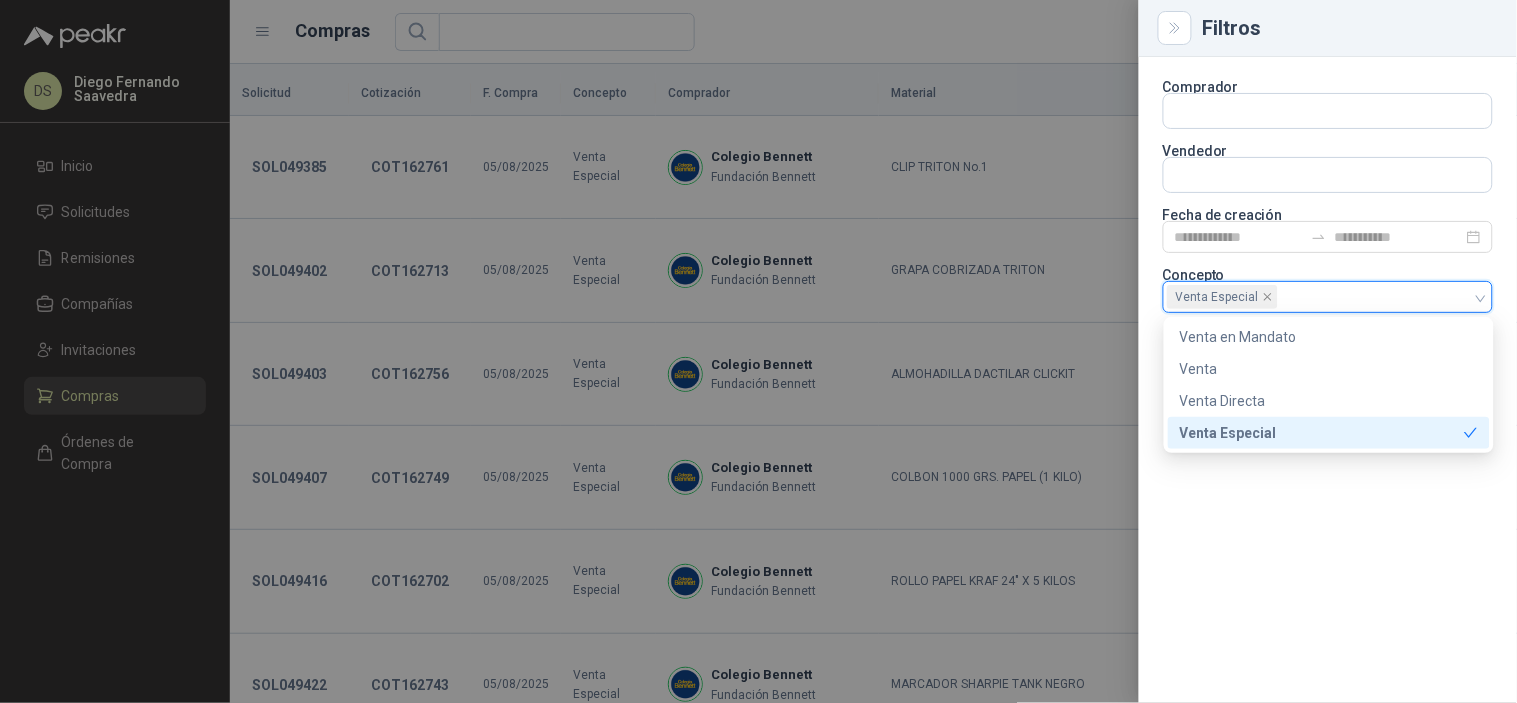 click at bounding box center (758, 351) 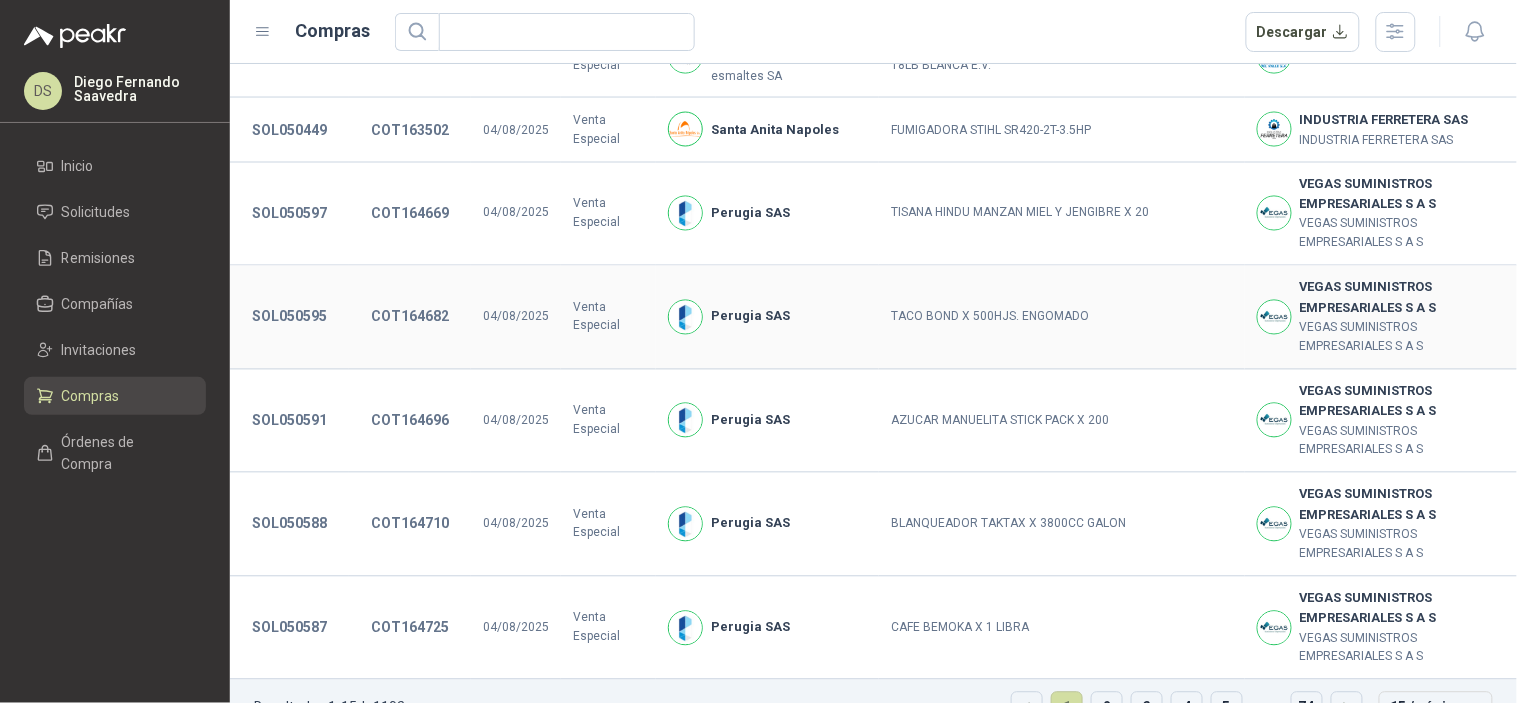 scroll, scrollTop: 934, scrollLeft: 0, axis: vertical 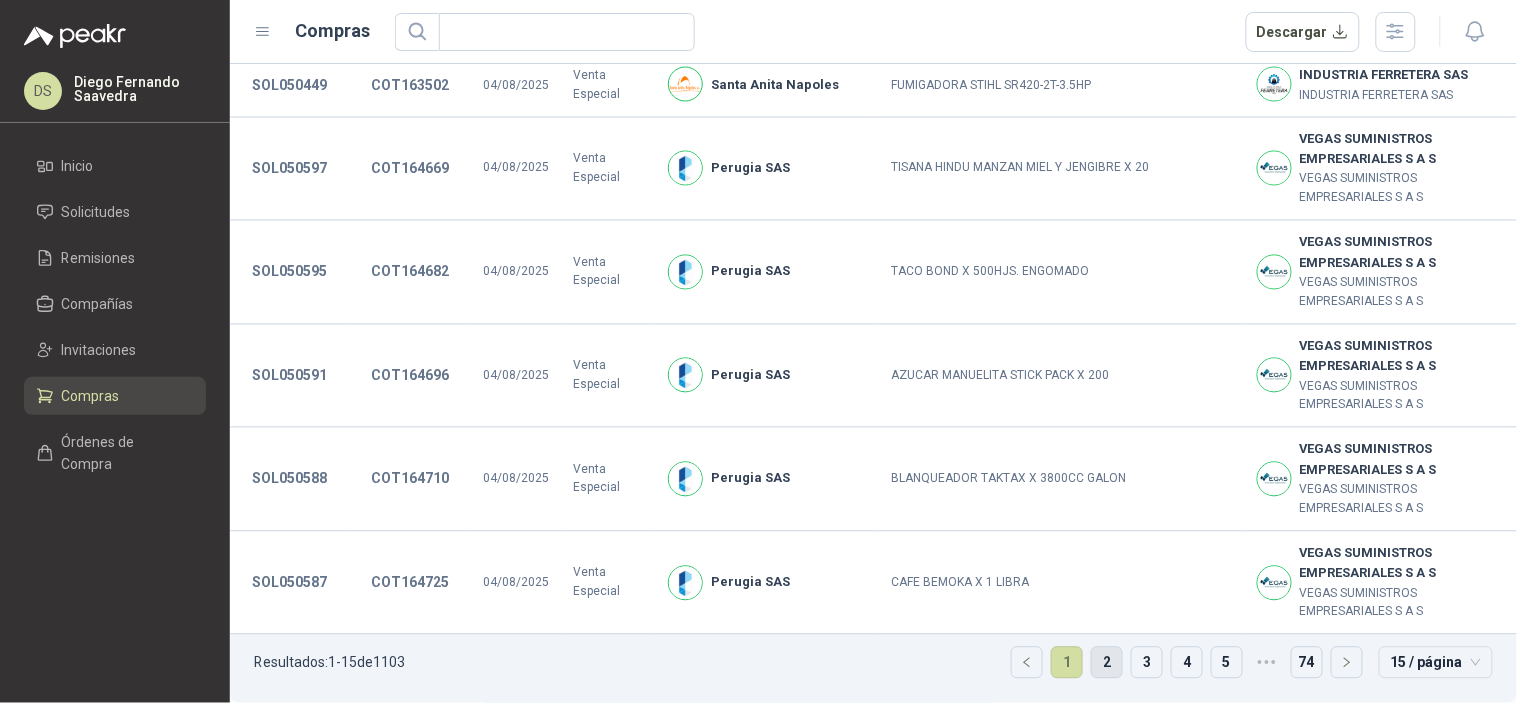 click on "2" at bounding box center (1107, 663) 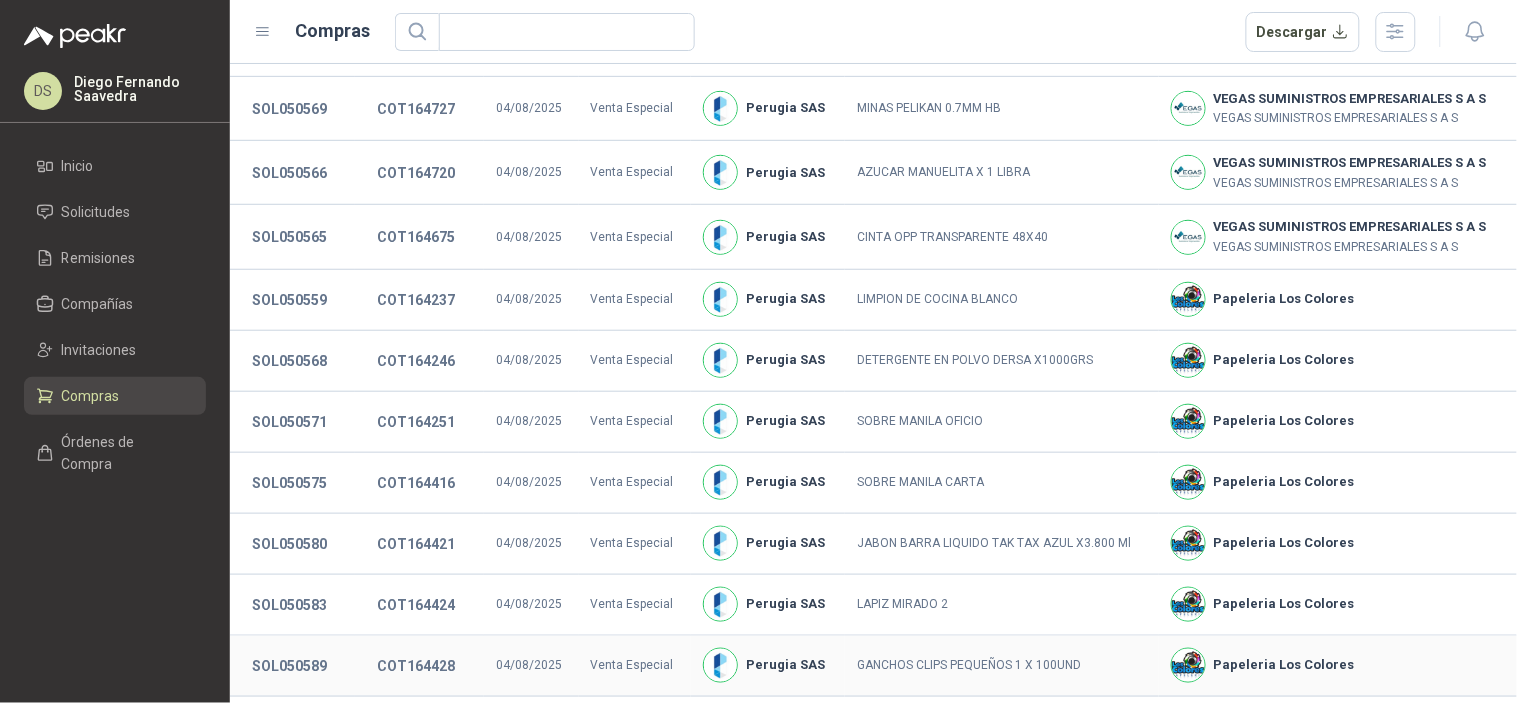 scroll, scrollTop: 425, scrollLeft: 0, axis: vertical 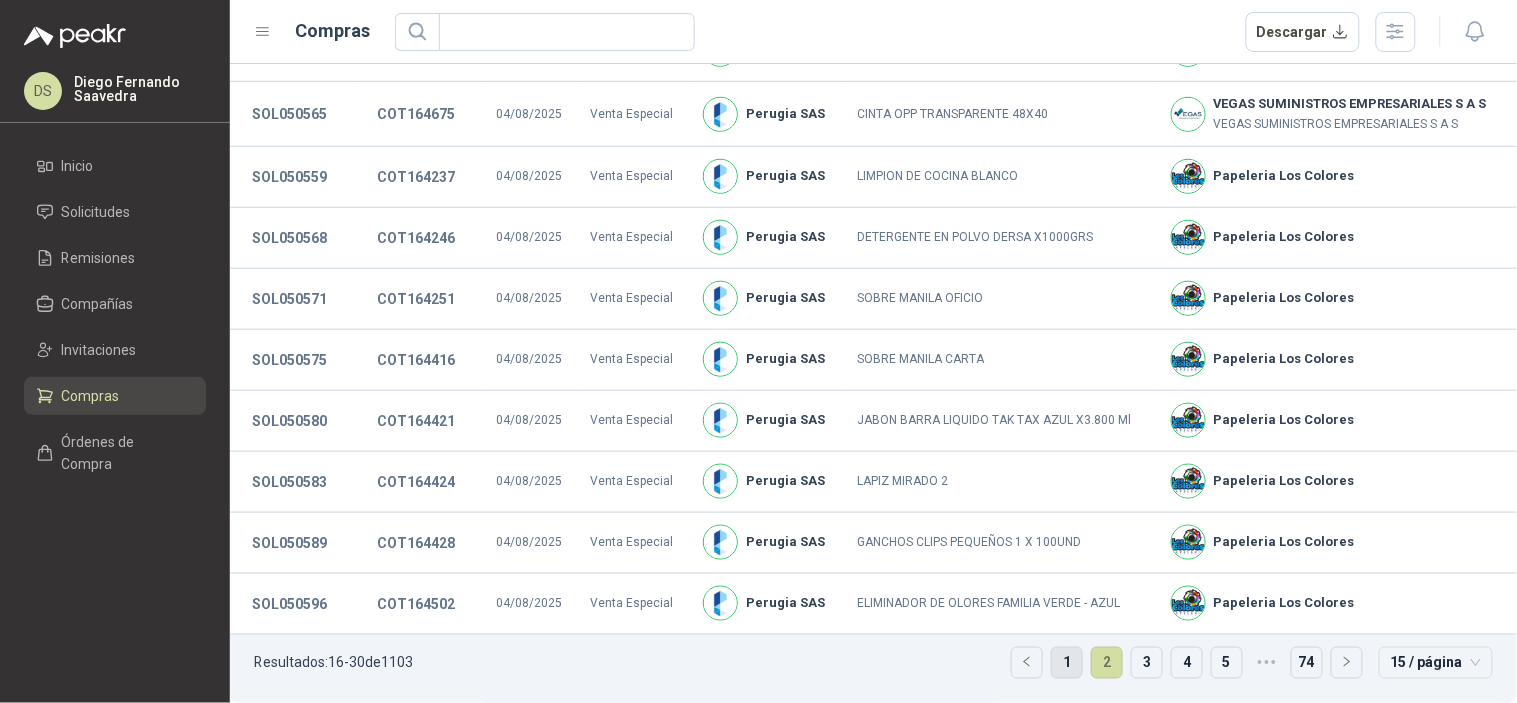 click on "1" at bounding box center [1067, 663] 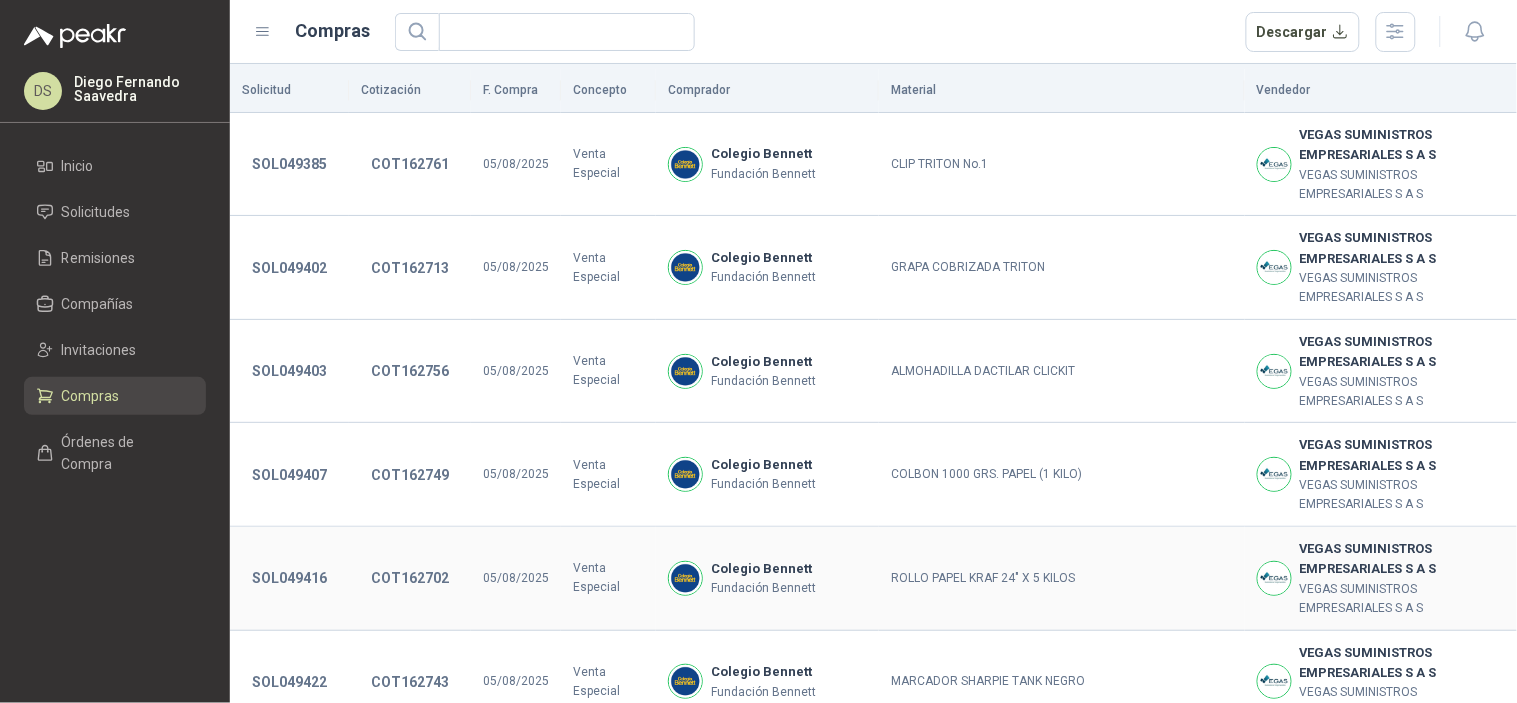 scroll, scrollTop: 0, scrollLeft: 0, axis: both 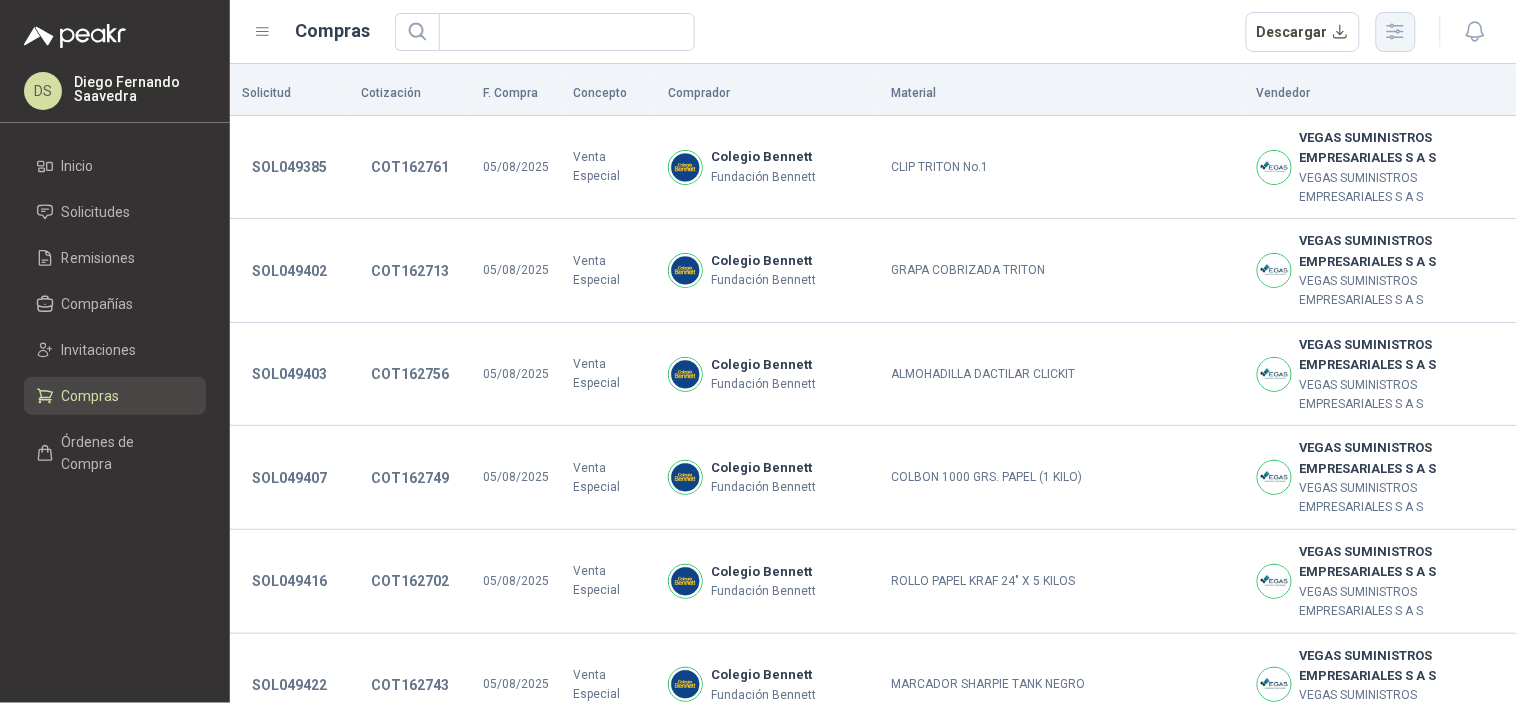 click 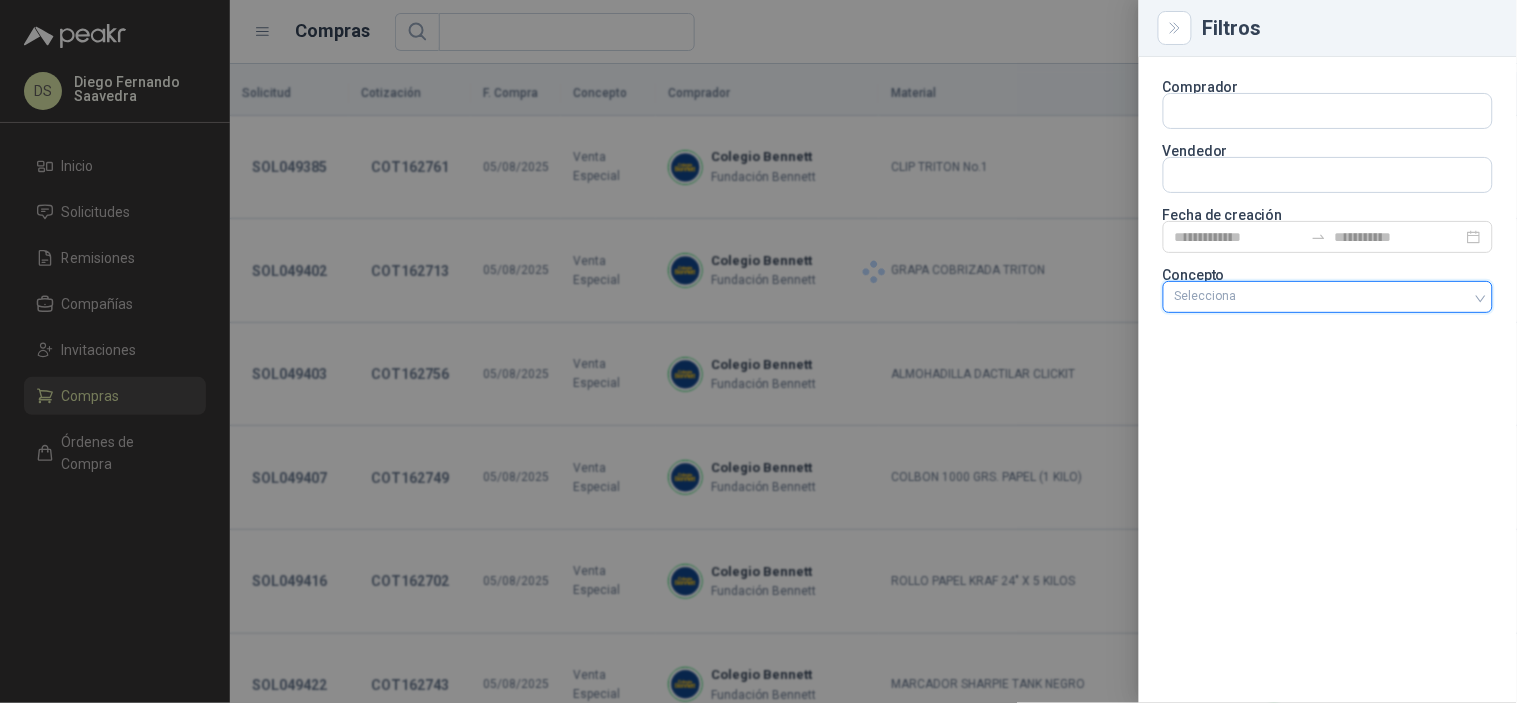 click at bounding box center [1317, 297] 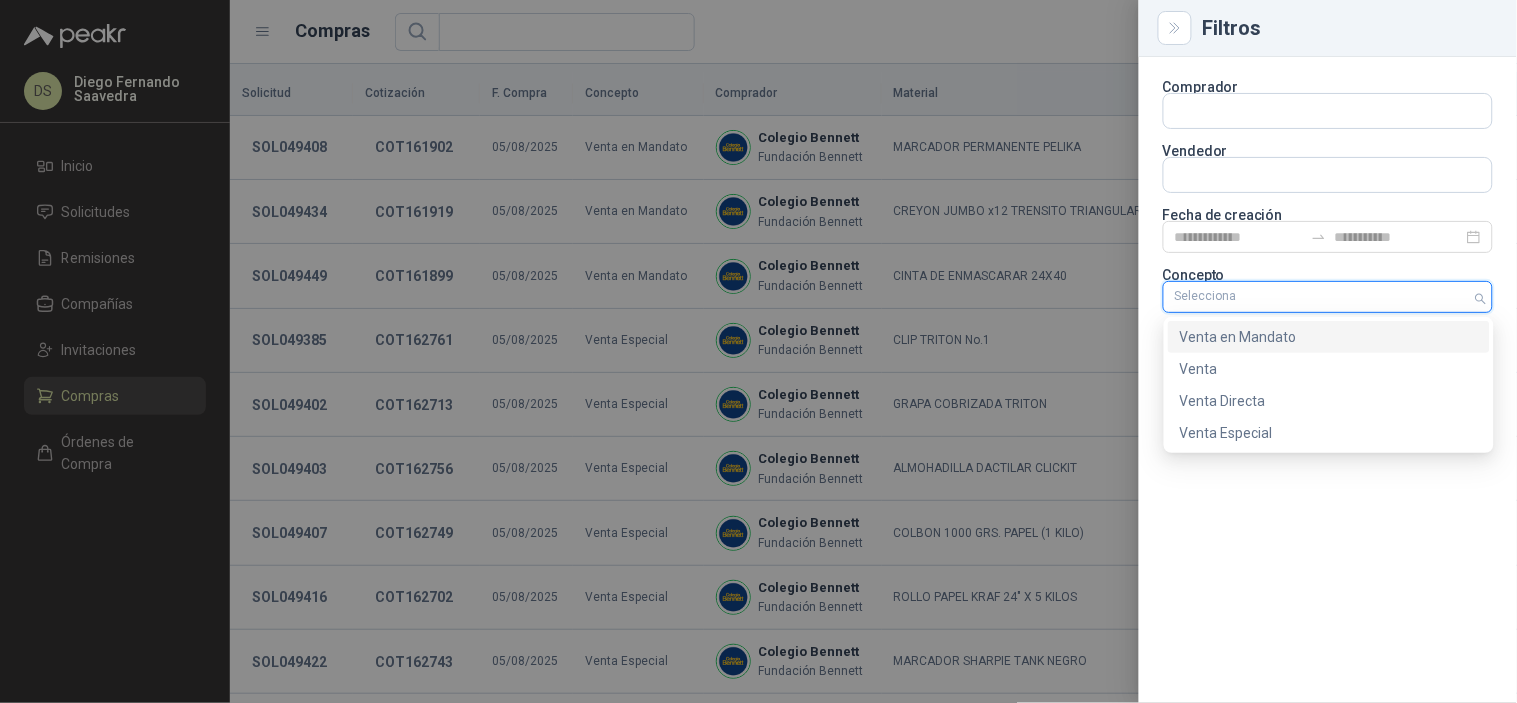 click on "Venta en Mandato" at bounding box center [1329, 337] 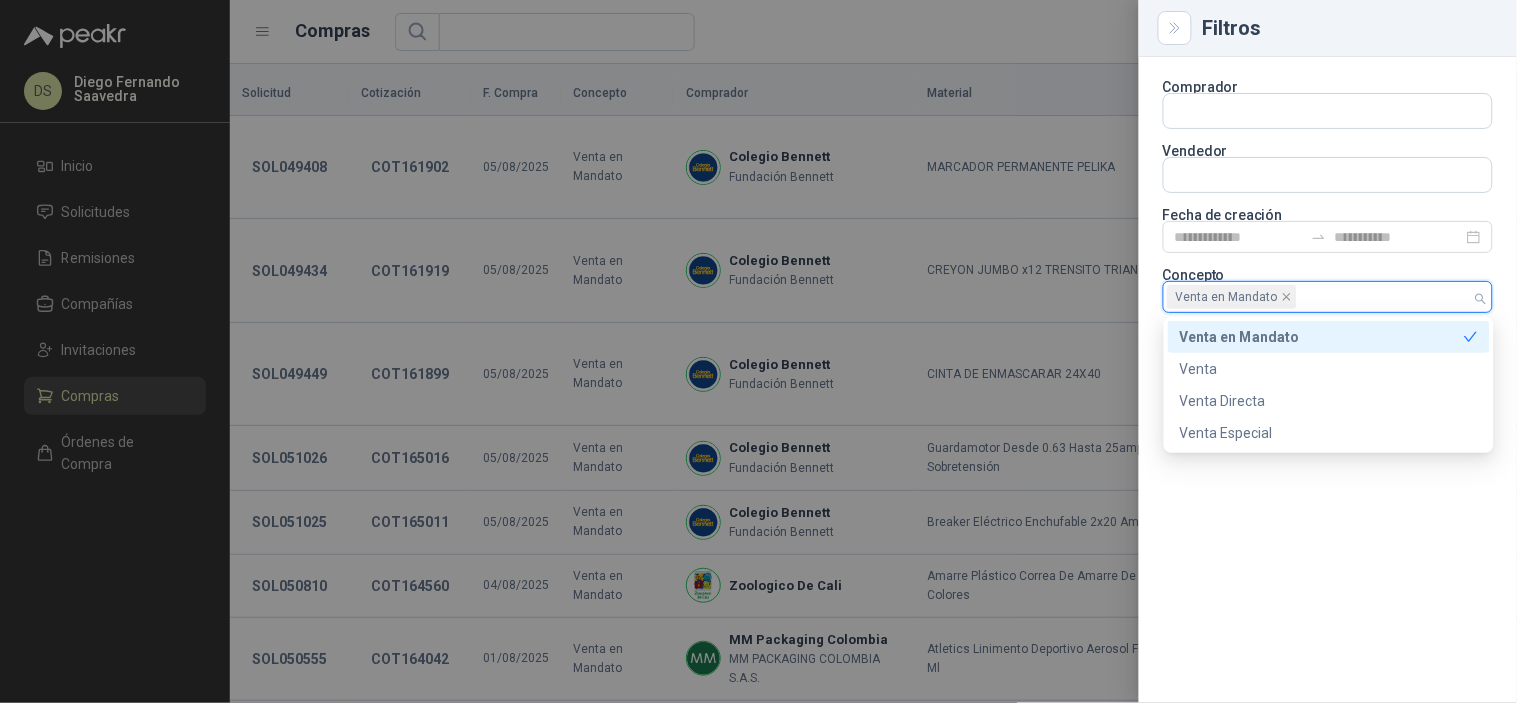 click at bounding box center (758, 351) 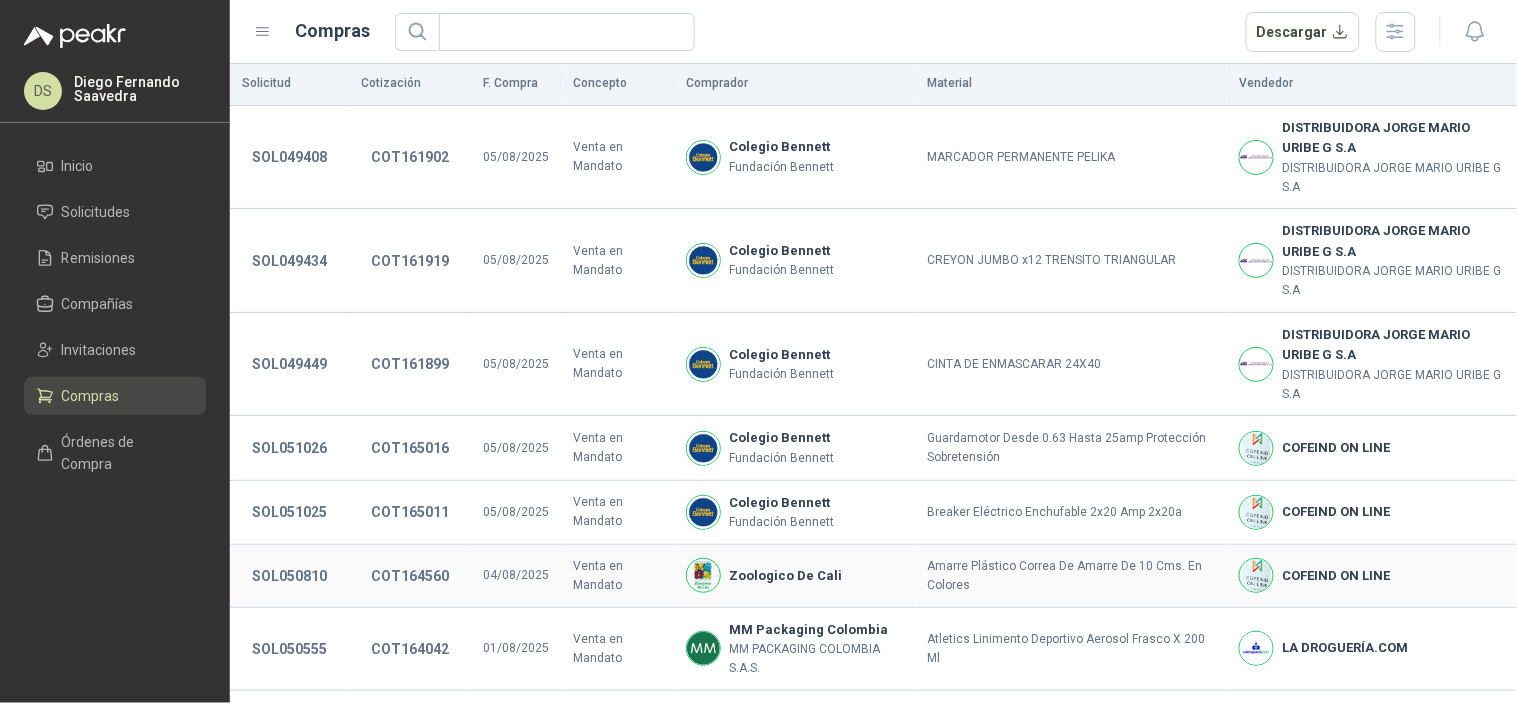 scroll, scrollTop: 0, scrollLeft: 0, axis: both 